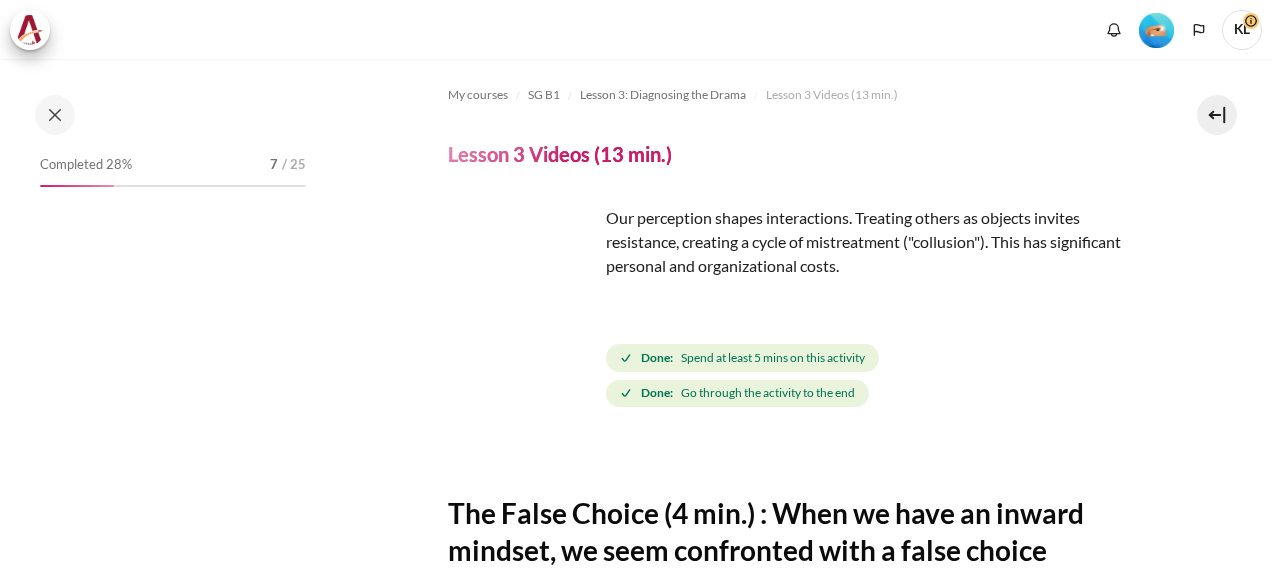 scroll, scrollTop: 0, scrollLeft: 0, axis: both 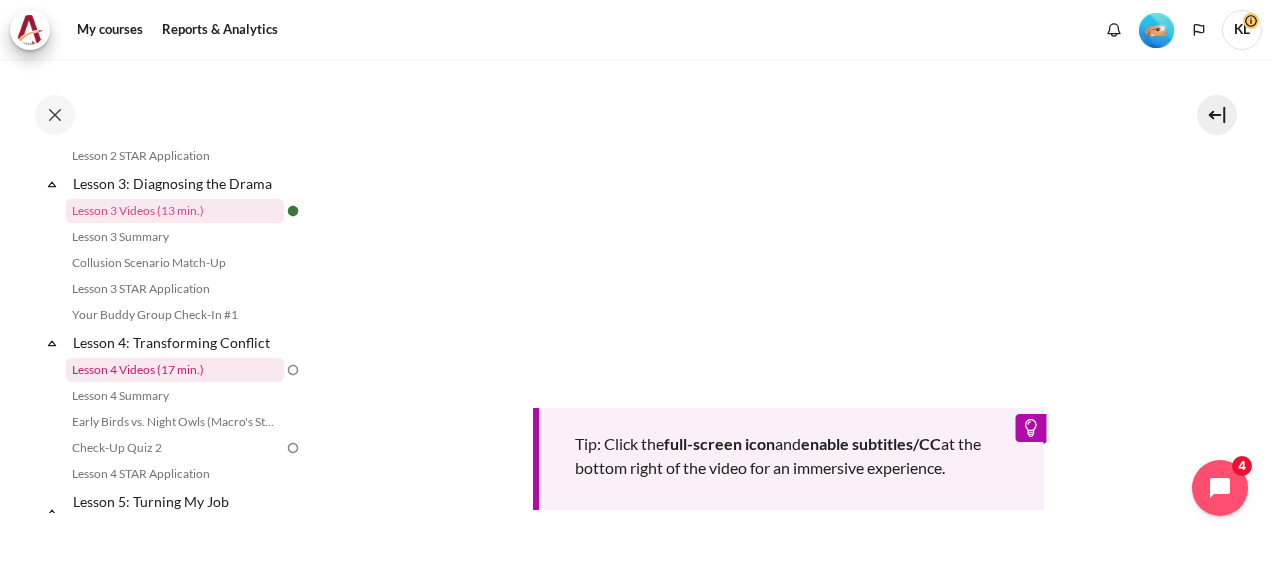 click on "Lesson 4 Videos (17 min.)" at bounding box center [175, 370] 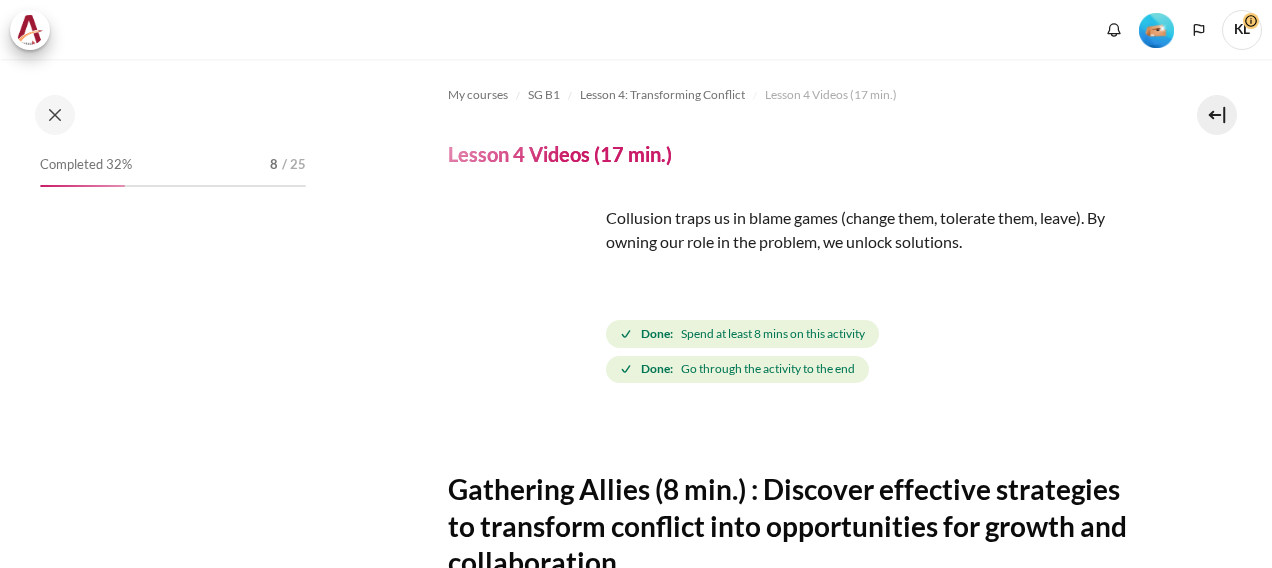 scroll, scrollTop: 0, scrollLeft: 0, axis: both 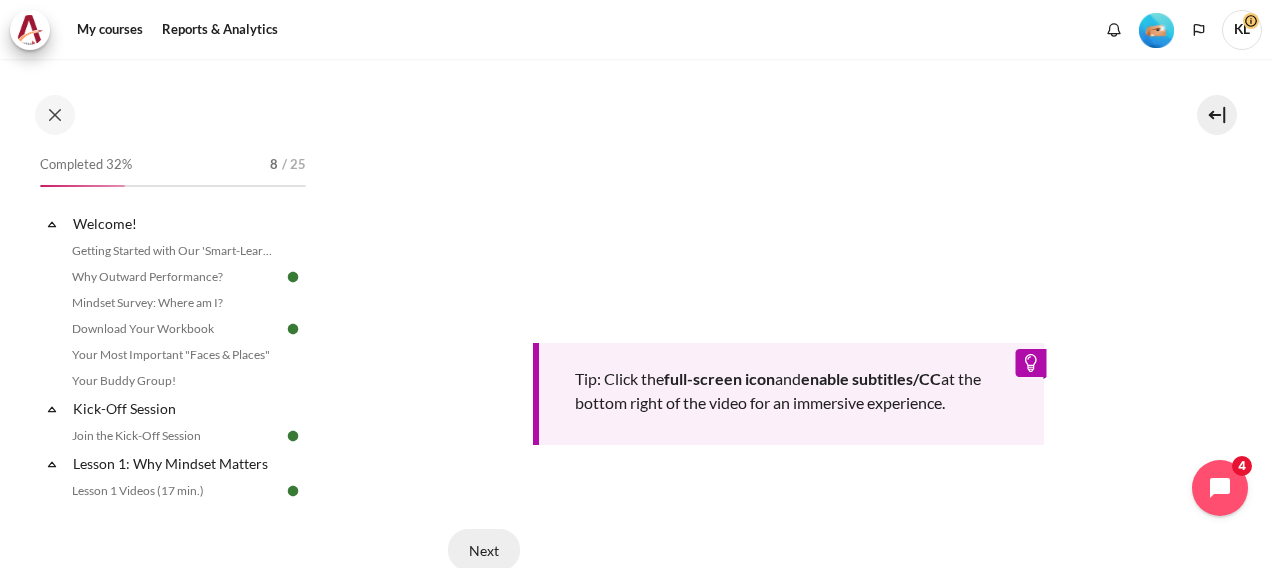 click on "Next" at bounding box center [484, 550] 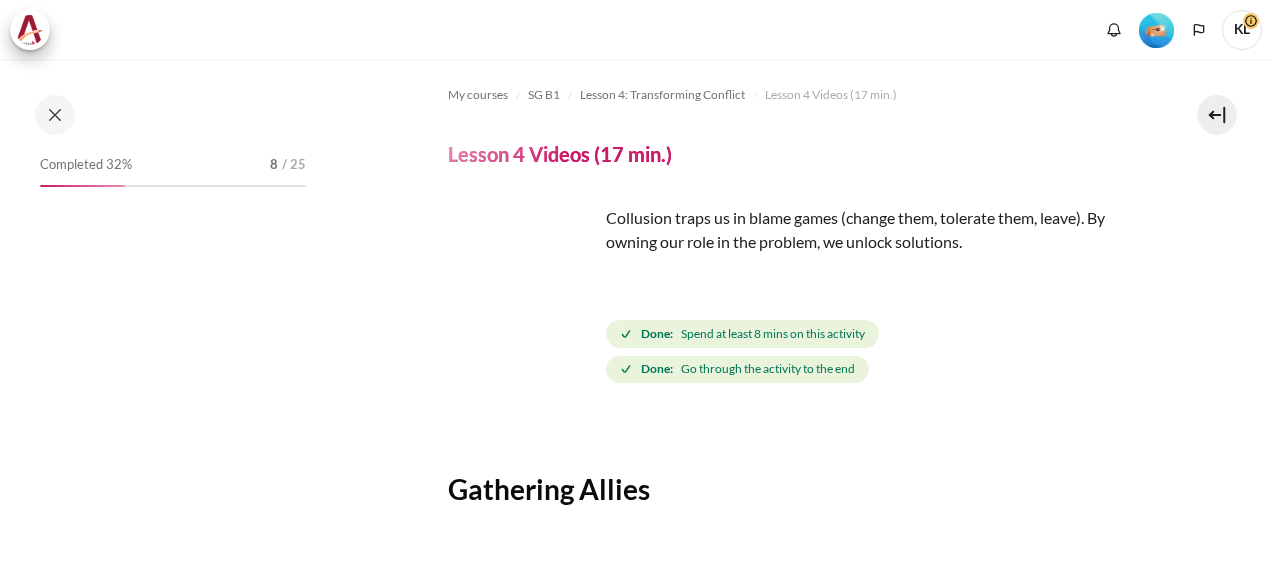 scroll, scrollTop: 0, scrollLeft: 0, axis: both 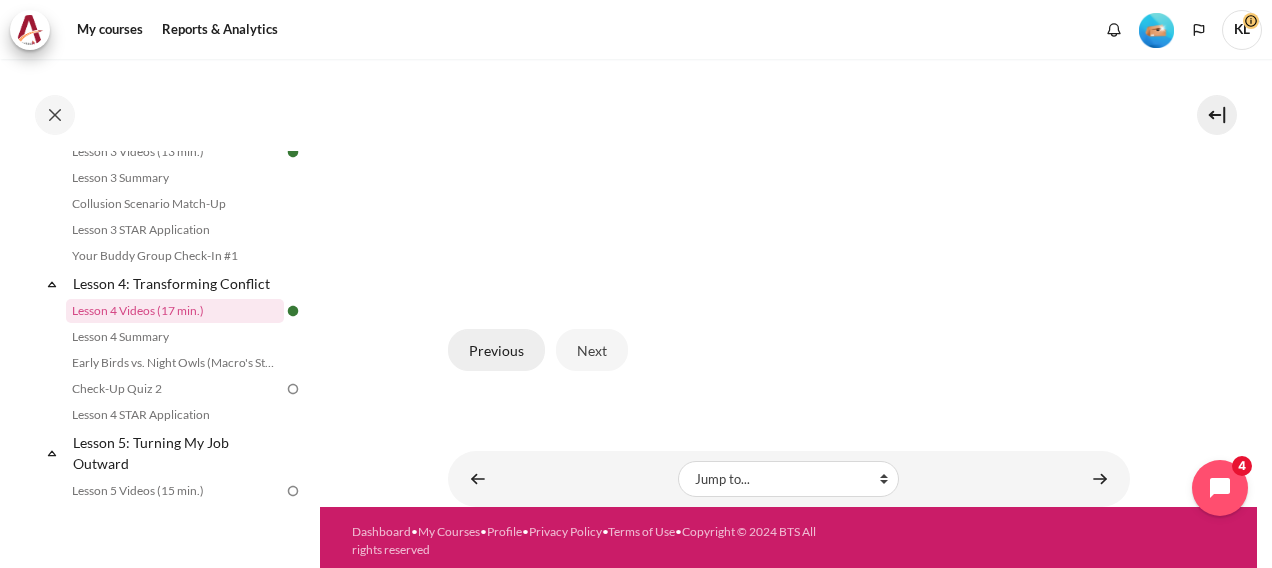 click on "Previous" at bounding box center (496, 350) 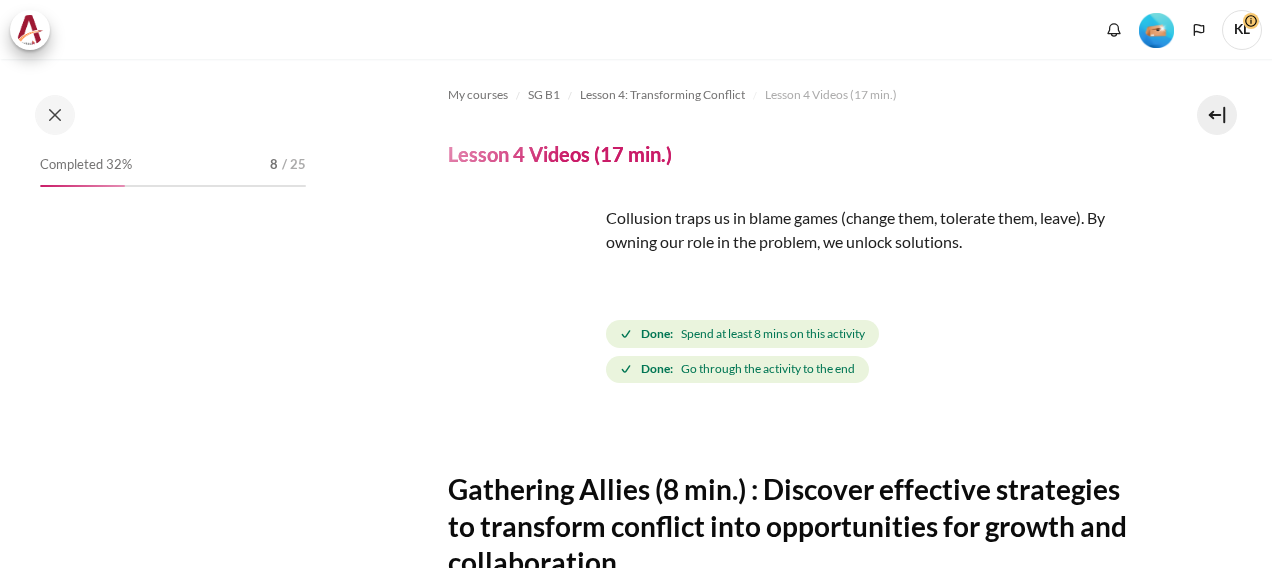scroll, scrollTop: 0, scrollLeft: 0, axis: both 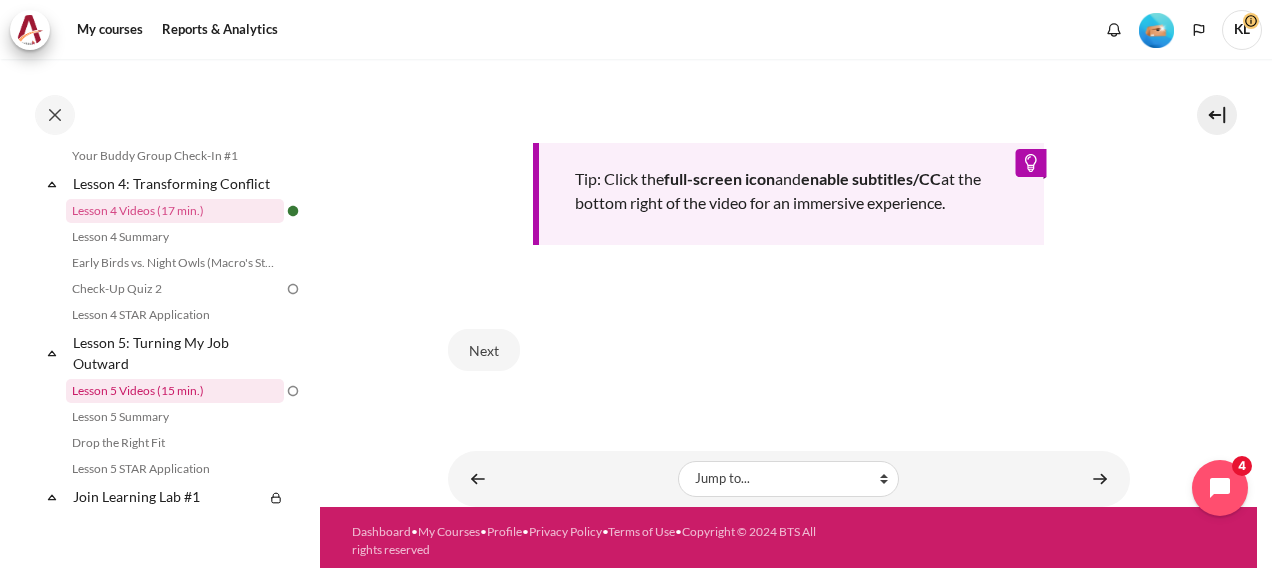 click on "Lesson 5 Videos (15 min.)" at bounding box center [175, 391] 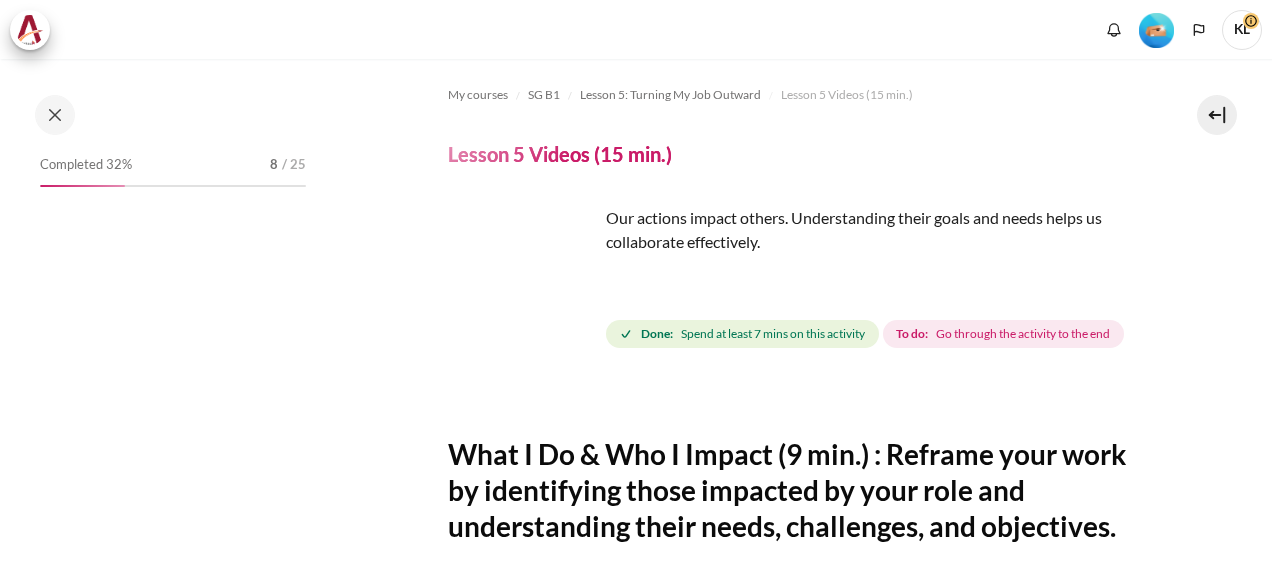 scroll, scrollTop: 0, scrollLeft: 0, axis: both 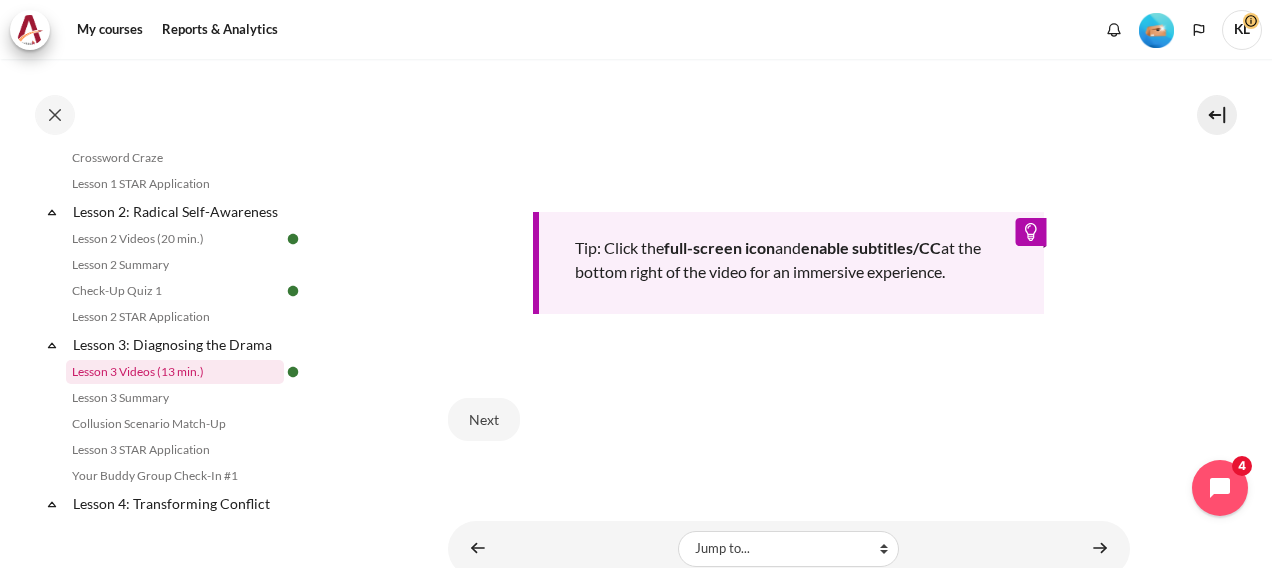 click on "Lesson 3 Videos (13 min.)" at bounding box center [175, 372] 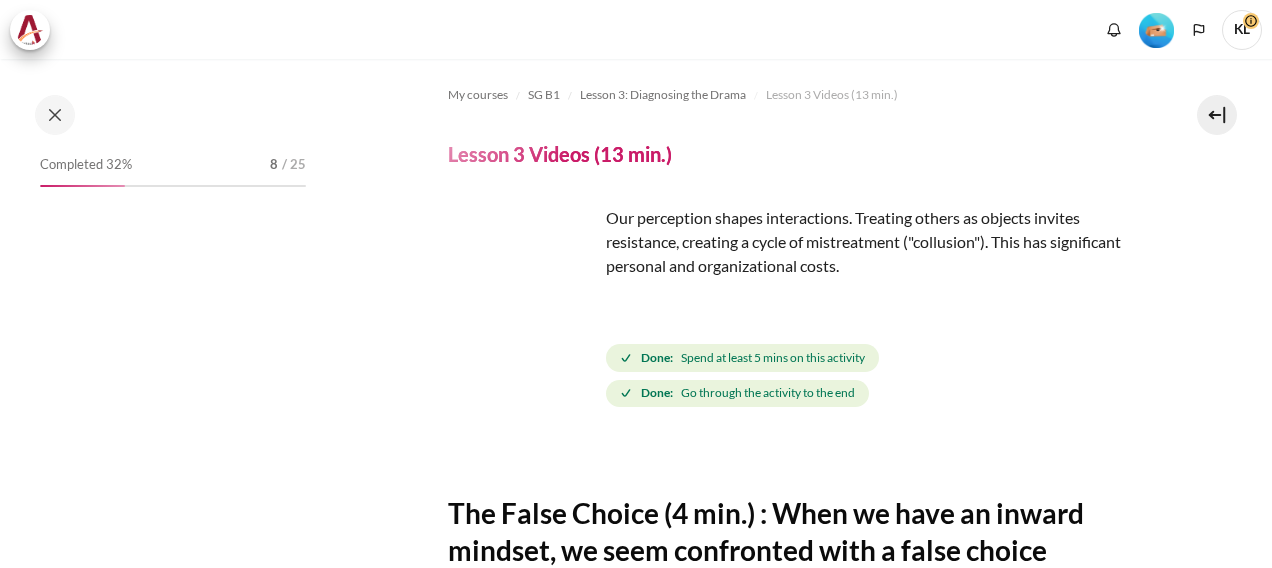 scroll, scrollTop: 0, scrollLeft: 0, axis: both 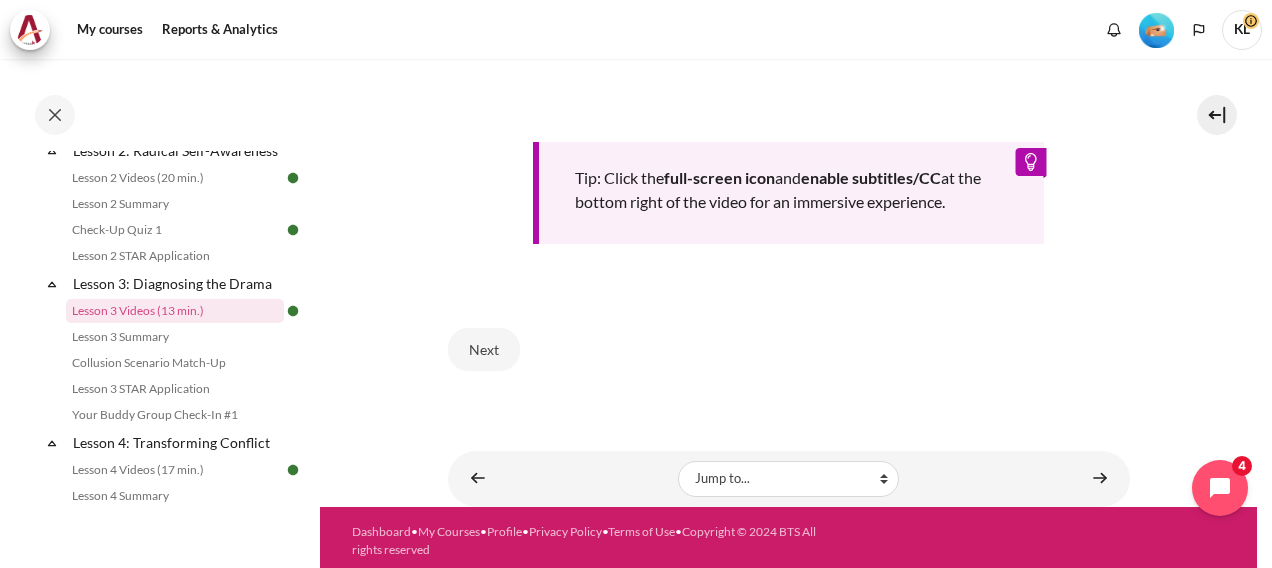click on "Tip: Click the  full-screen icon  and  enable subtitles/CC  at the bottom right of the video for an immersive experience." at bounding box center (789, 193) 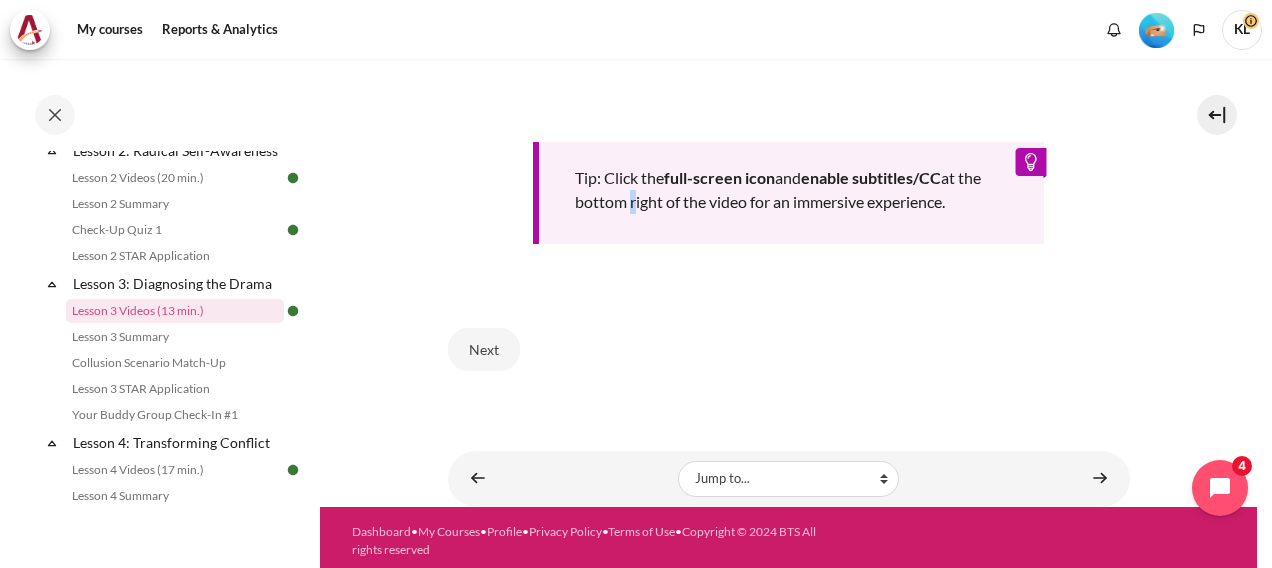 click on "Tip: Click the  full-screen icon  and  enable subtitles/CC  at the bottom right of the video for an immersive experience." at bounding box center [789, 193] 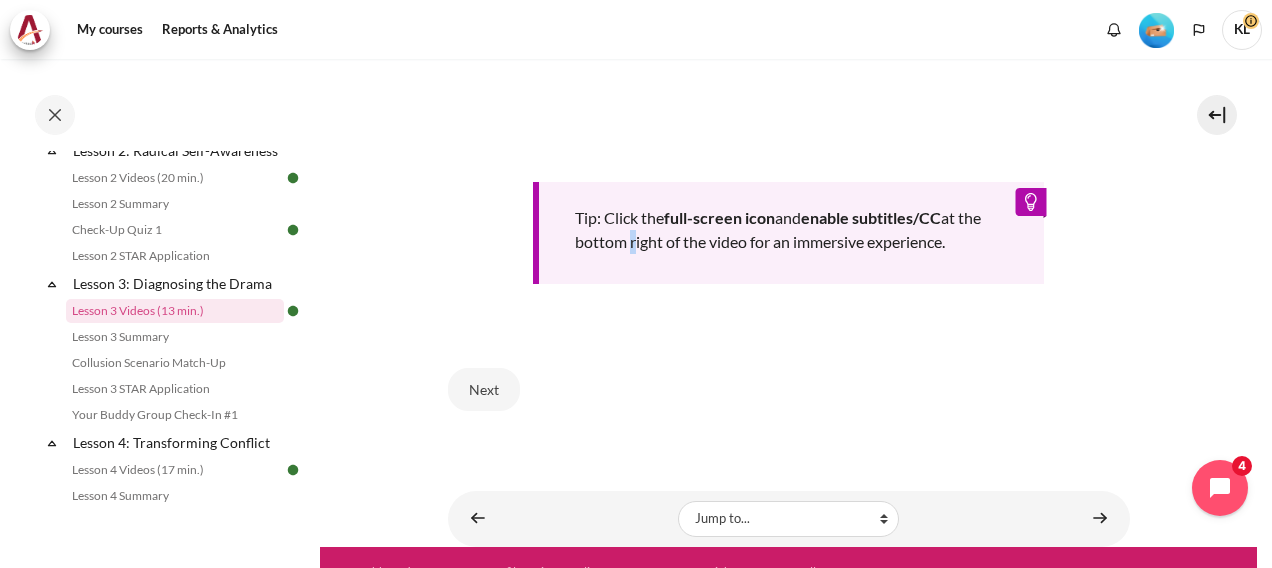 scroll, scrollTop: 626, scrollLeft: 0, axis: vertical 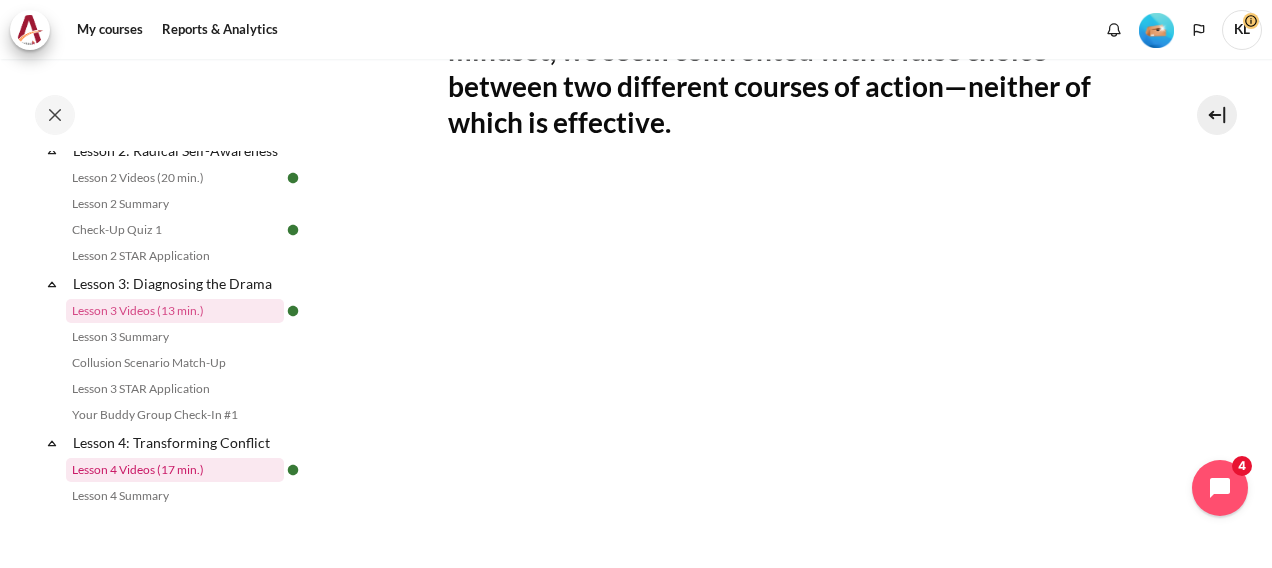 click on "Lesson 4 Videos (17 min.)" at bounding box center [175, 470] 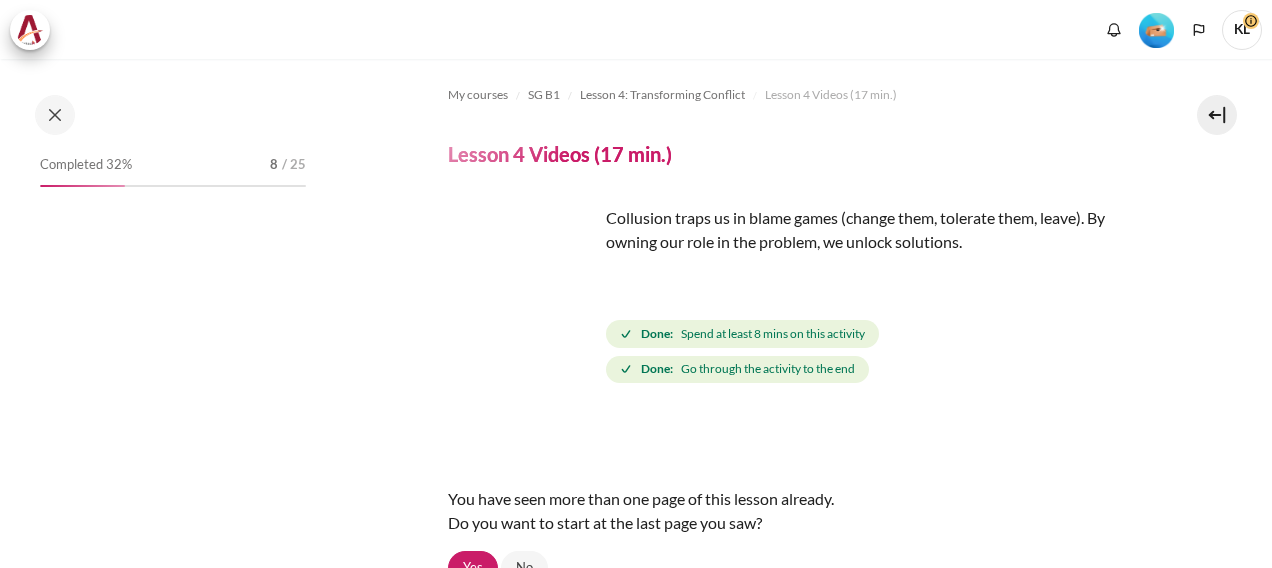 scroll, scrollTop: 0, scrollLeft: 0, axis: both 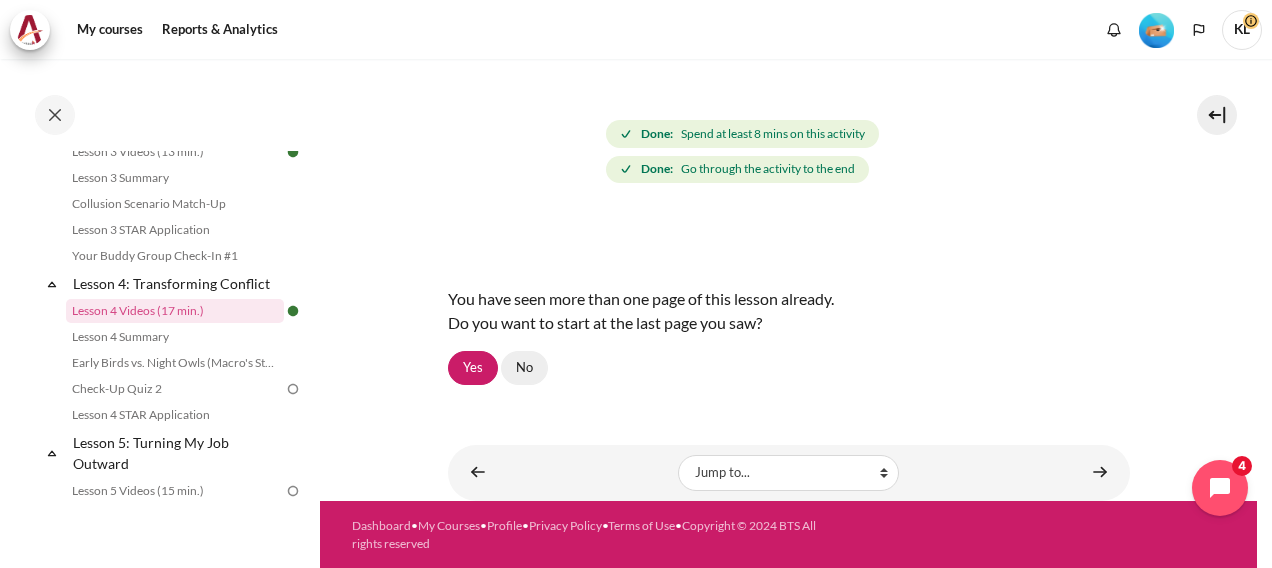 click on "No" at bounding box center (524, 368) 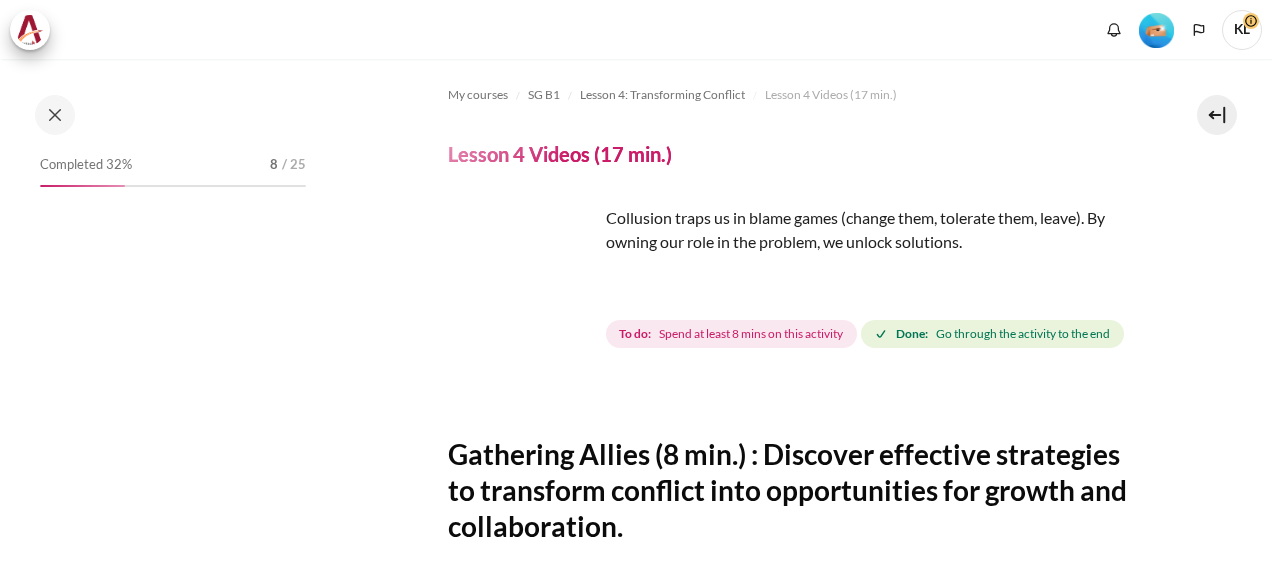 scroll, scrollTop: 0, scrollLeft: 0, axis: both 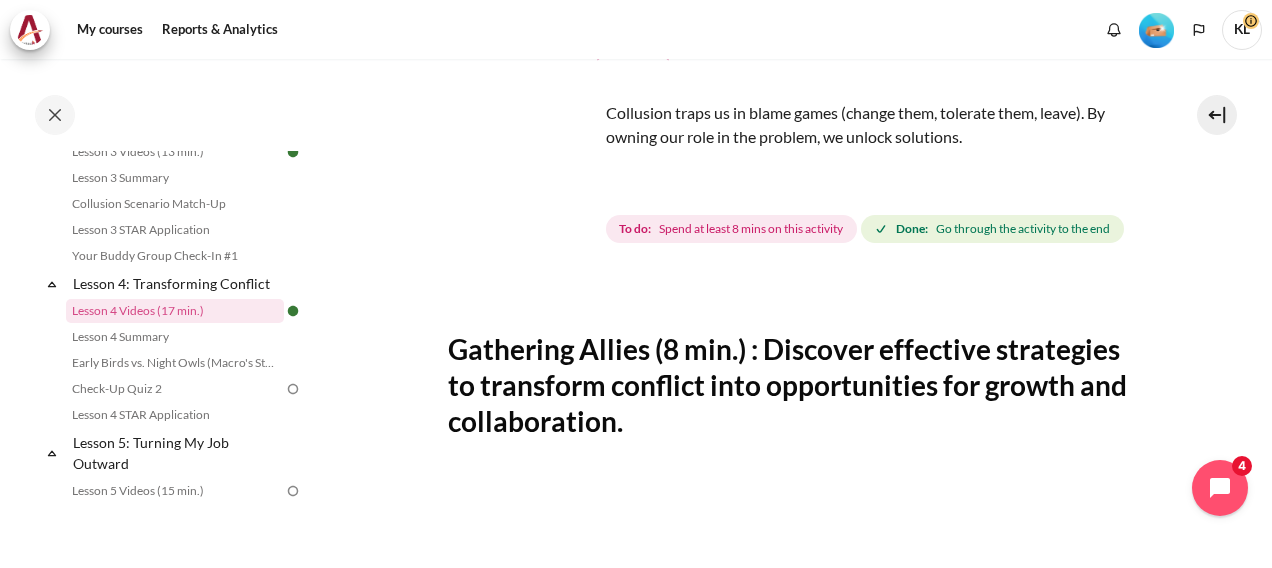 click on "KL" at bounding box center (1242, 30) 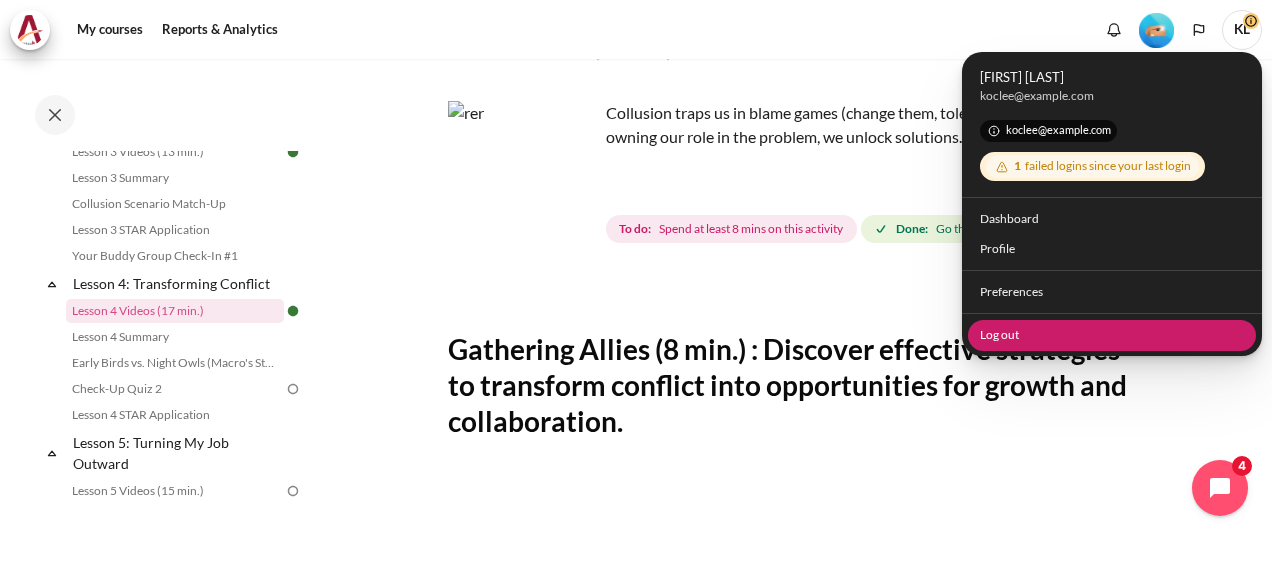 click on "Log out" at bounding box center (1112, 334) 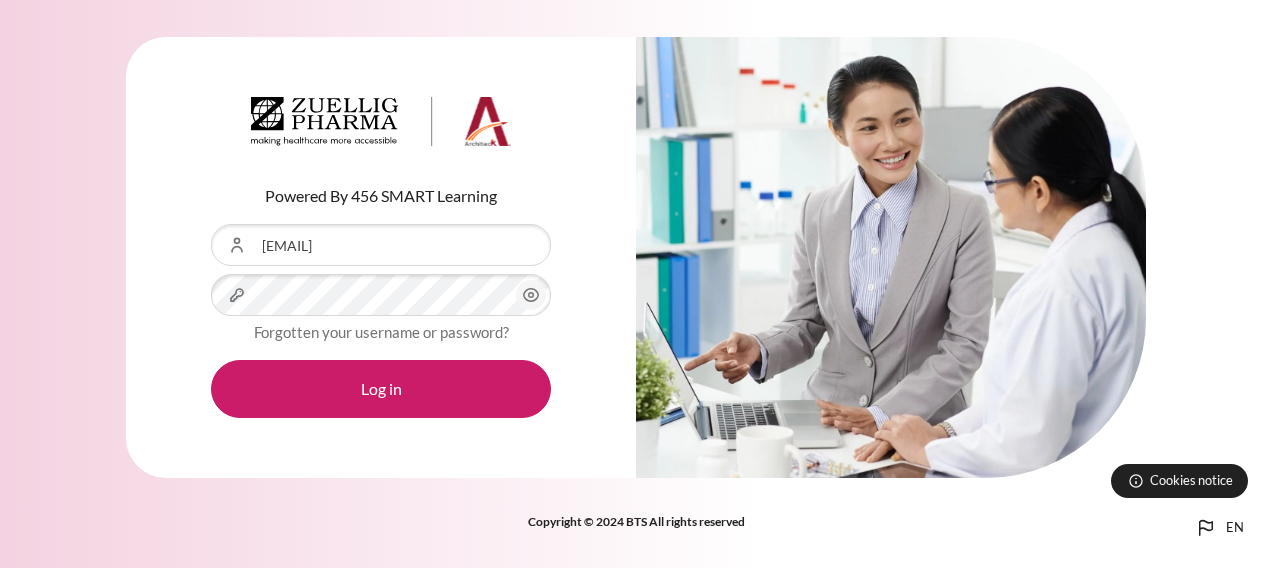 scroll, scrollTop: 0, scrollLeft: 0, axis: both 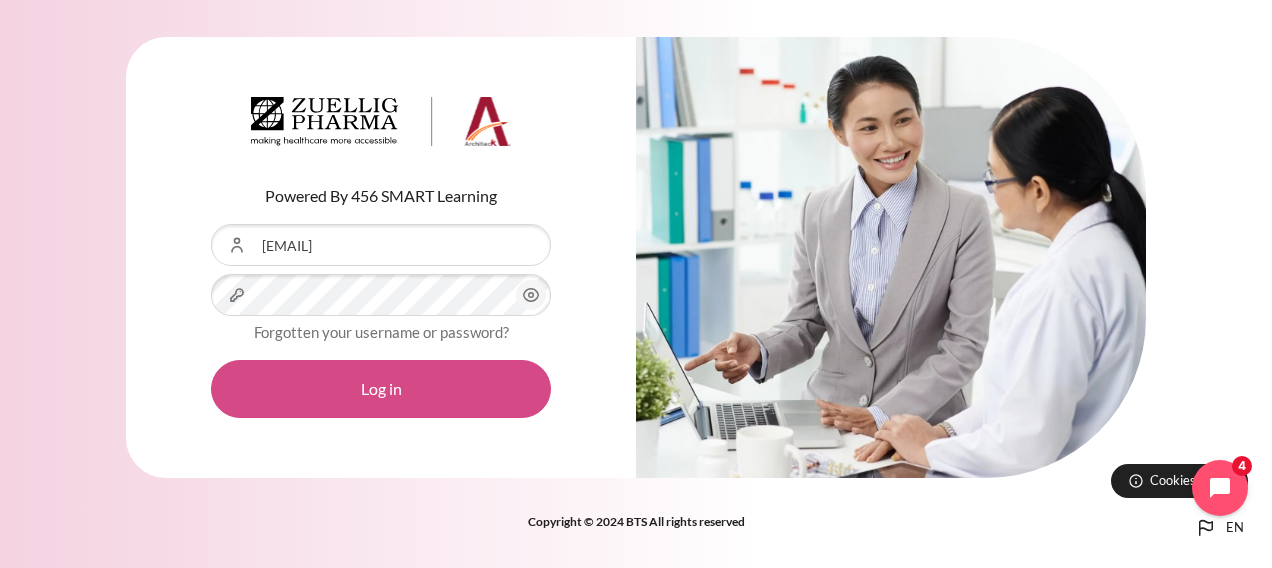 click on "Log in" at bounding box center [381, 389] 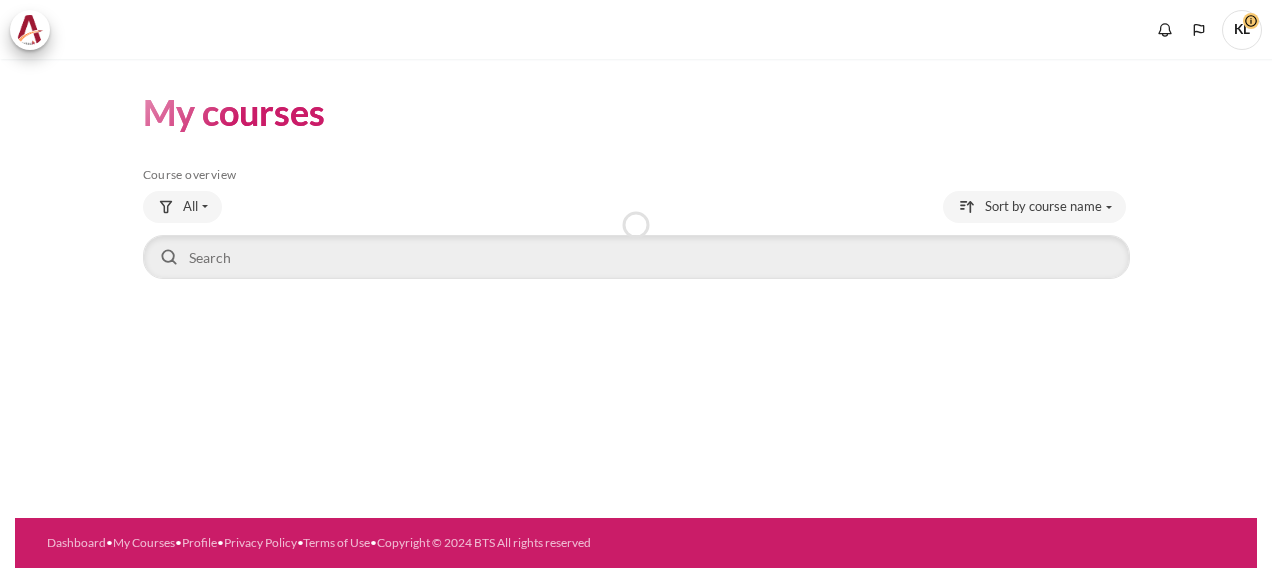 scroll, scrollTop: 0, scrollLeft: 0, axis: both 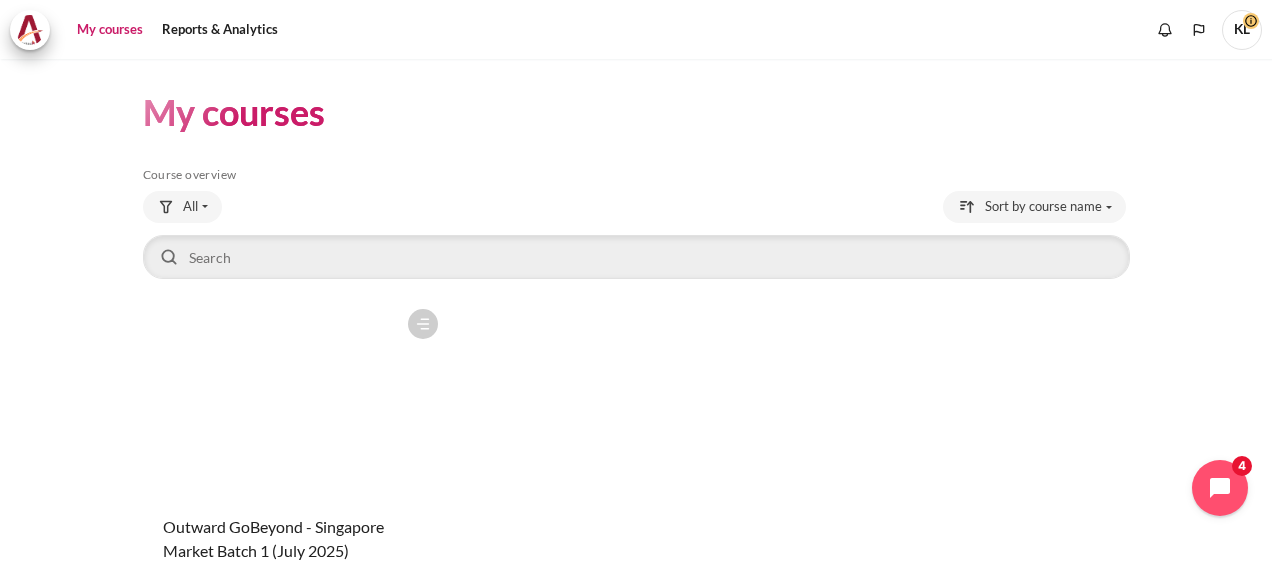 click at bounding box center [295, 399] 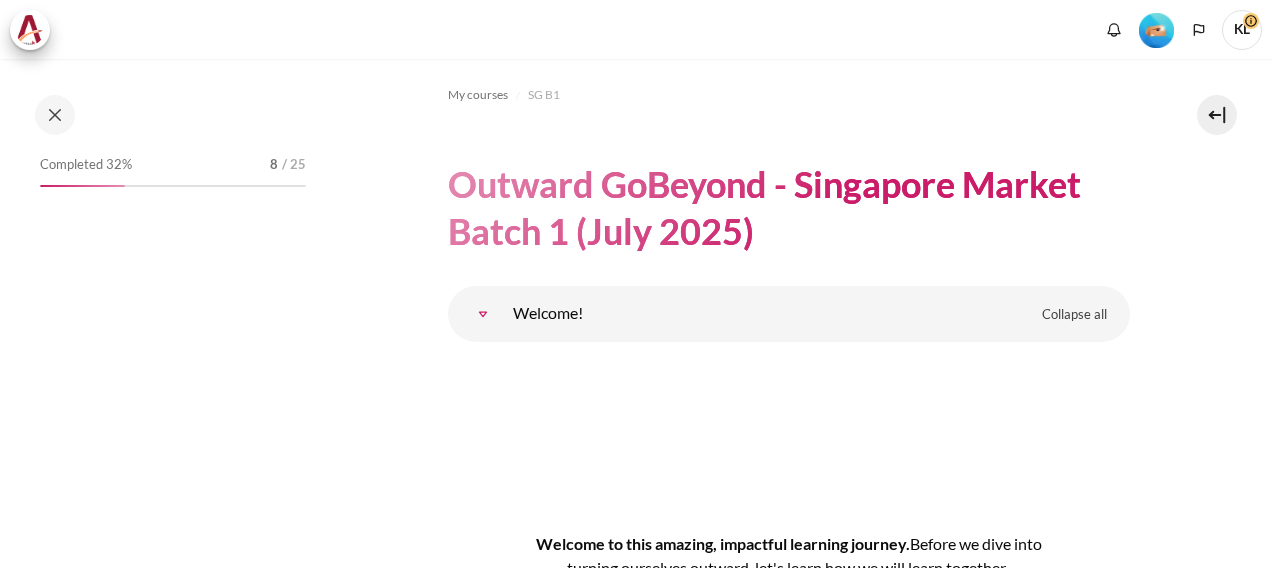 scroll, scrollTop: 0, scrollLeft: 0, axis: both 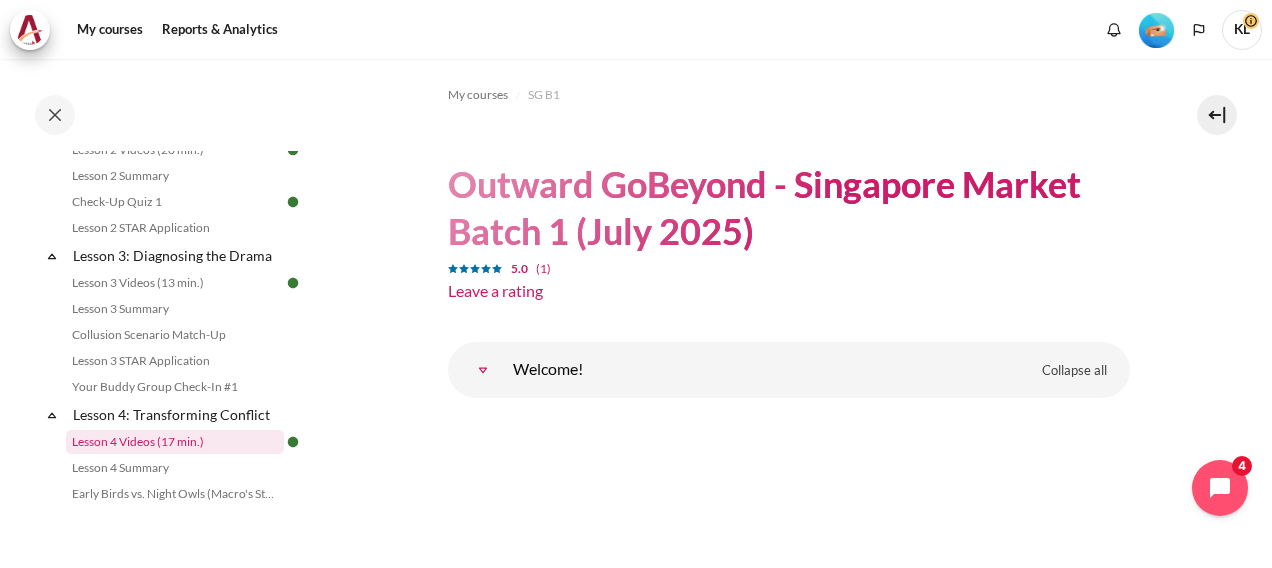 click on "Lesson 4 Videos (17 min.)" at bounding box center [175, 442] 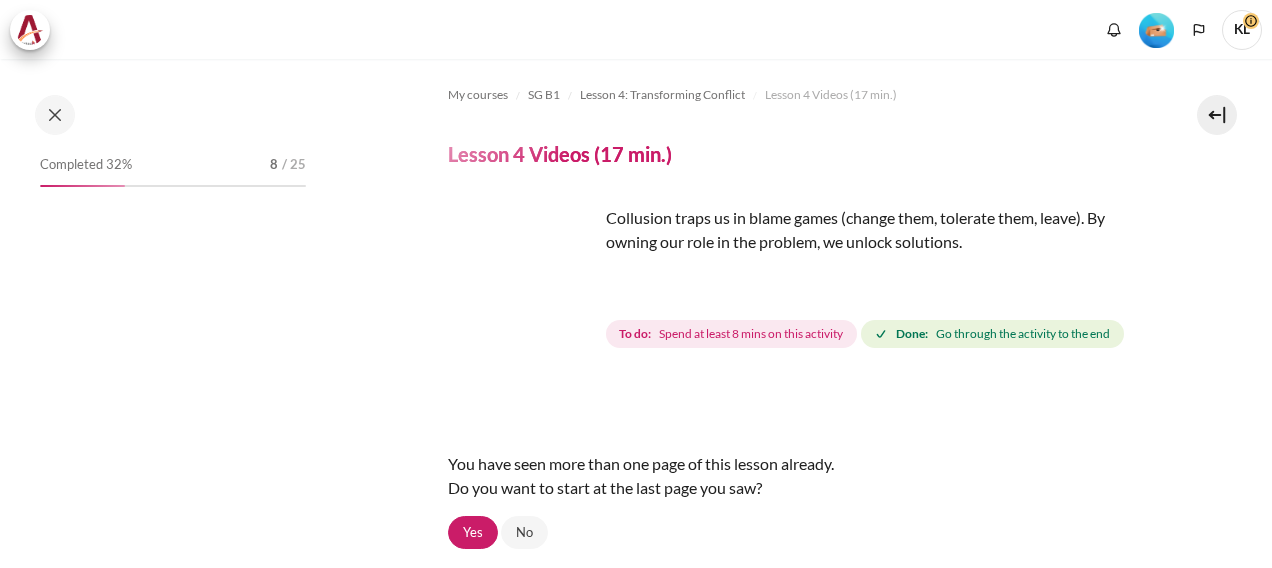 scroll, scrollTop: 0, scrollLeft: 0, axis: both 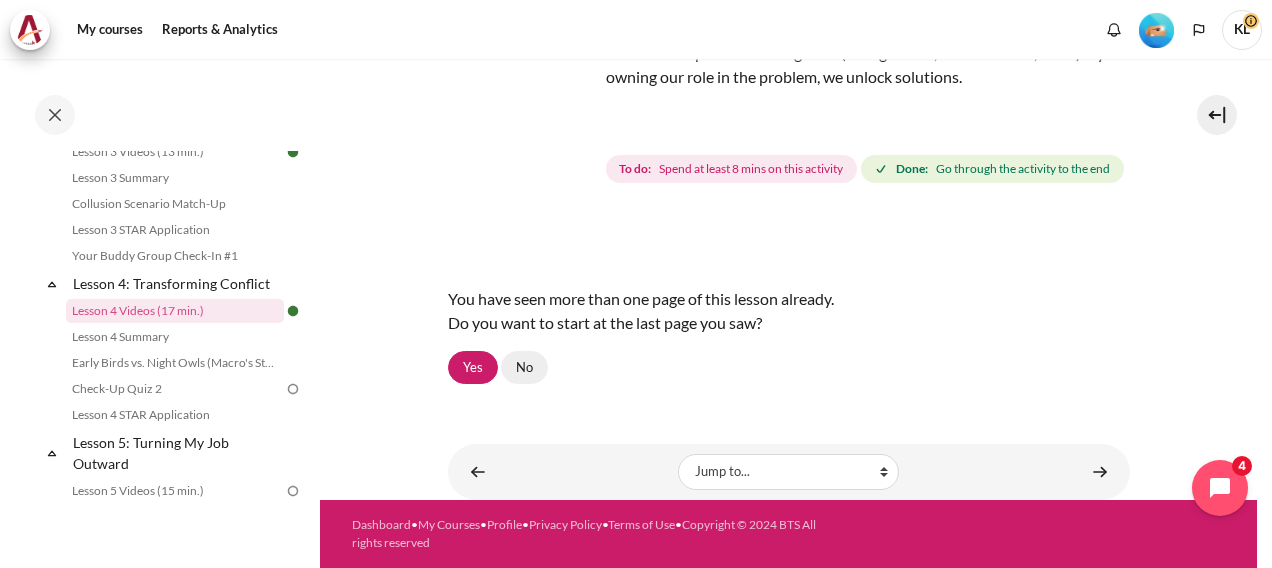 click on "No" at bounding box center (524, 368) 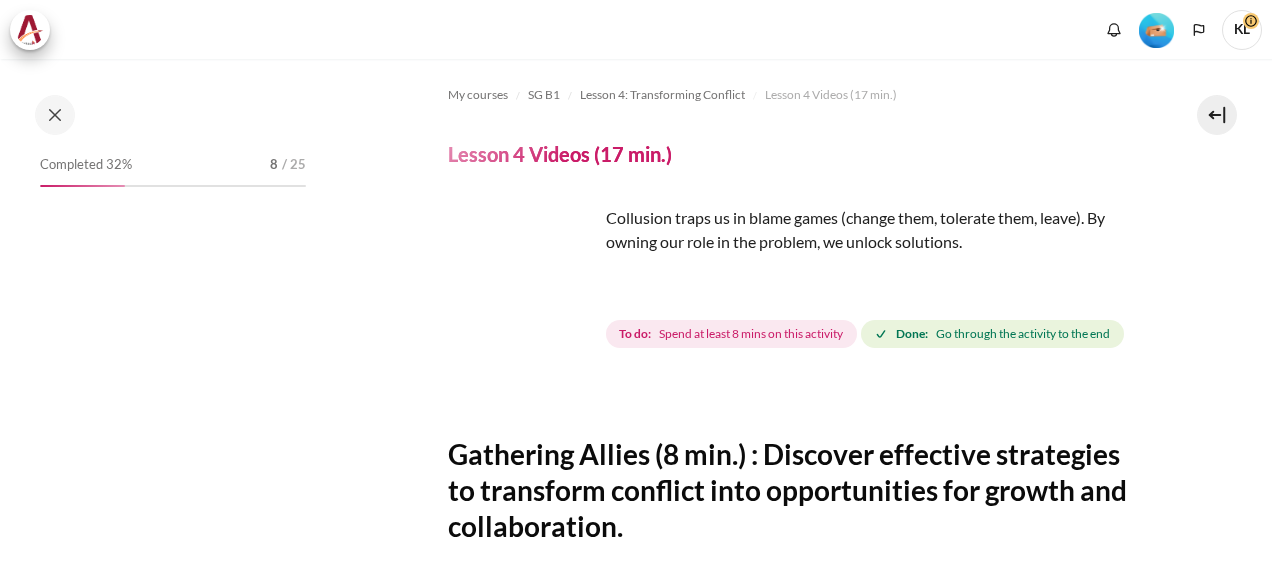 scroll, scrollTop: 0, scrollLeft: 0, axis: both 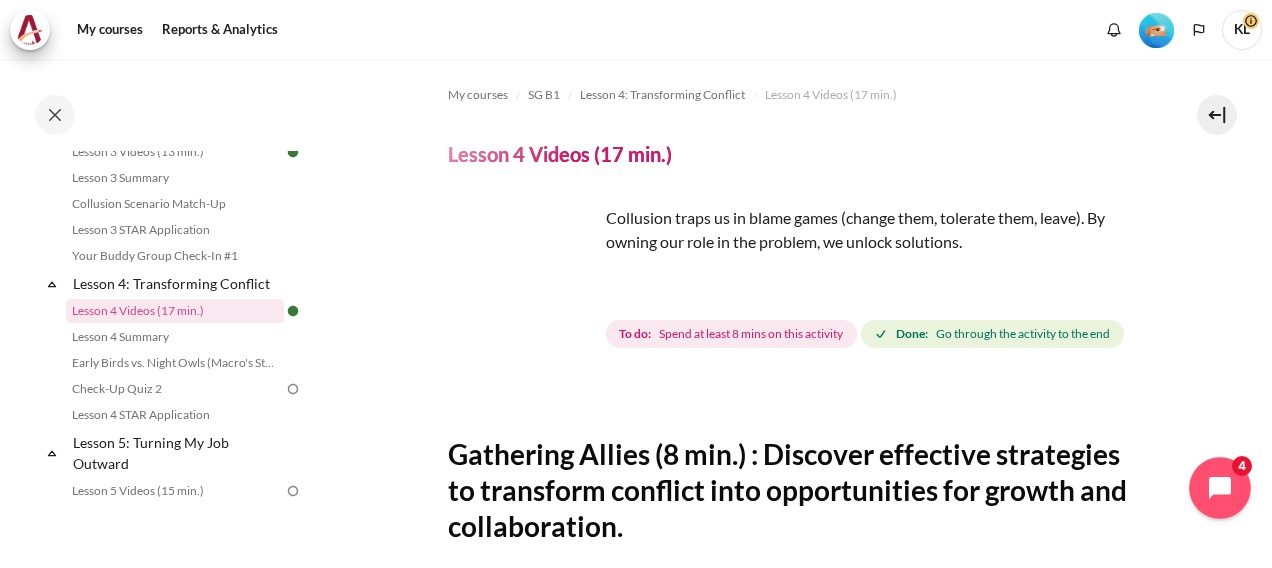 click 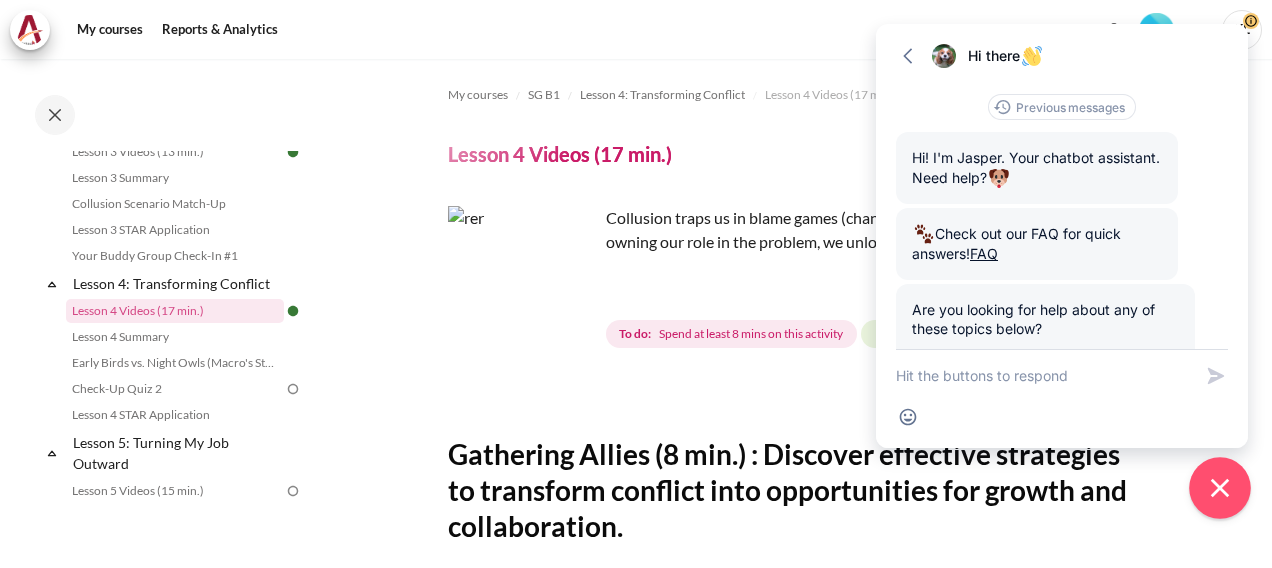scroll, scrollTop: 117, scrollLeft: 0, axis: vertical 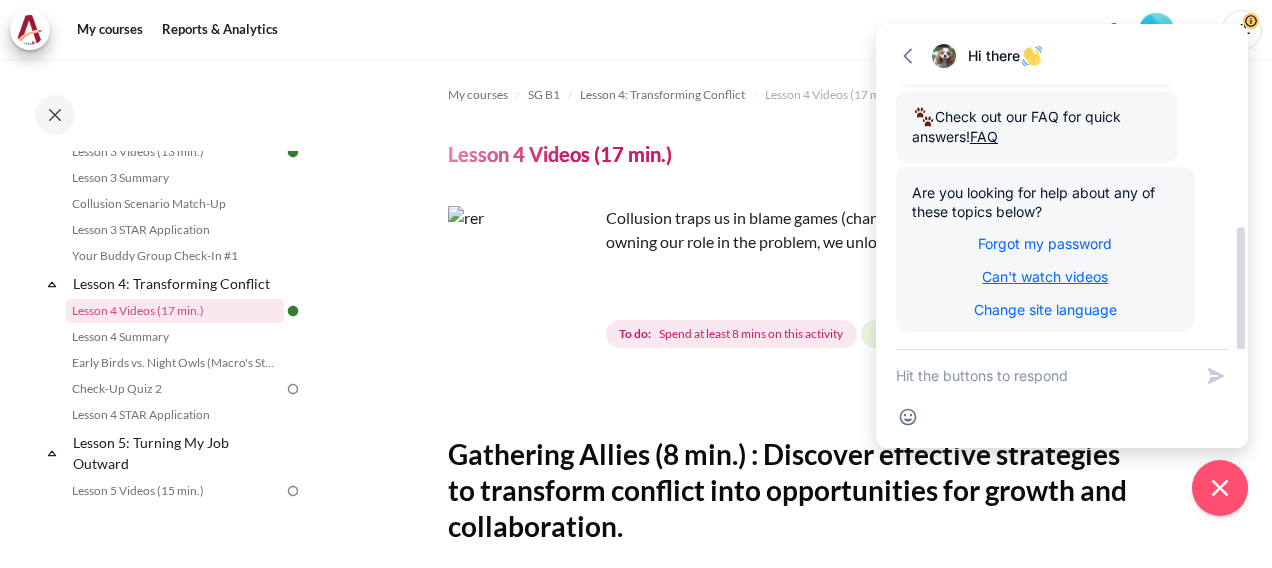 click on "Can't watch videos" at bounding box center (1045, 276) 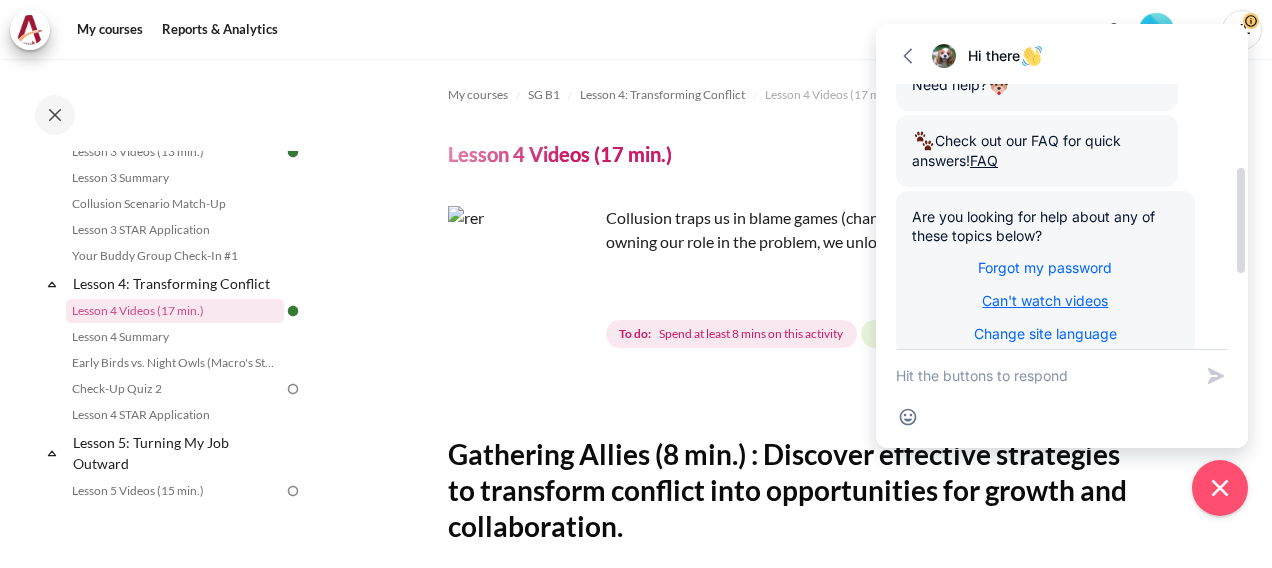 scroll, scrollTop: 404, scrollLeft: 0, axis: vertical 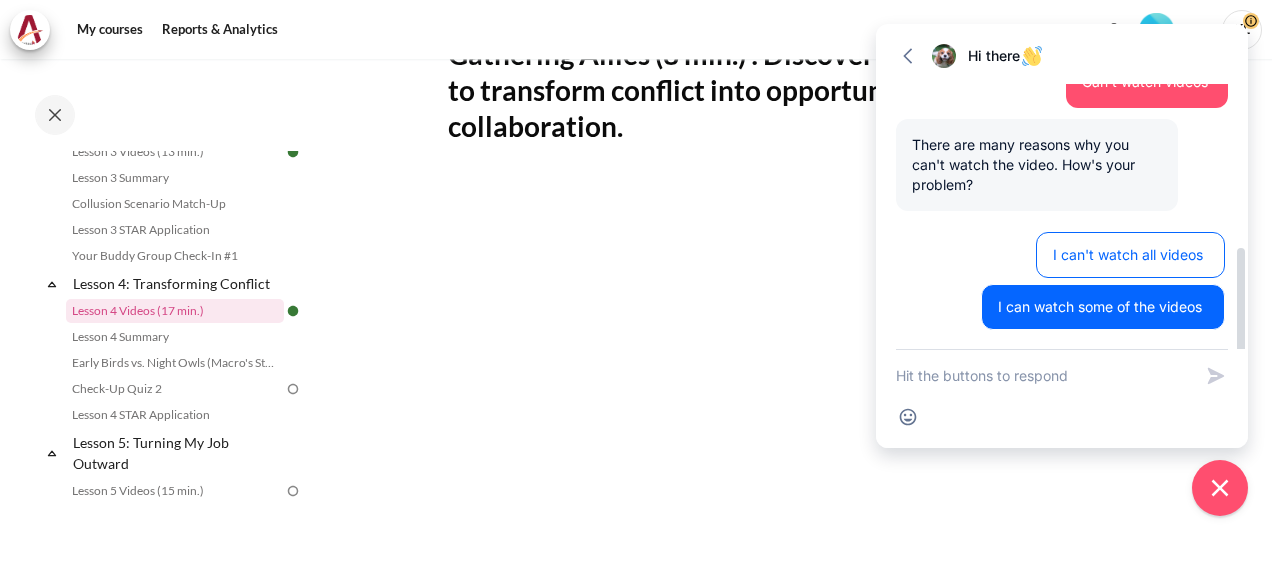 click on "I can watch some of the videos" at bounding box center (1103, 307) 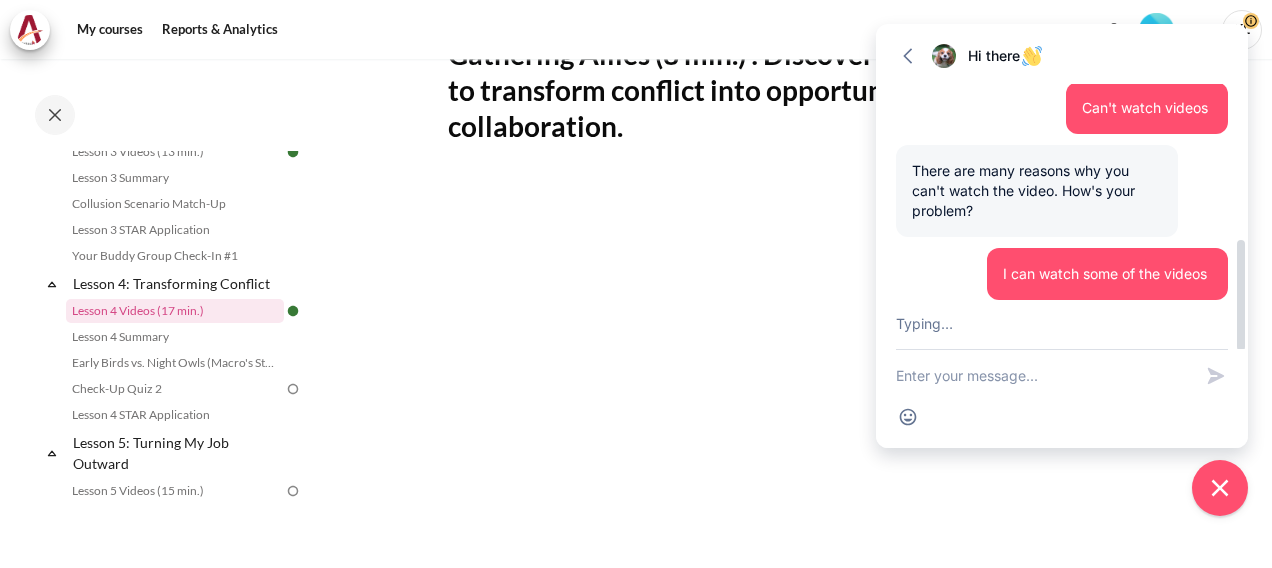 scroll, scrollTop: 550, scrollLeft: 0, axis: vertical 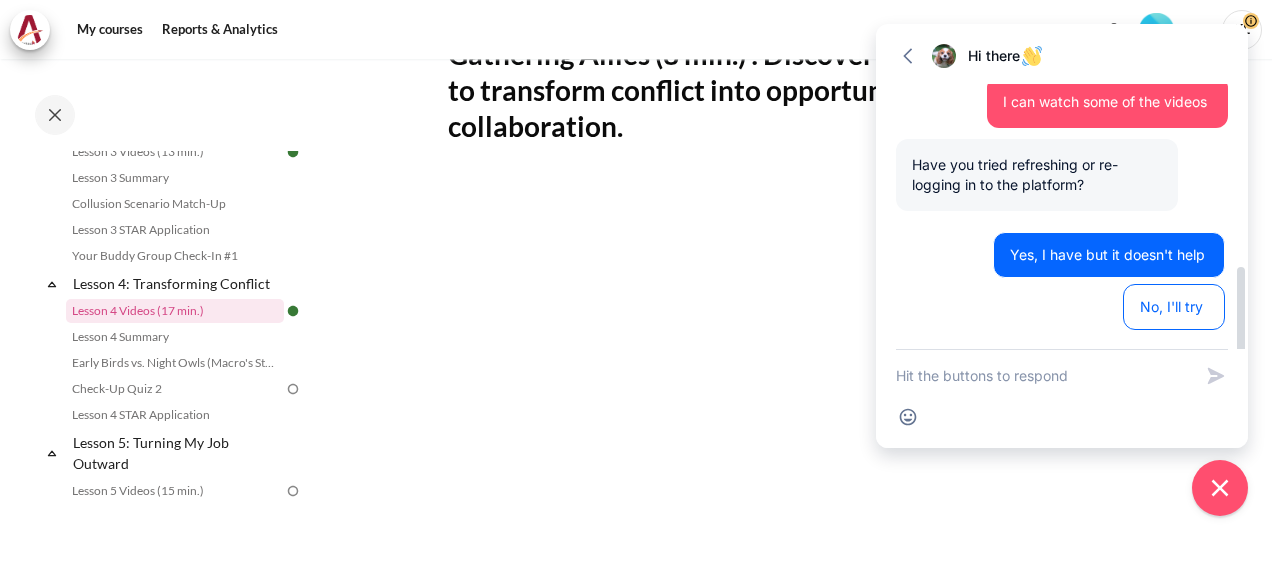 click on "Yes, I have but it doesn't help" at bounding box center [1109, 255] 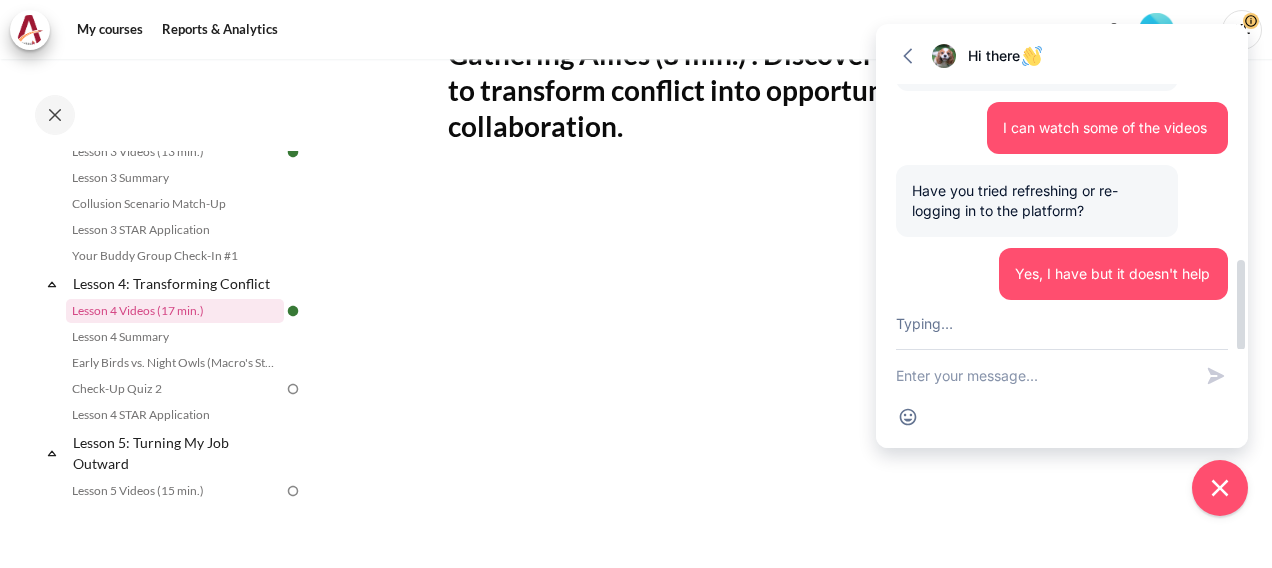 scroll, scrollTop: 616, scrollLeft: 0, axis: vertical 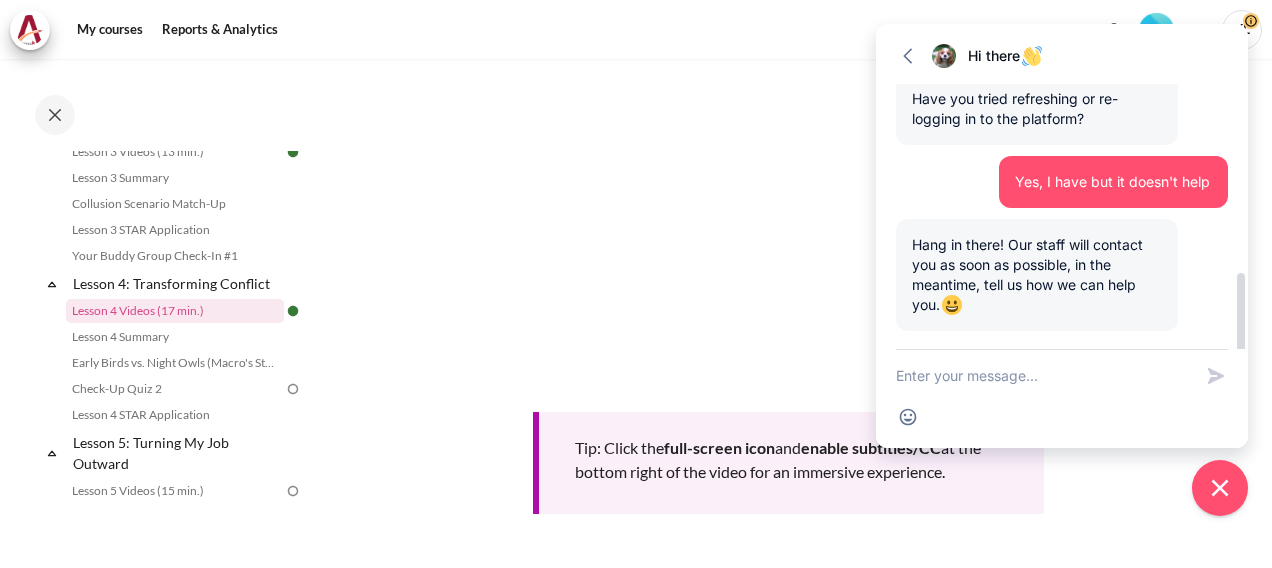 click on "enable subtitles/CC" at bounding box center [871, 447] 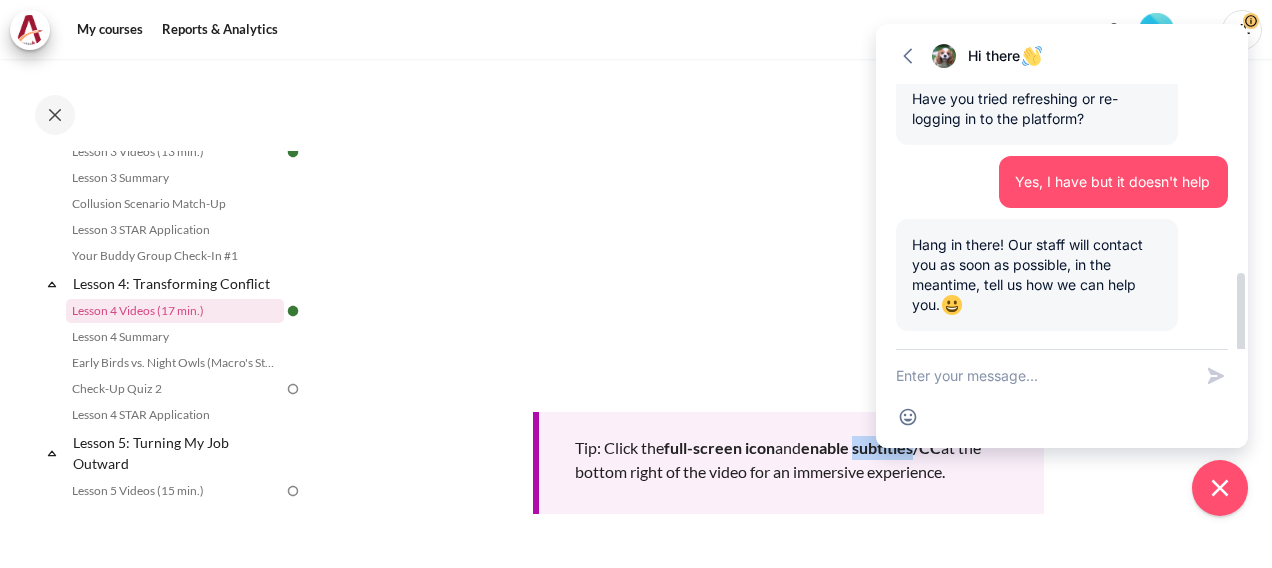 click on "enable subtitles/CC" at bounding box center [871, 447] 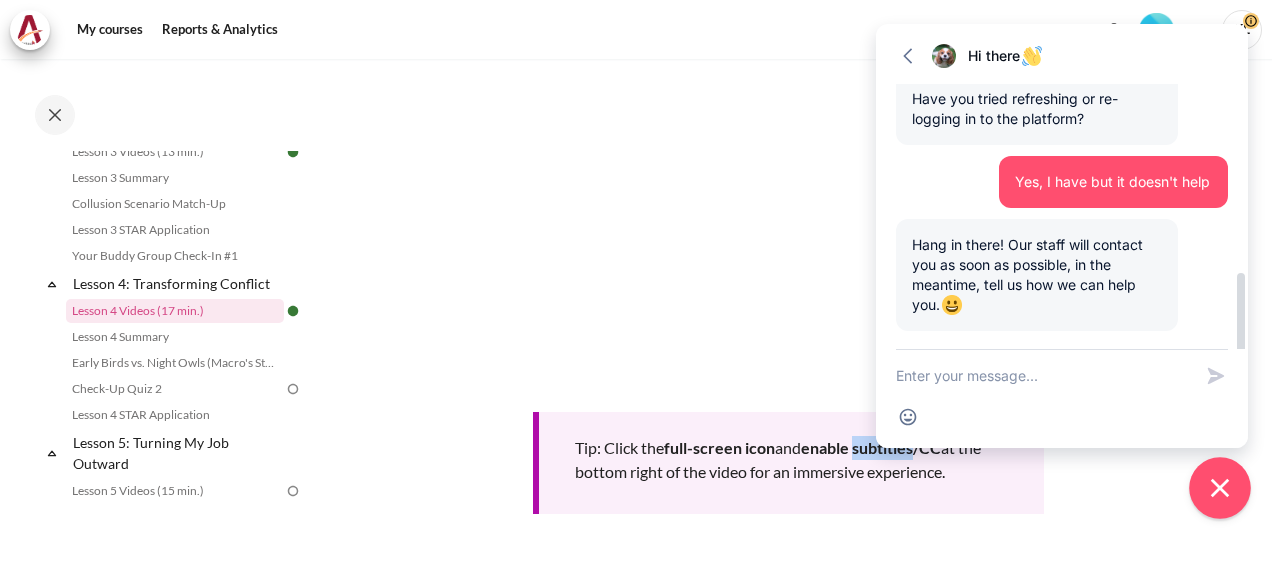 click 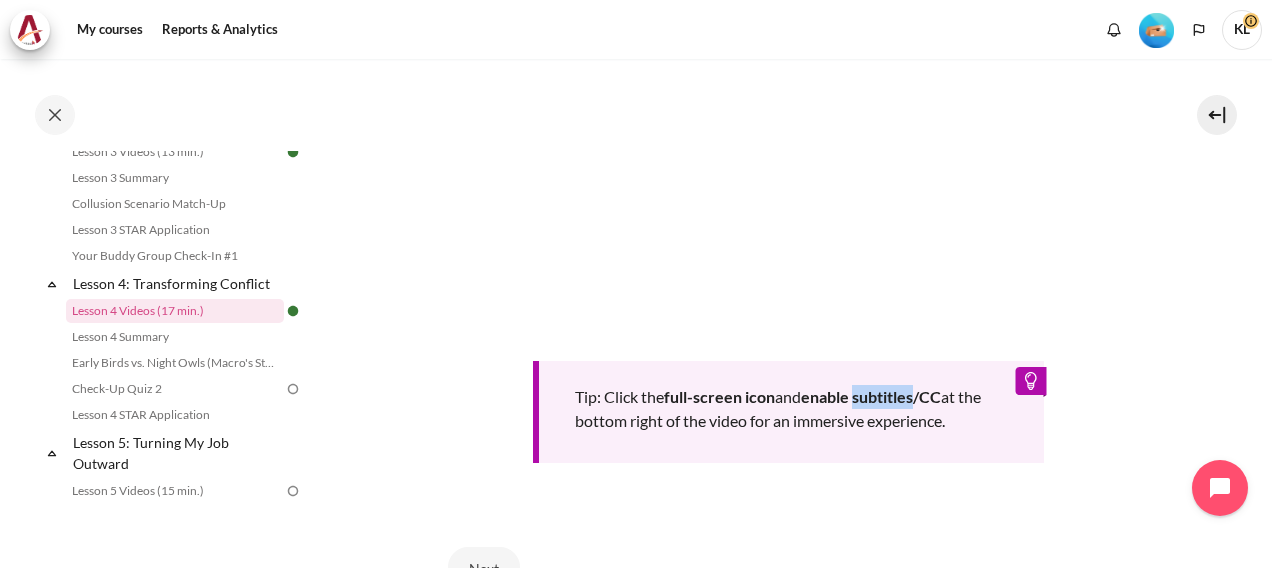 scroll, scrollTop: 606, scrollLeft: 0, axis: vertical 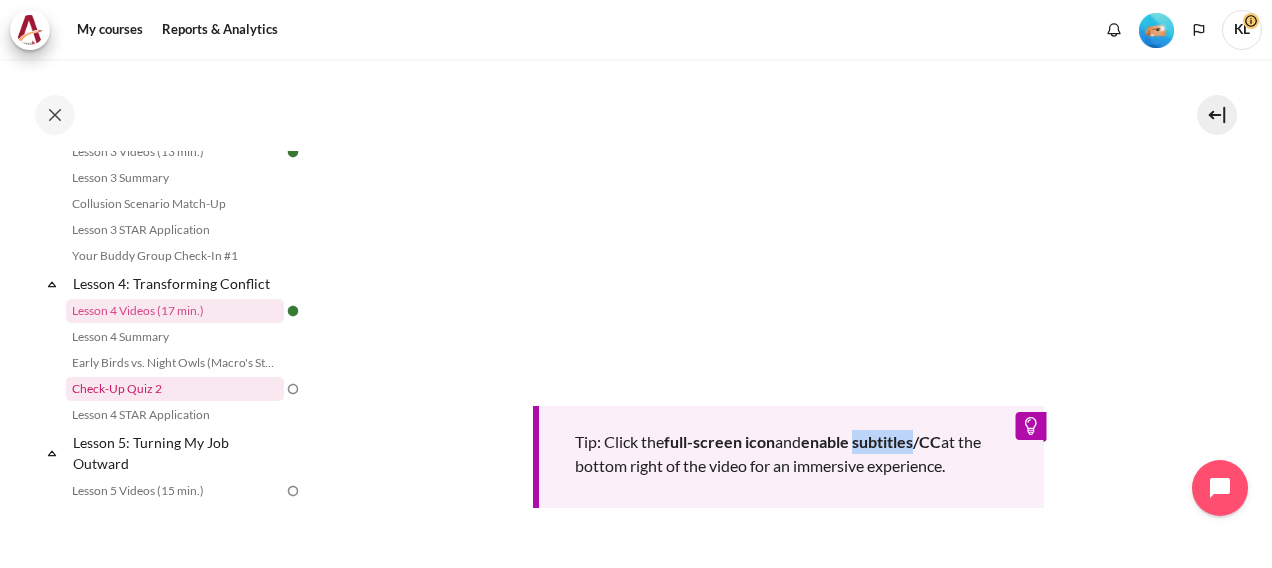click on "Check-Up Quiz 2" at bounding box center (175, 389) 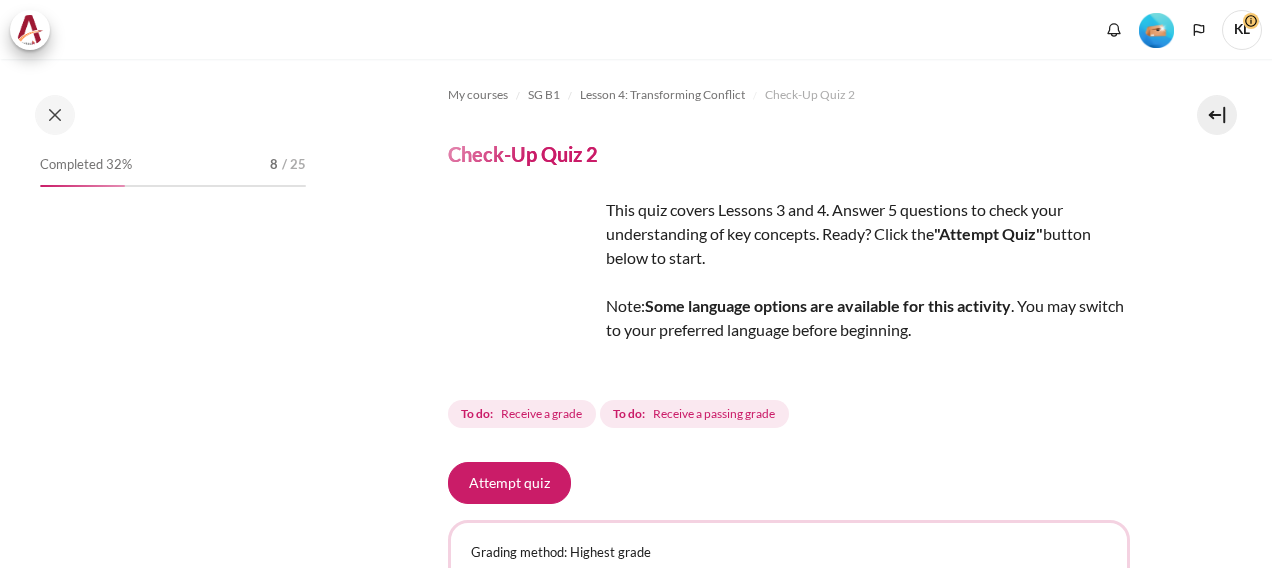 scroll, scrollTop: 0, scrollLeft: 0, axis: both 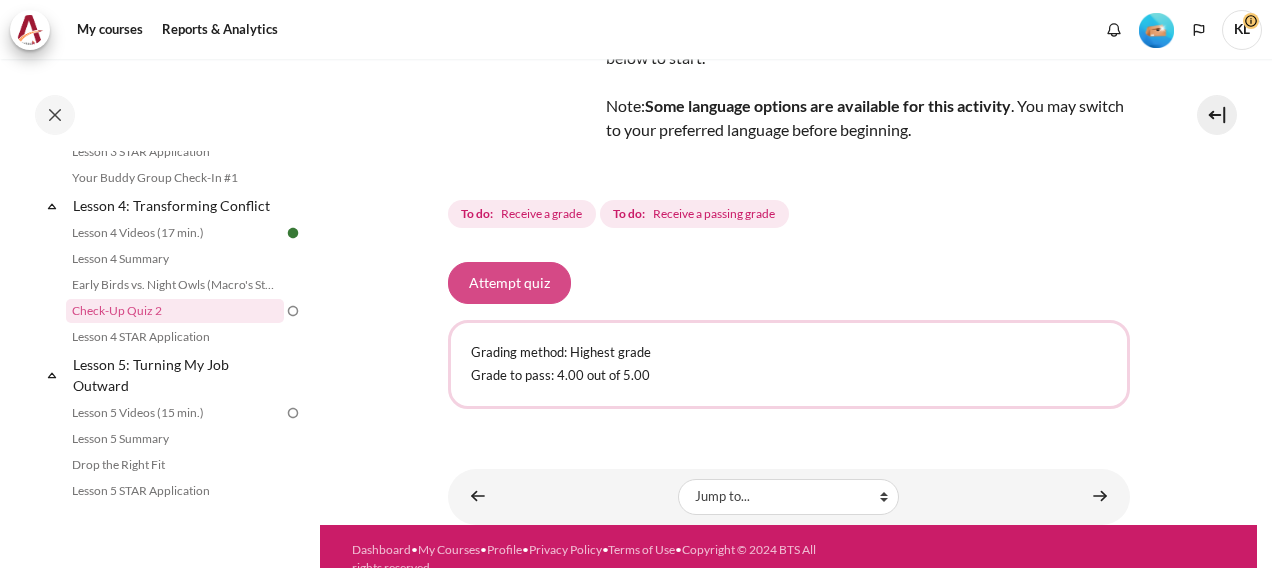 click on "Attempt quiz" at bounding box center (509, 283) 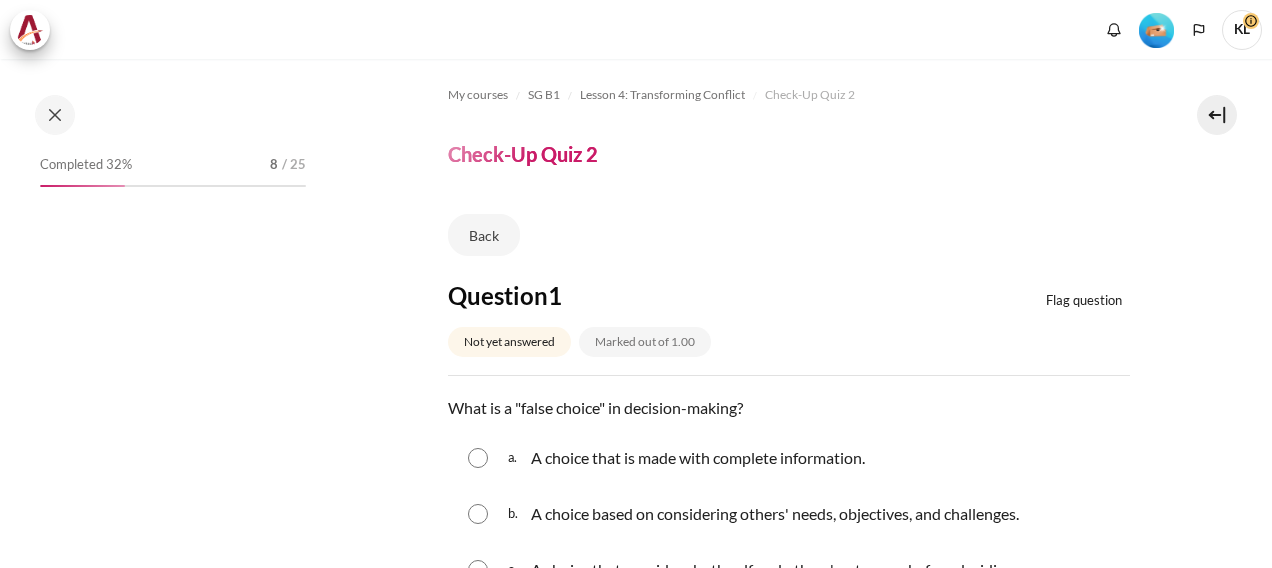 scroll, scrollTop: 0, scrollLeft: 0, axis: both 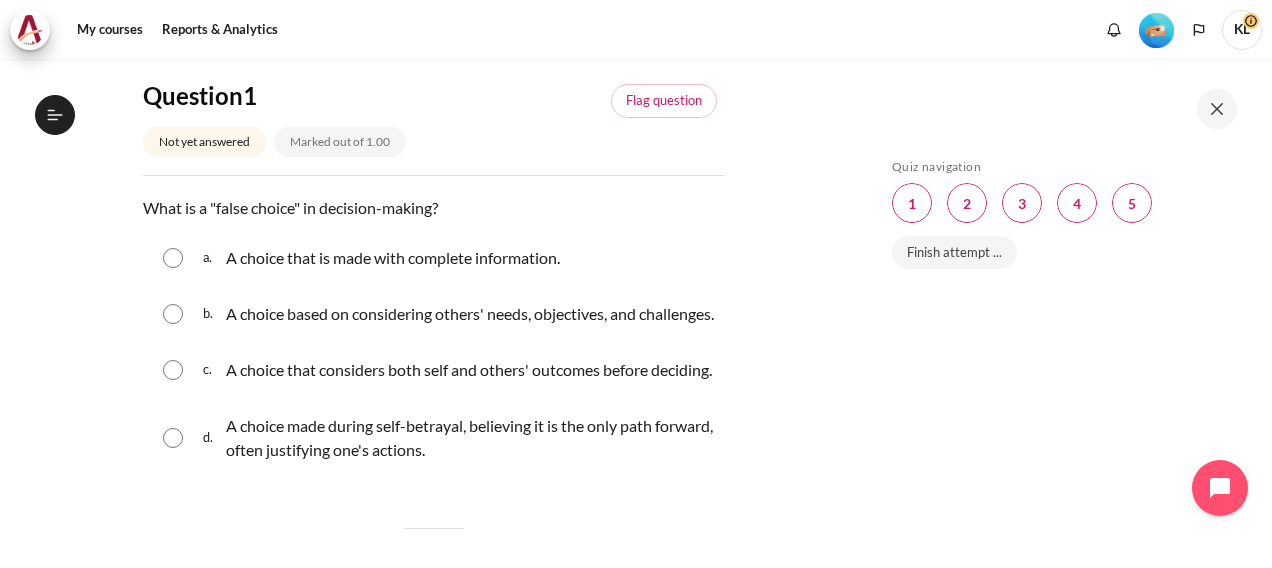 click at bounding box center (173, 438) 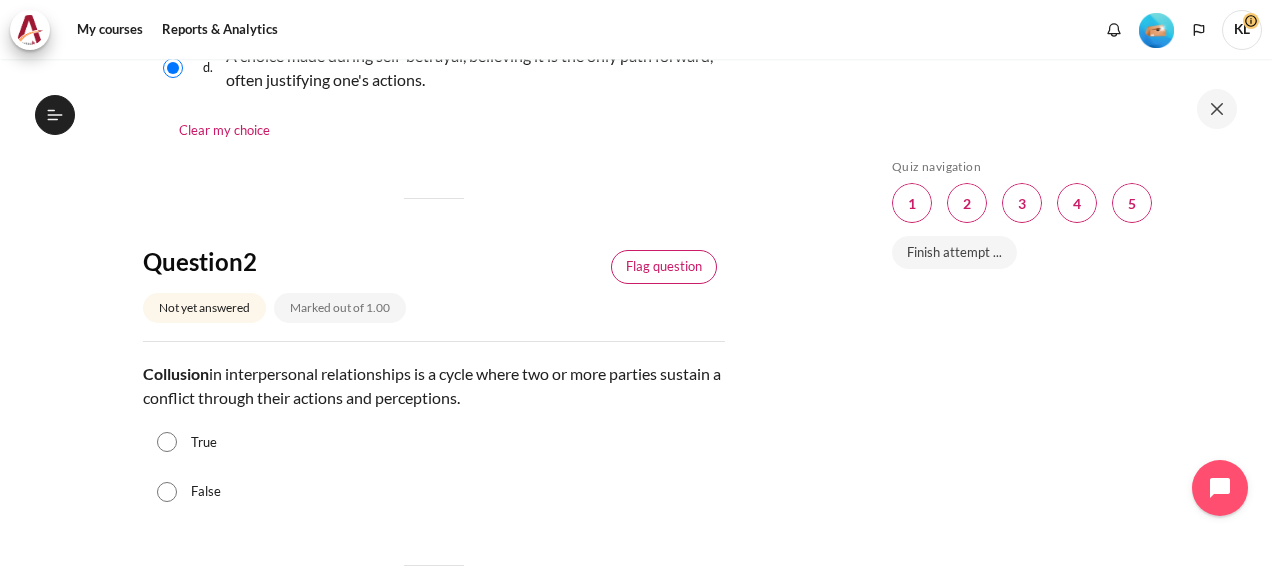scroll, scrollTop: 700, scrollLeft: 0, axis: vertical 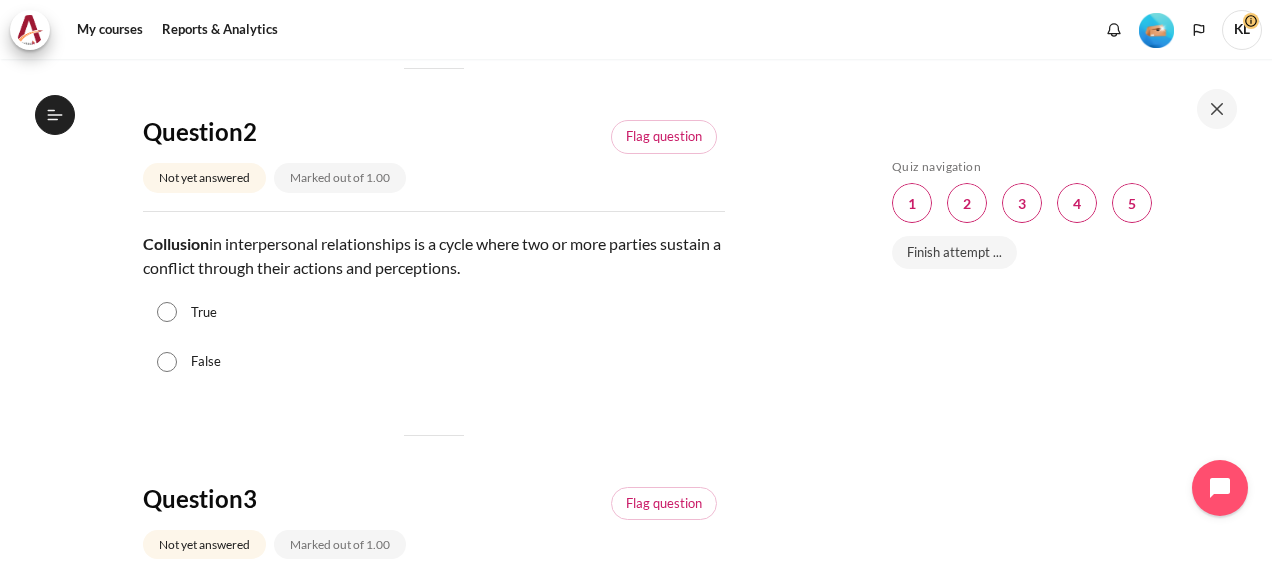 click on "True" at bounding box center [167, 312] 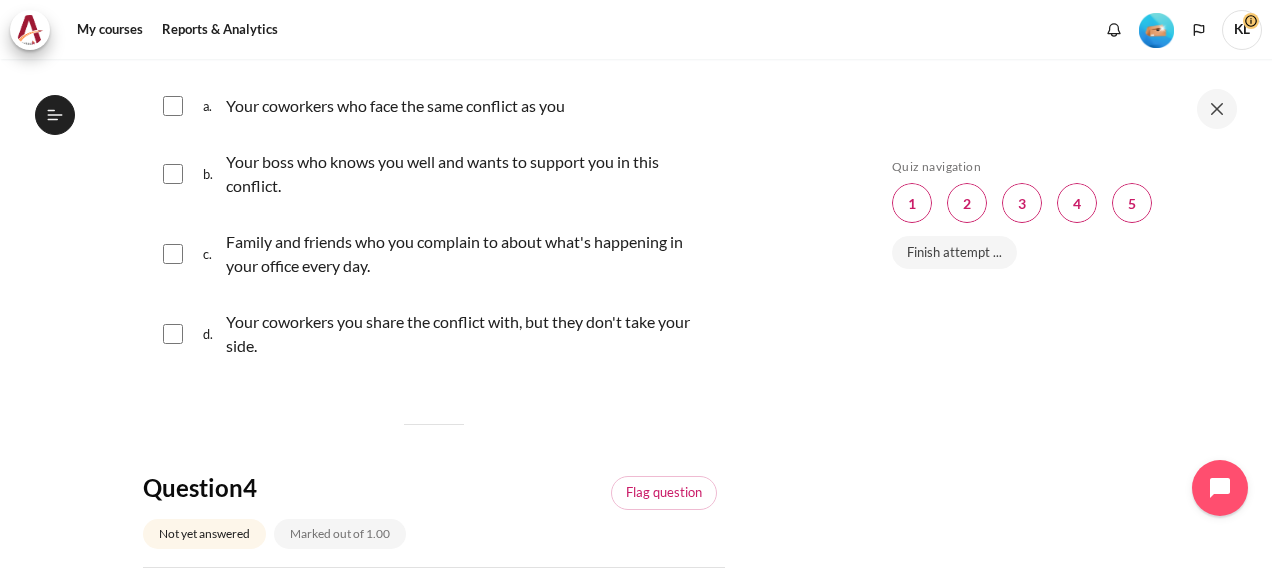 scroll, scrollTop: 1300, scrollLeft: 0, axis: vertical 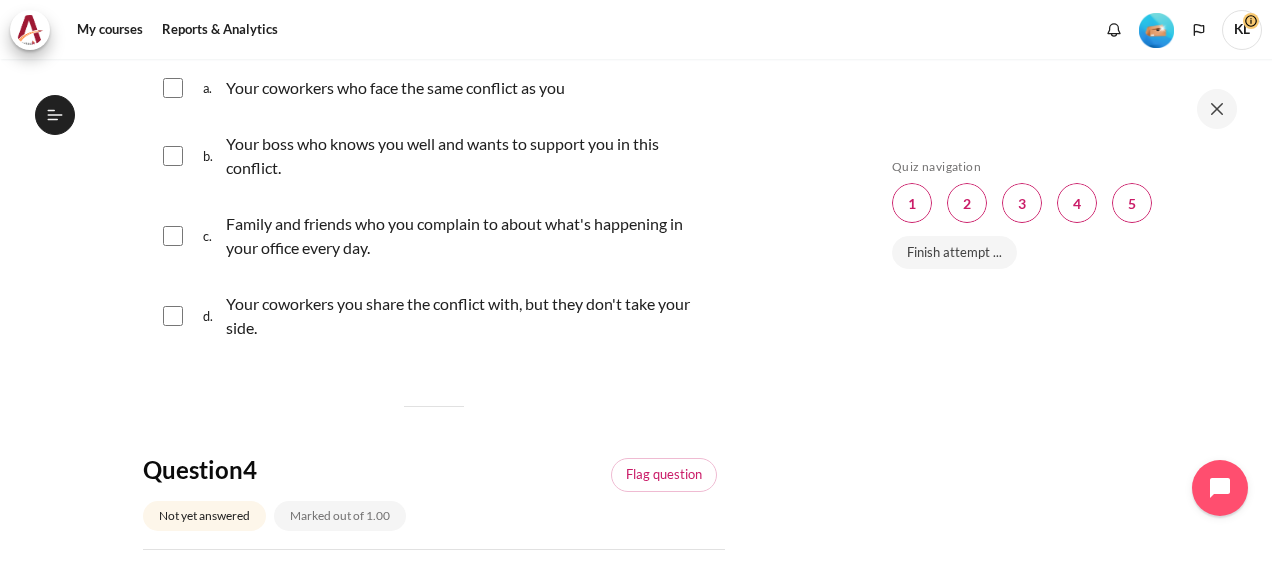click on "a.  Your coworkers who face the same conflict as you" at bounding box center [434, 88] 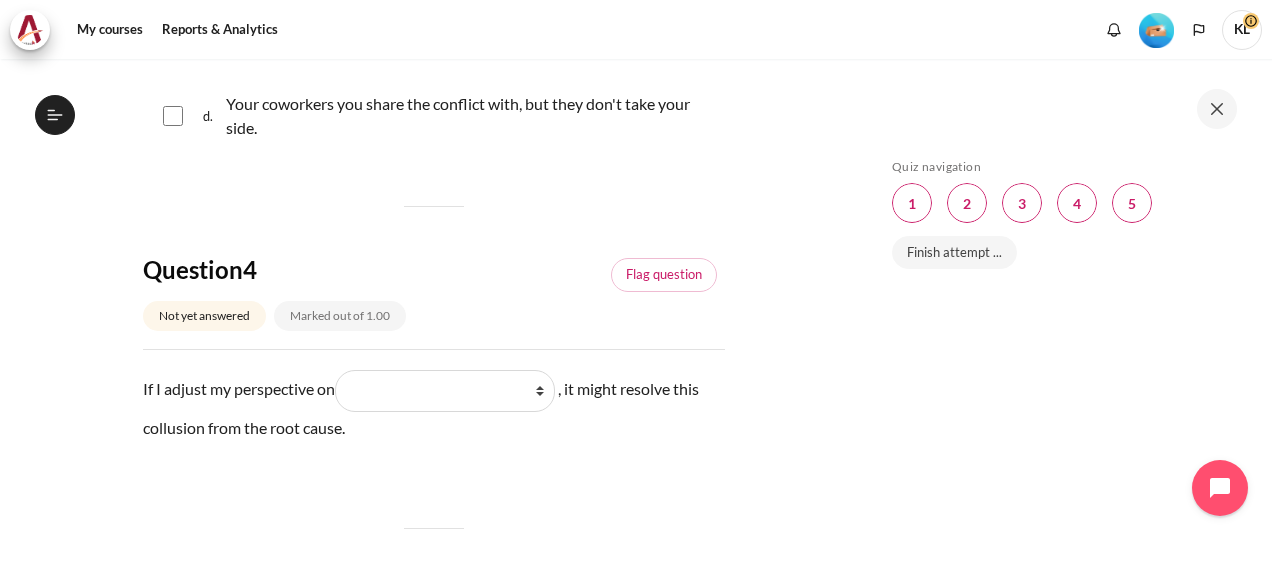 scroll, scrollTop: 1600, scrollLeft: 0, axis: vertical 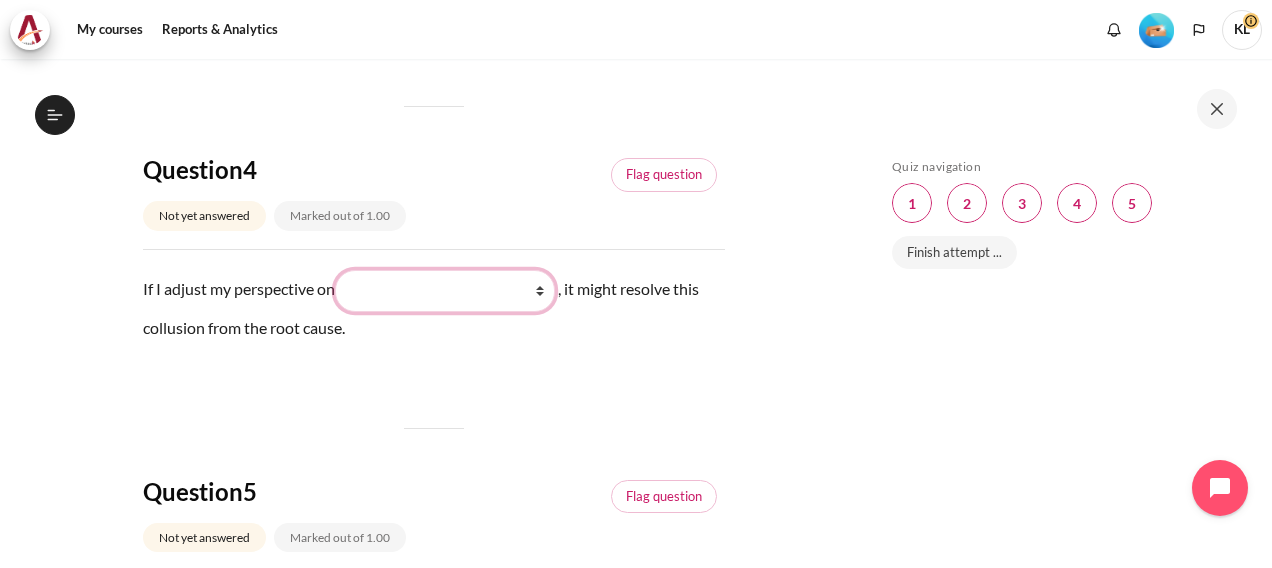 click on "What they do What I see and feel about what they do What I do What they see and feel" at bounding box center [445, 291] 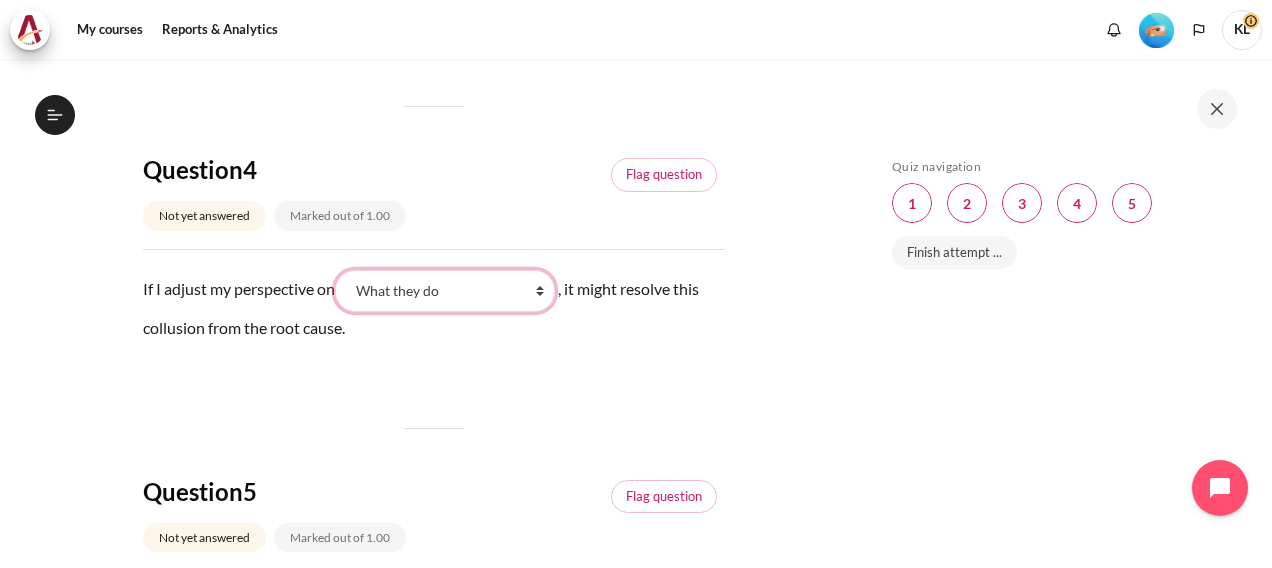 click on "What they do What I see and feel about what they do What I do What they see and feel" at bounding box center (445, 291) 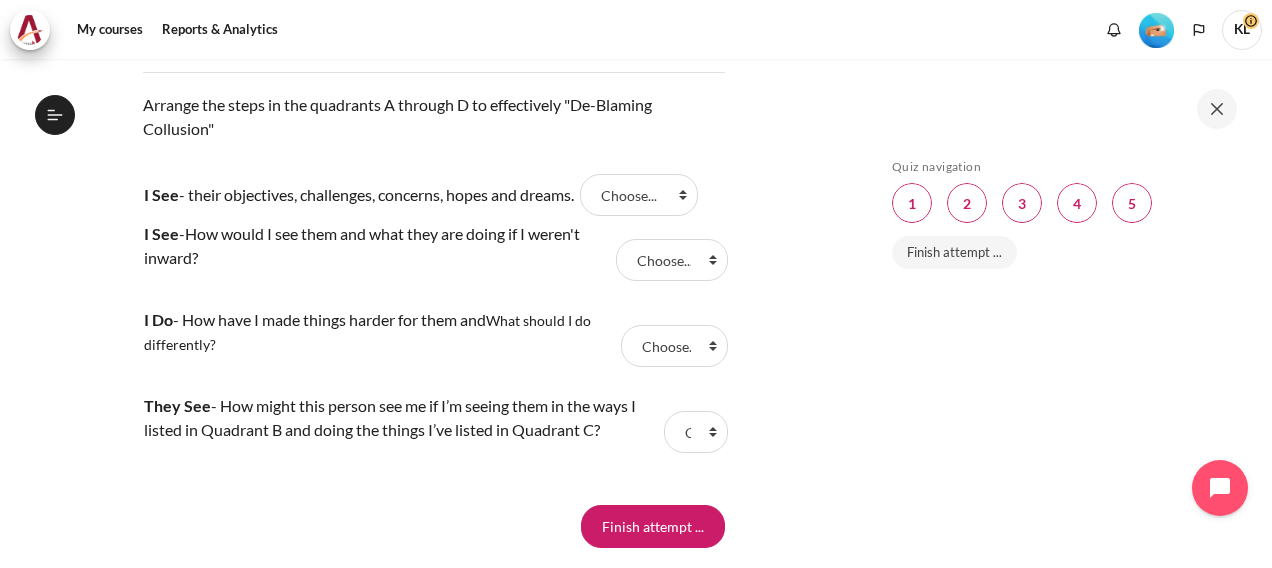 scroll, scrollTop: 2100, scrollLeft: 0, axis: vertical 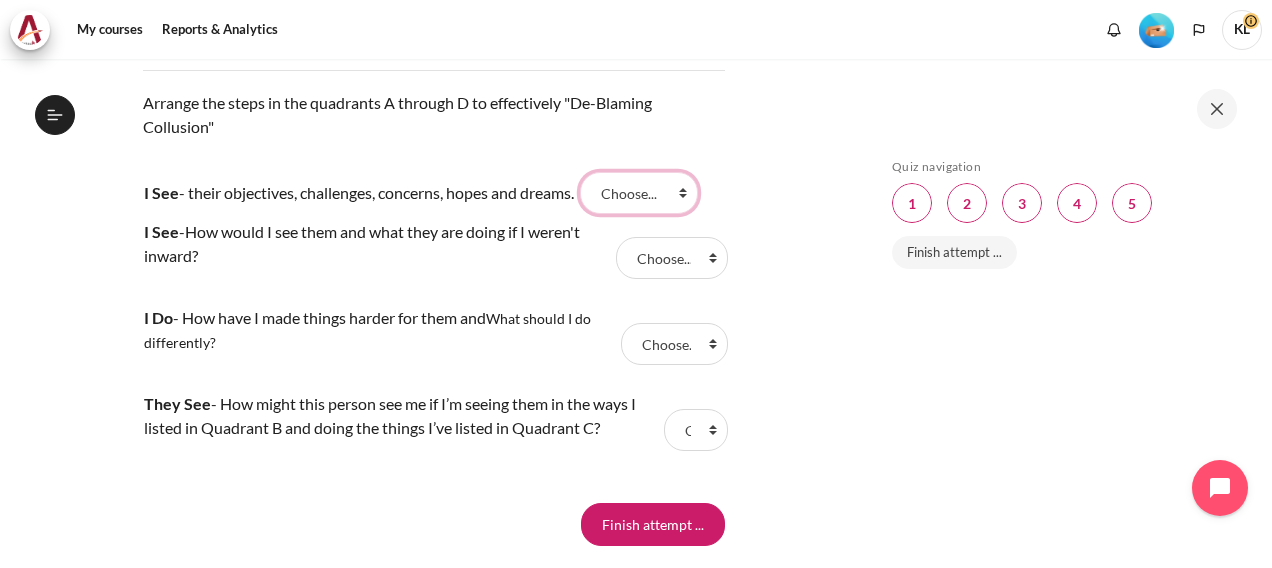 click on "Choose... A C D B" at bounding box center [639, 193] 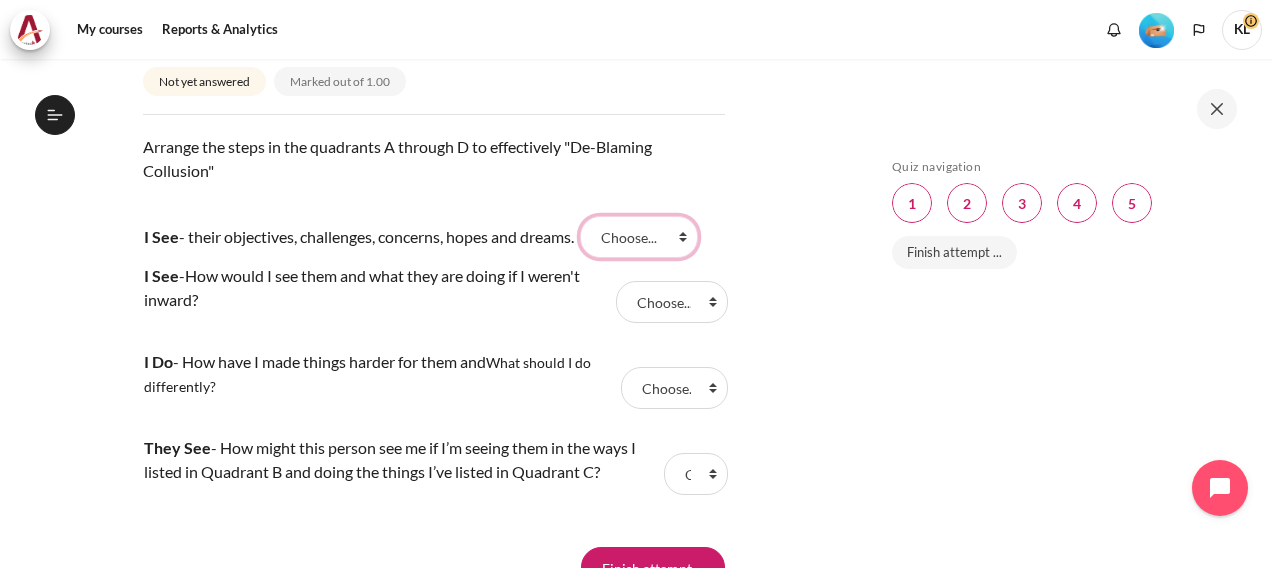 scroll, scrollTop: 2100, scrollLeft: 0, axis: vertical 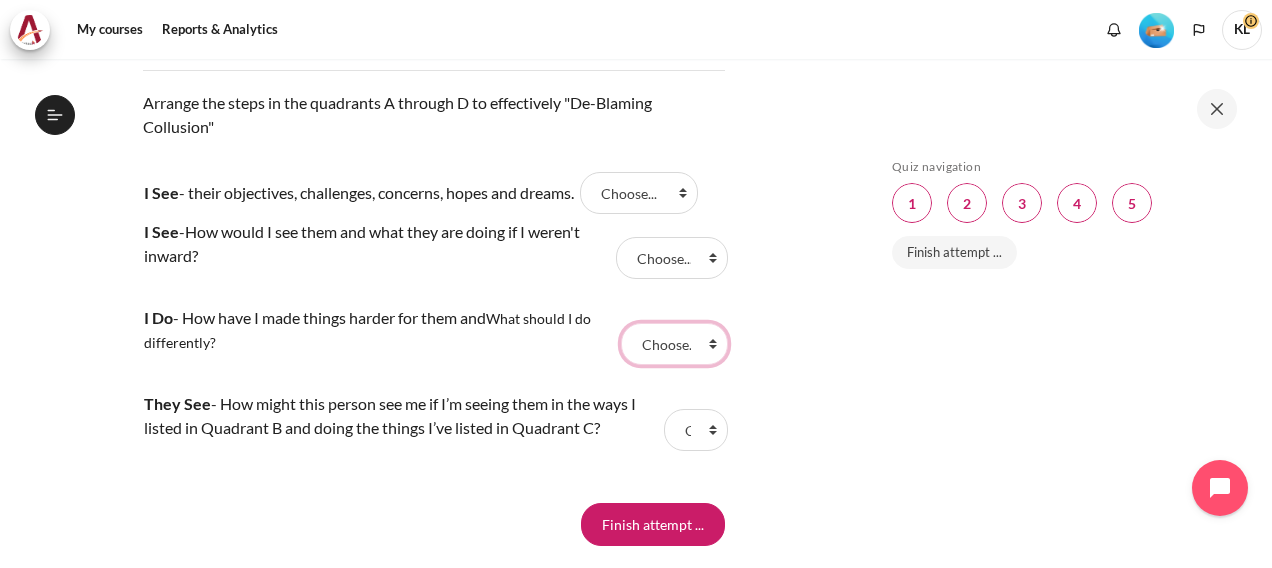 click on "Choose... A C D B" at bounding box center [674, 344] 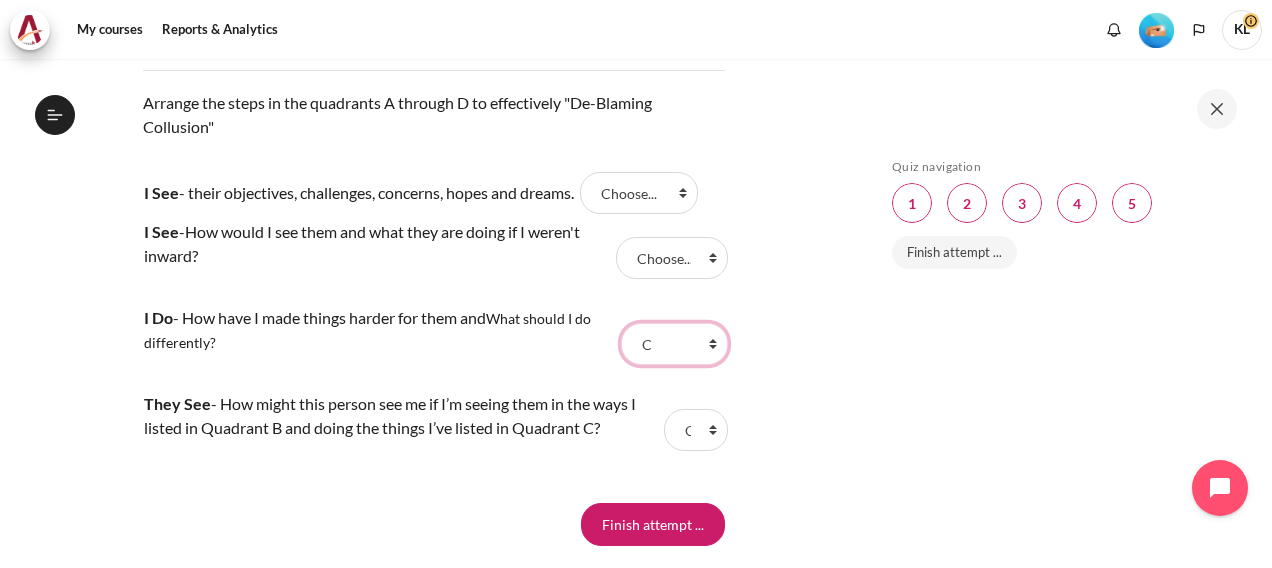 click on "Choose... A C D B" at bounding box center [674, 344] 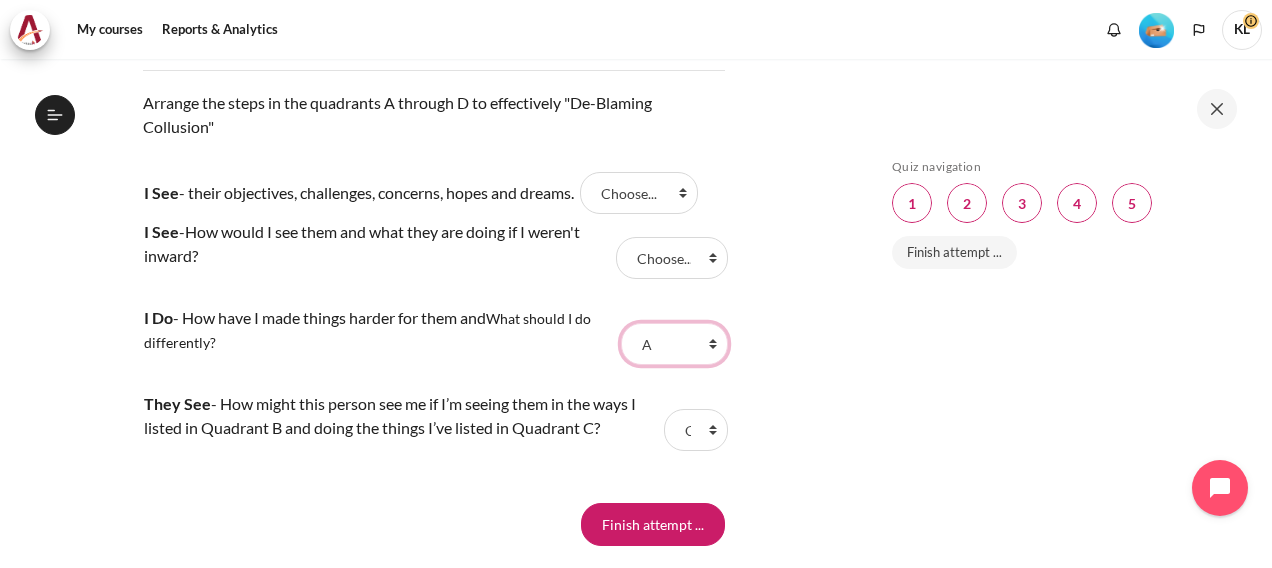 click on "Choose... A C D B" at bounding box center (674, 344) 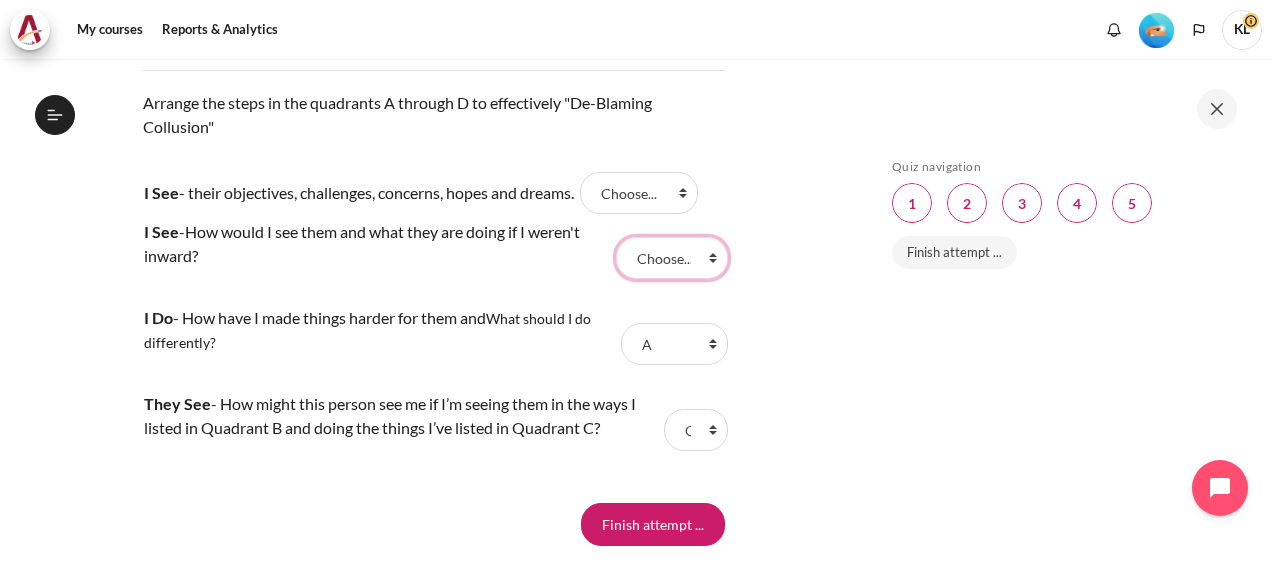 click on "Choose... A C D B" at bounding box center [672, 258] 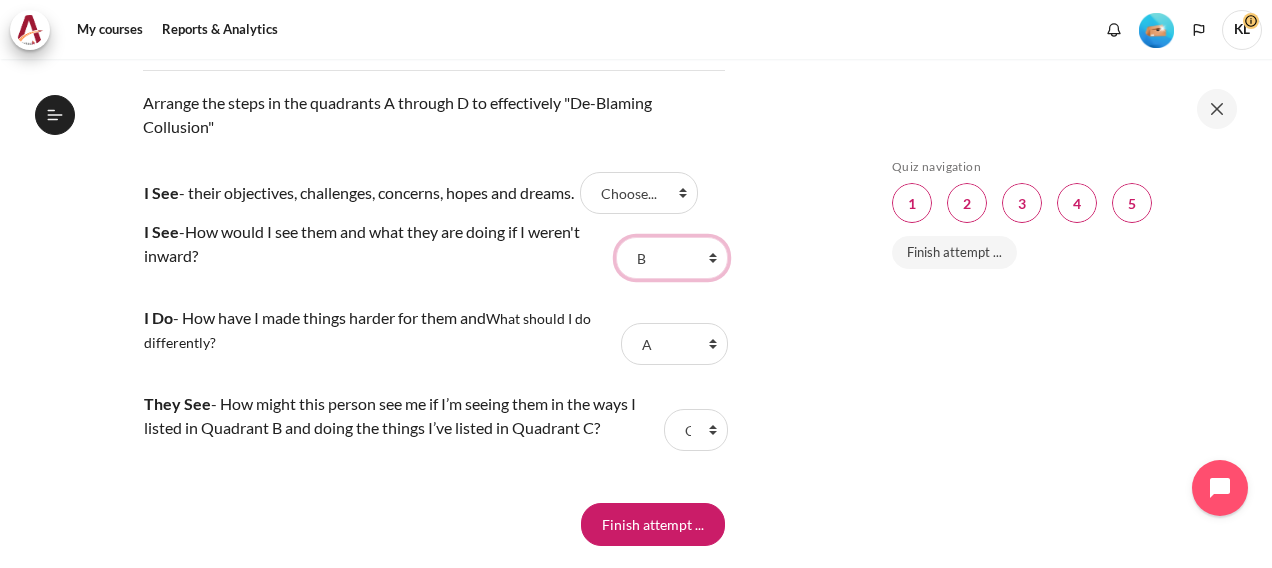 click on "Choose... A C D B" at bounding box center (672, 258) 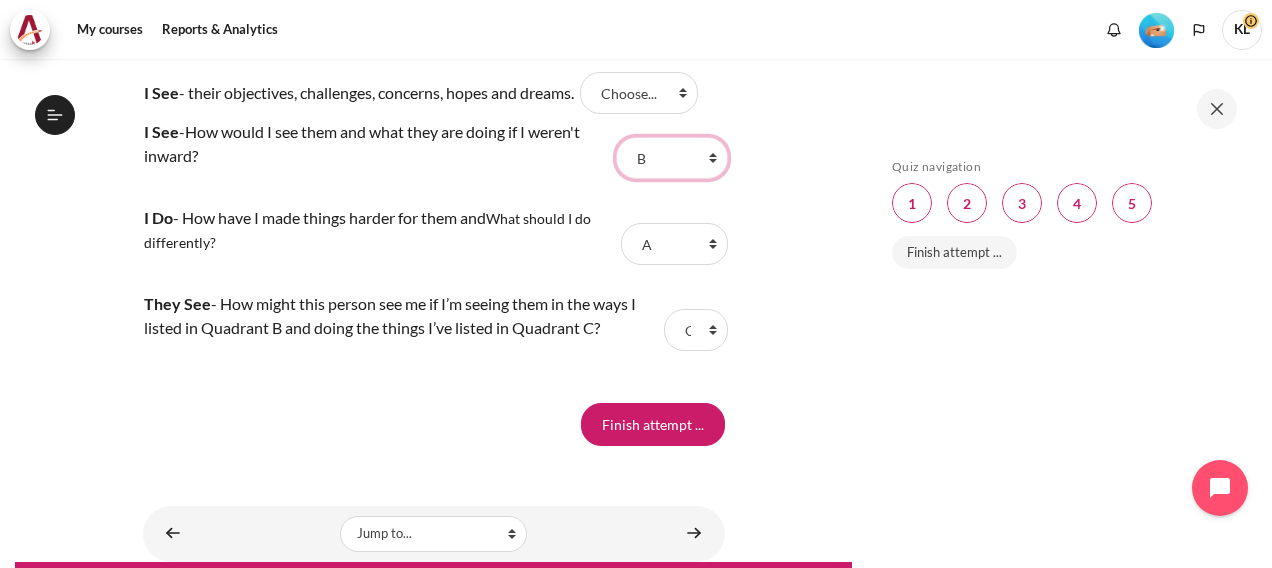scroll, scrollTop: 2100, scrollLeft: 0, axis: vertical 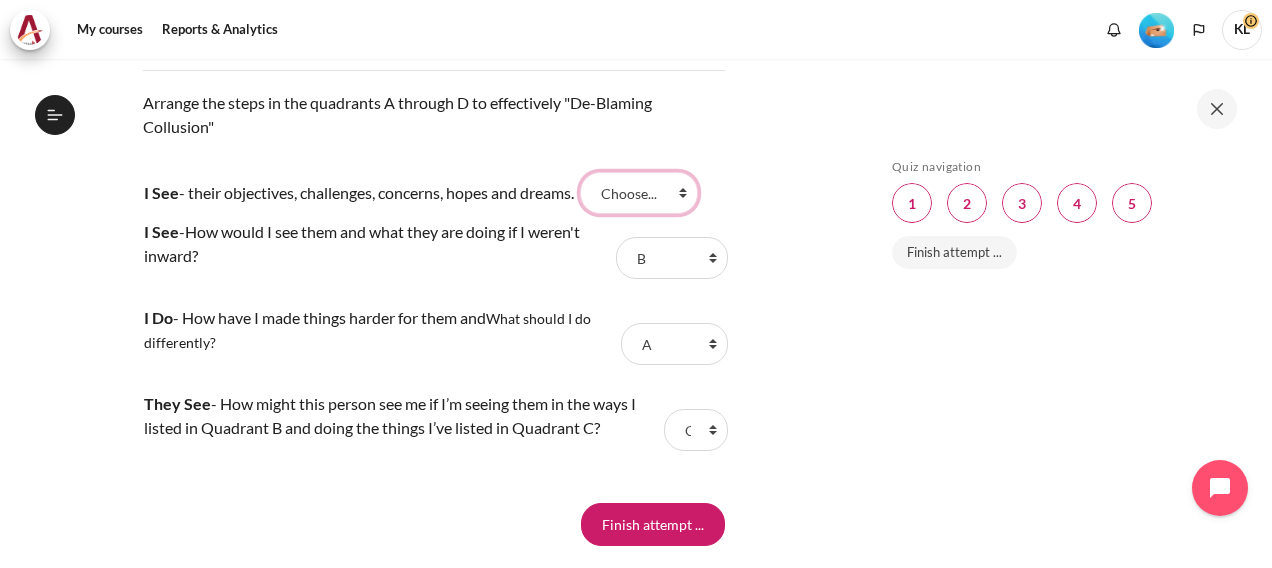 click on "Choose... A C D B" at bounding box center [639, 193] 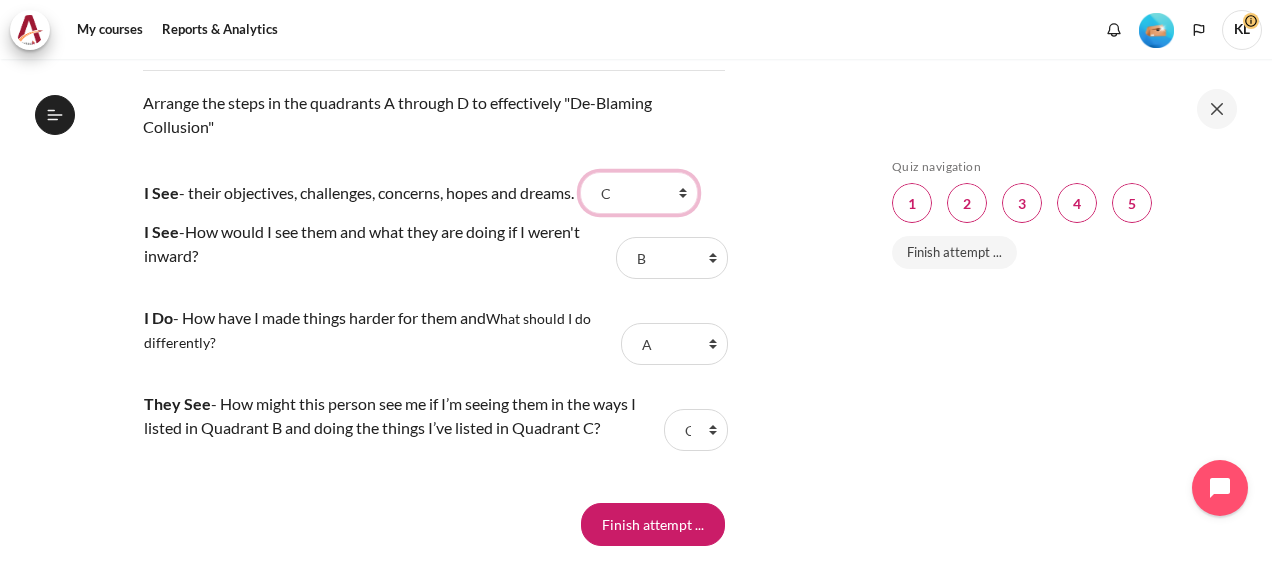 click on "Choose... A C D B" at bounding box center (639, 193) 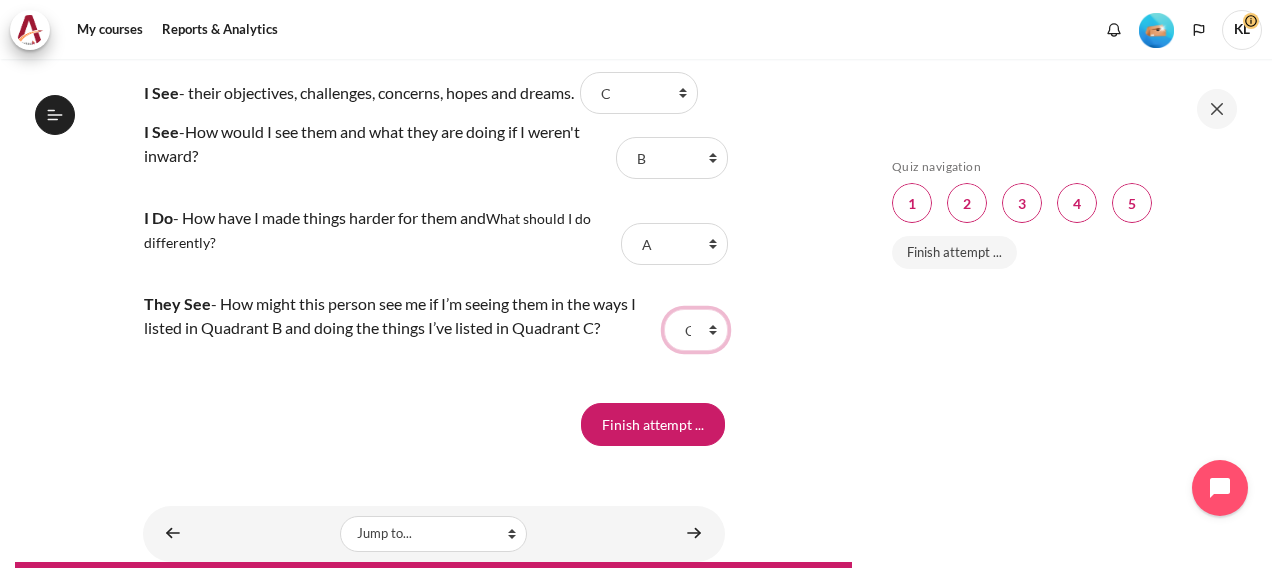 click on "Choose... A C D B" at bounding box center [696, 330] 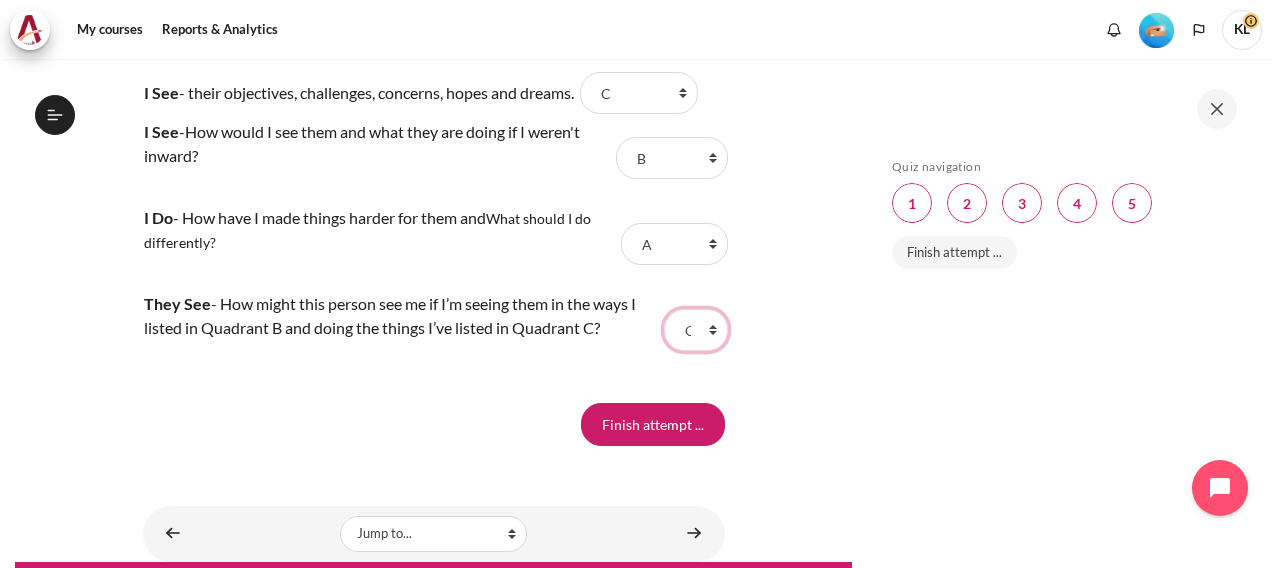 select on "3" 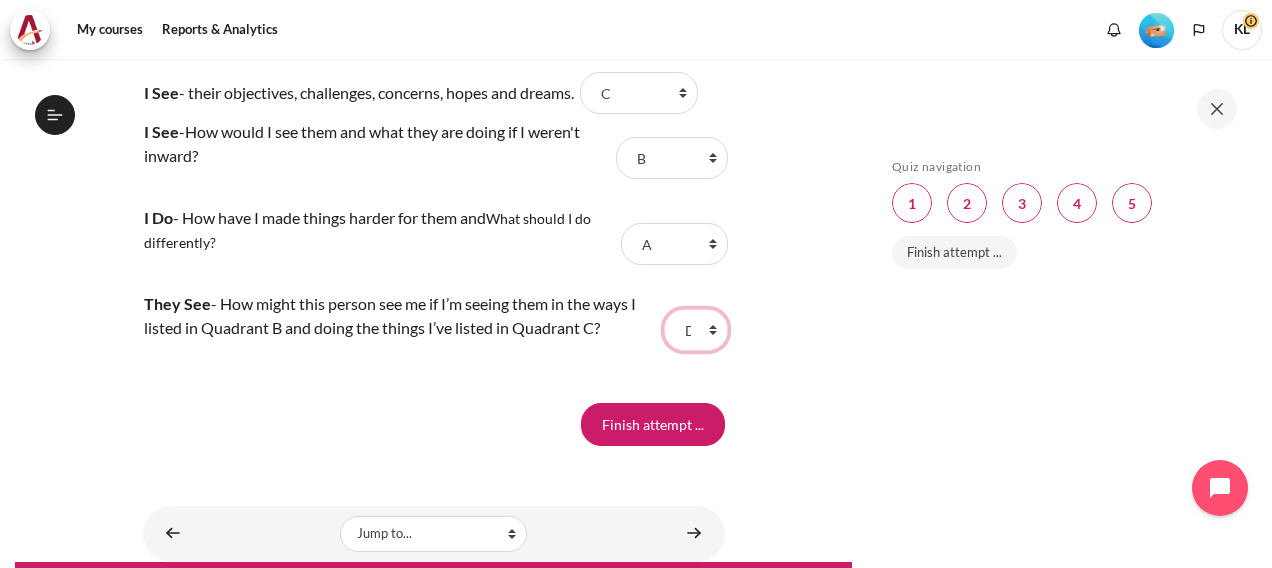 click on "Choose... A C D B" at bounding box center [696, 330] 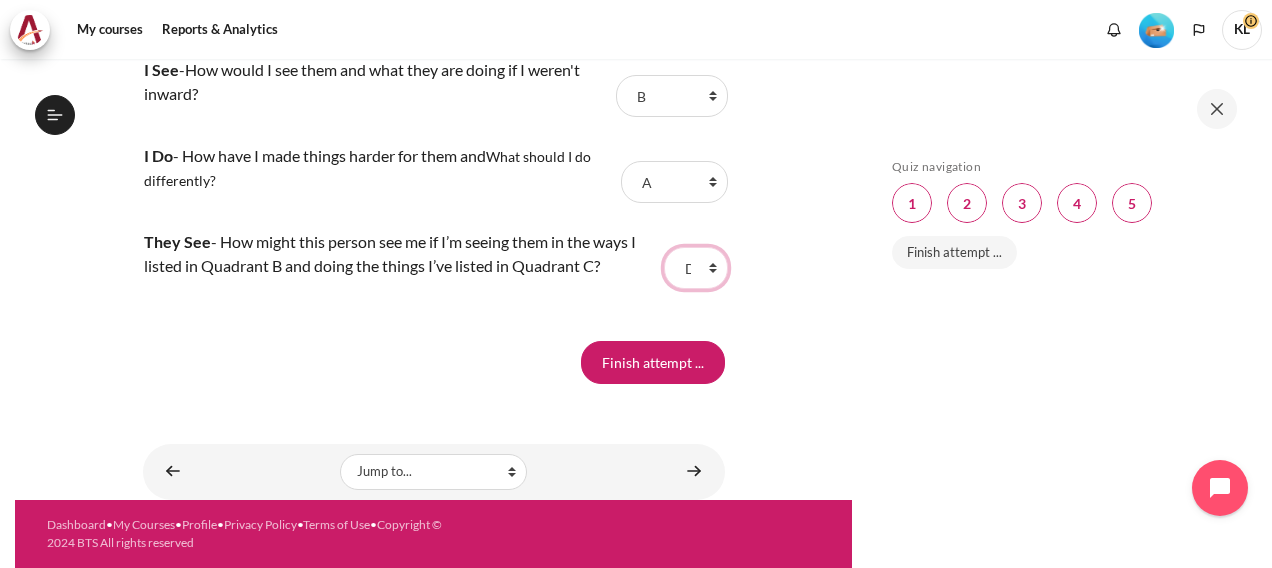 scroll, scrollTop: 2306, scrollLeft: 0, axis: vertical 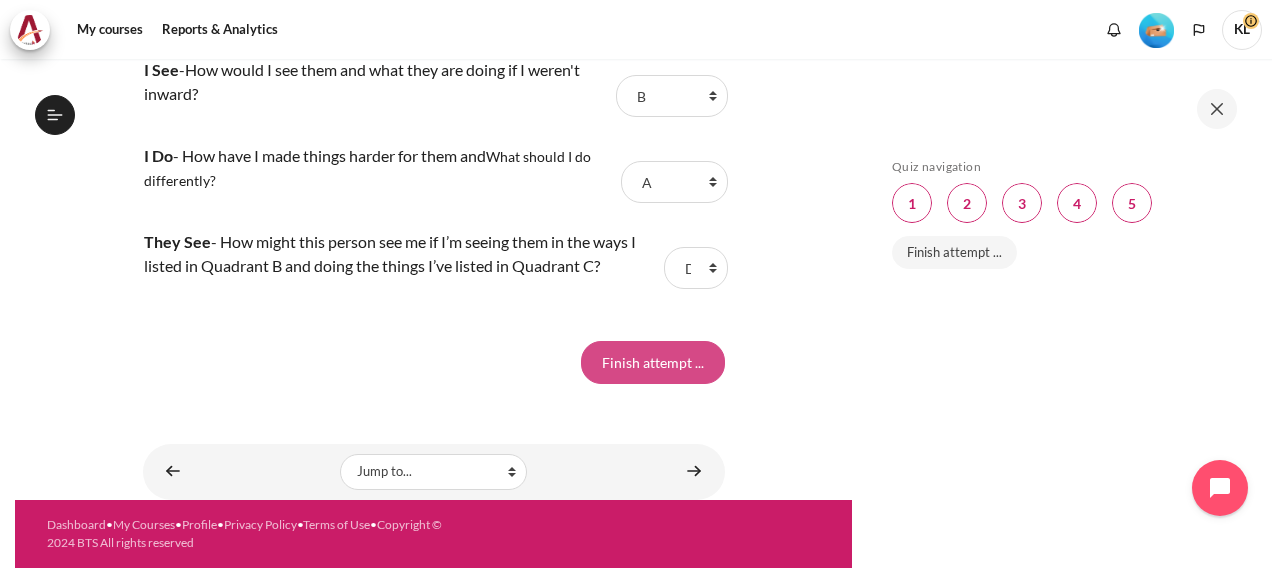 click on "Finish attempt ..." at bounding box center [653, 362] 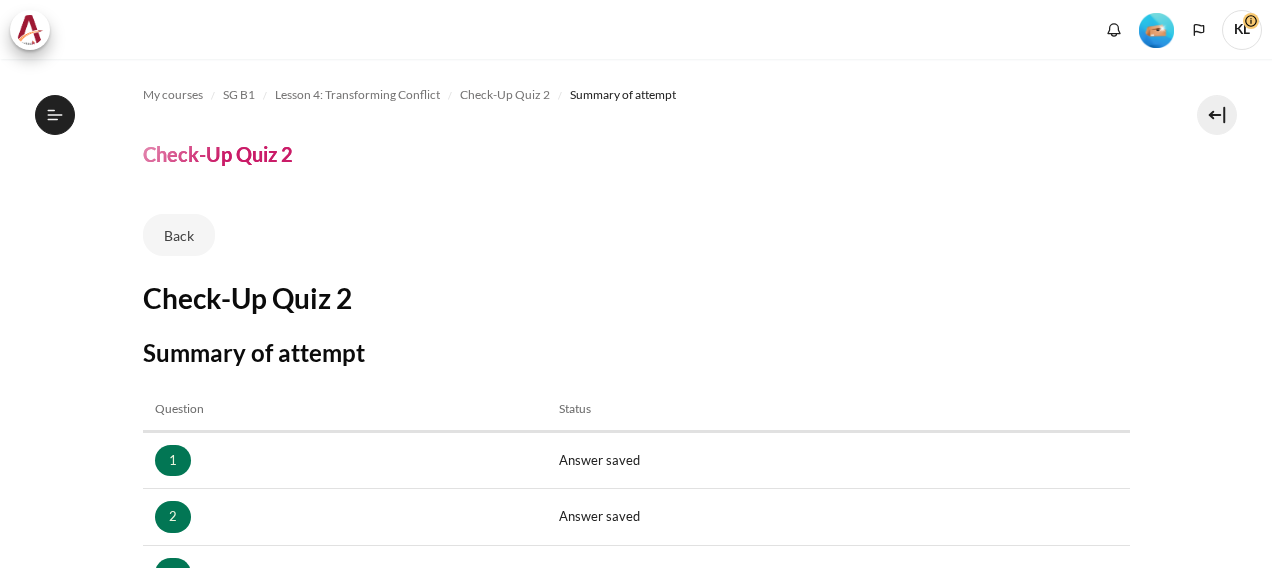 scroll, scrollTop: 0, scrollLeft: 0, axis: both 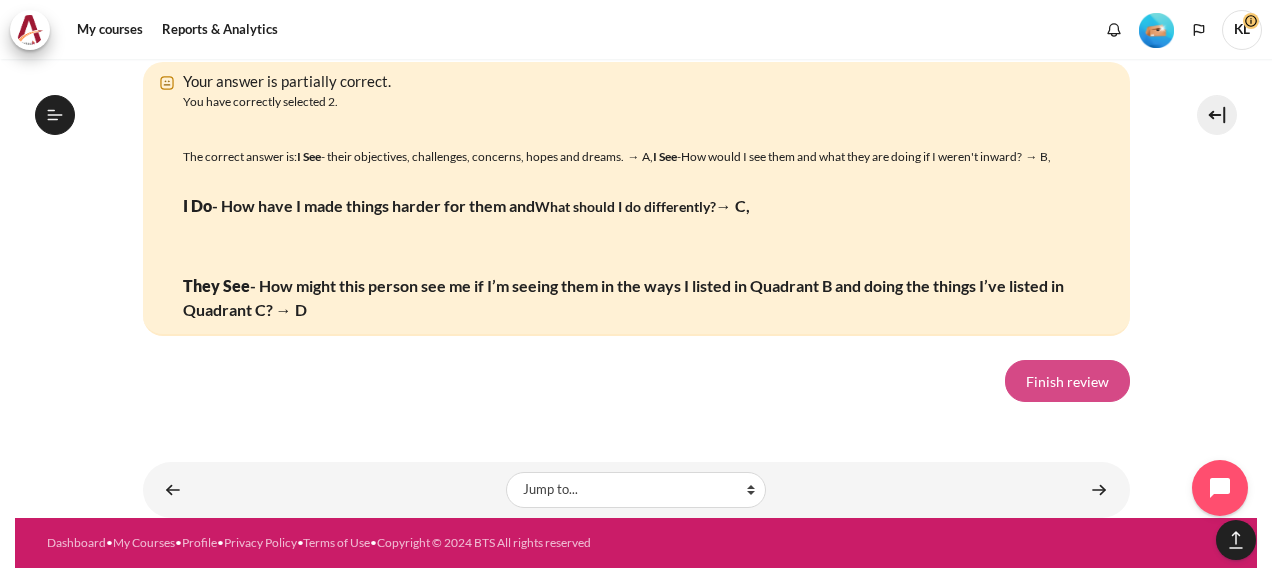 click on "Finish review" at bounding box center (1067, 381) 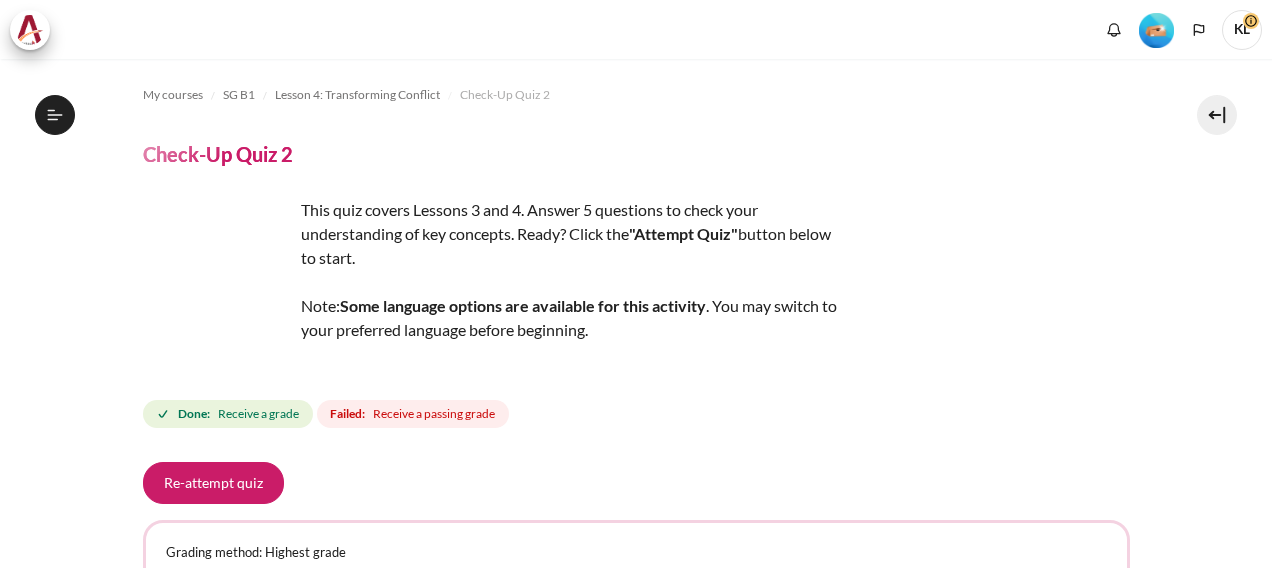 scroll, scrollTop: 0, scrollLeft: 0, axis: both 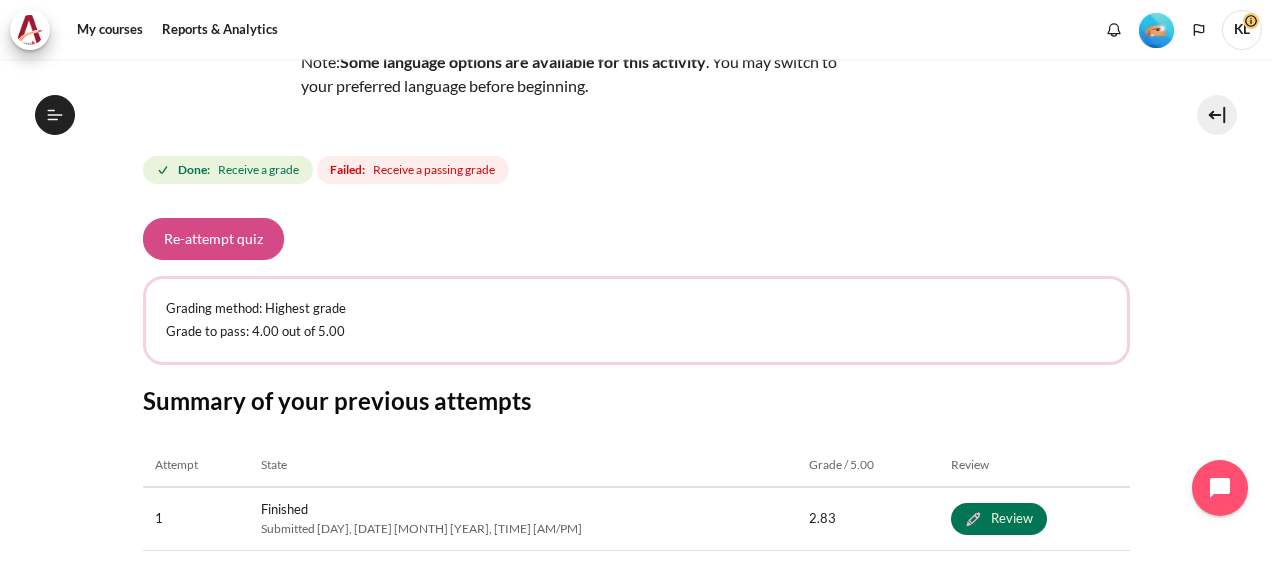 click on "Re-attempt quiz" at bounding box center [213, 239] 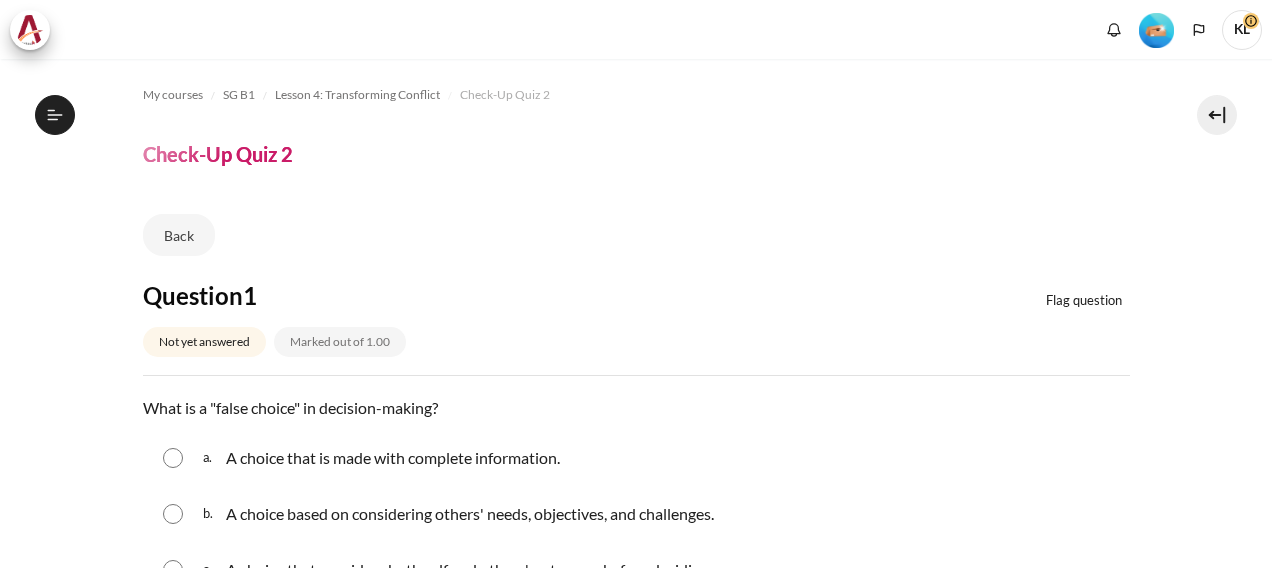 scroll, scrollTop: 0, scrollLeft: 0, axis: both 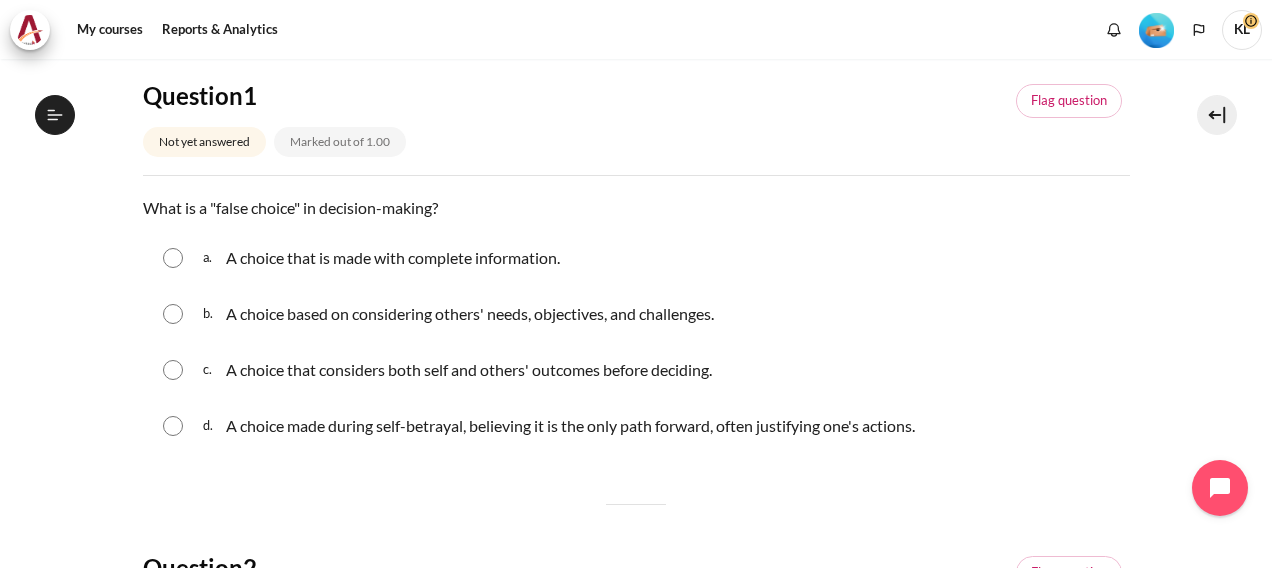 click at bounding box center (173, 426) 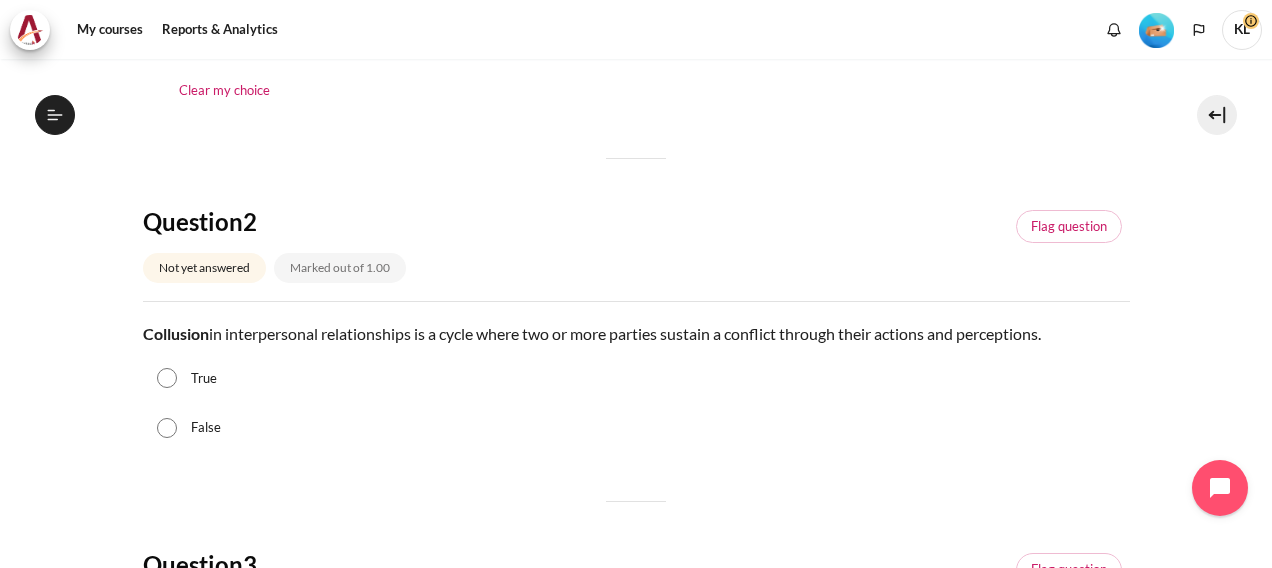 scroll, scrollTop: 600, scrollLeft: 0, axis: vertical 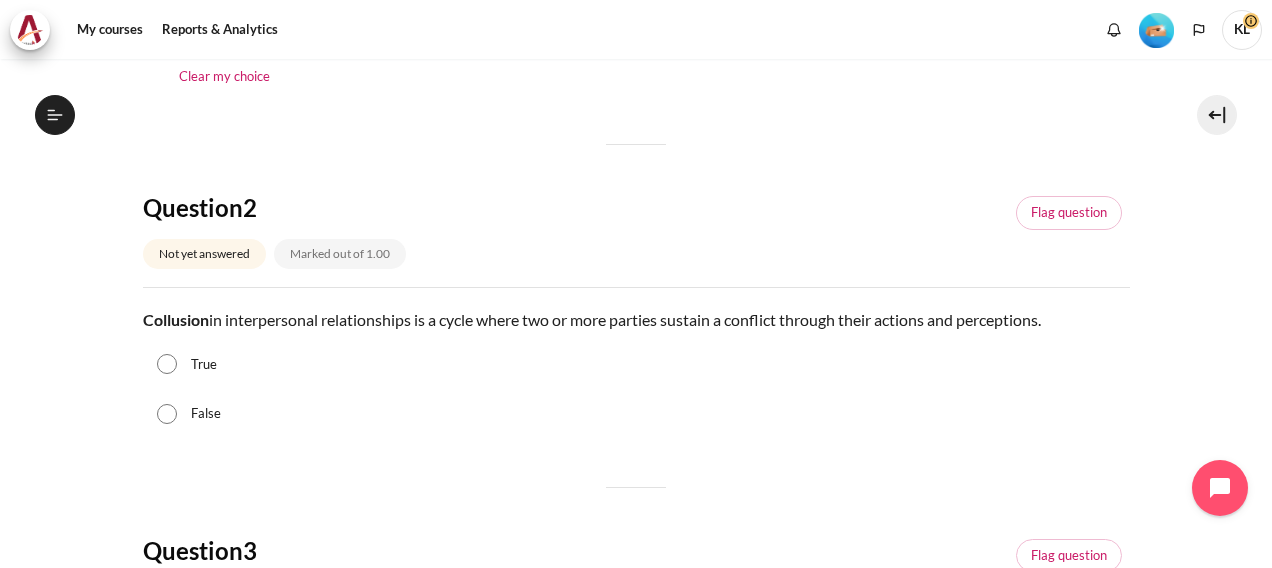 click on "True" at bounding box center (167, 364) 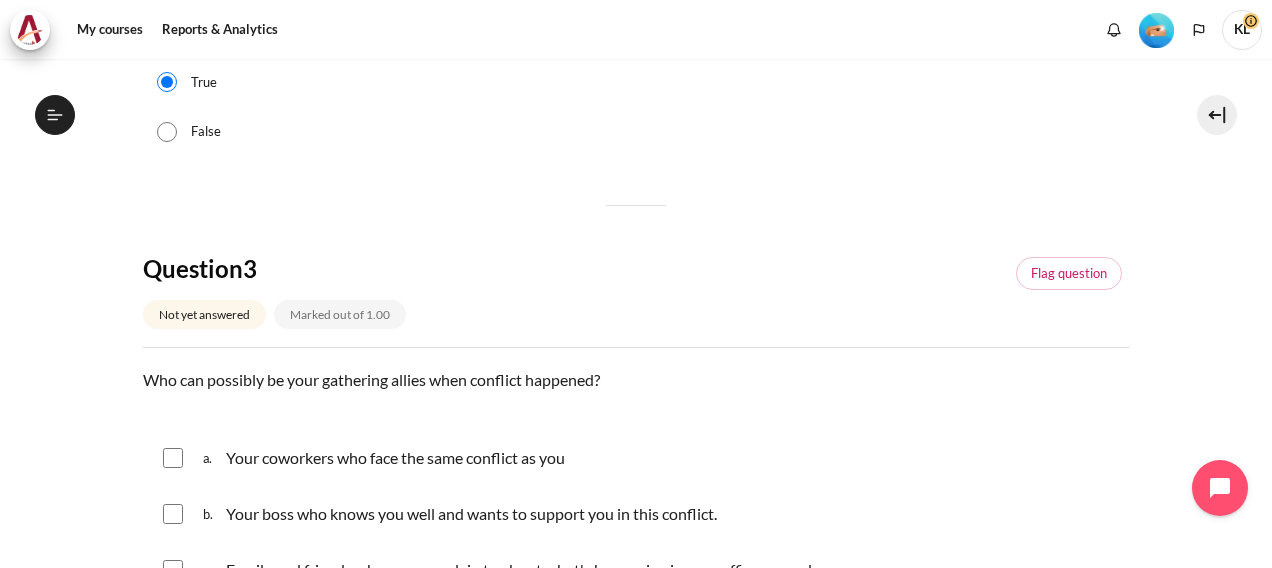 scroll, scrollTop: 1000, scrollLeft: 0, axis: vertical 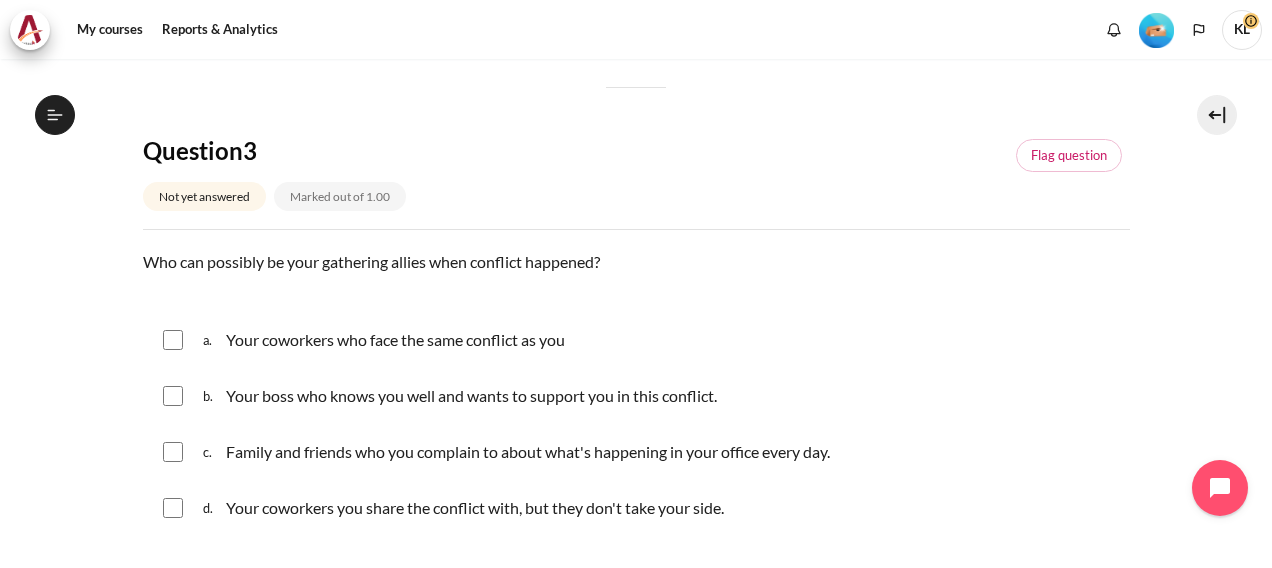 click at bounding box center [173, 340] 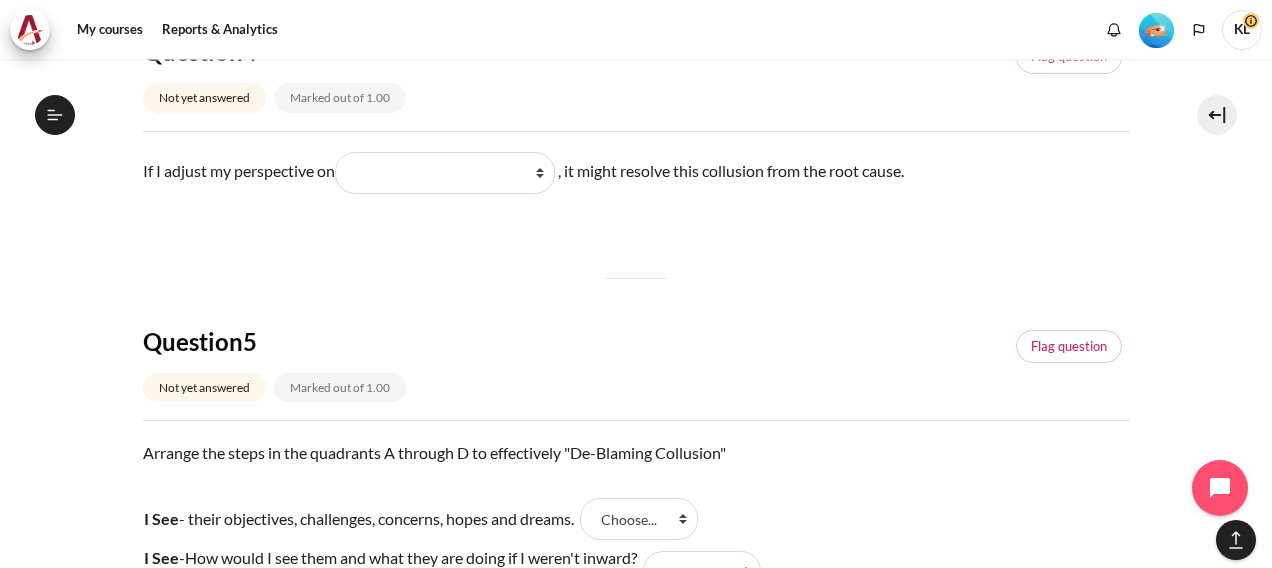 scroll, scrollTop: 1600, scrollLeft: 0, axis: vertical 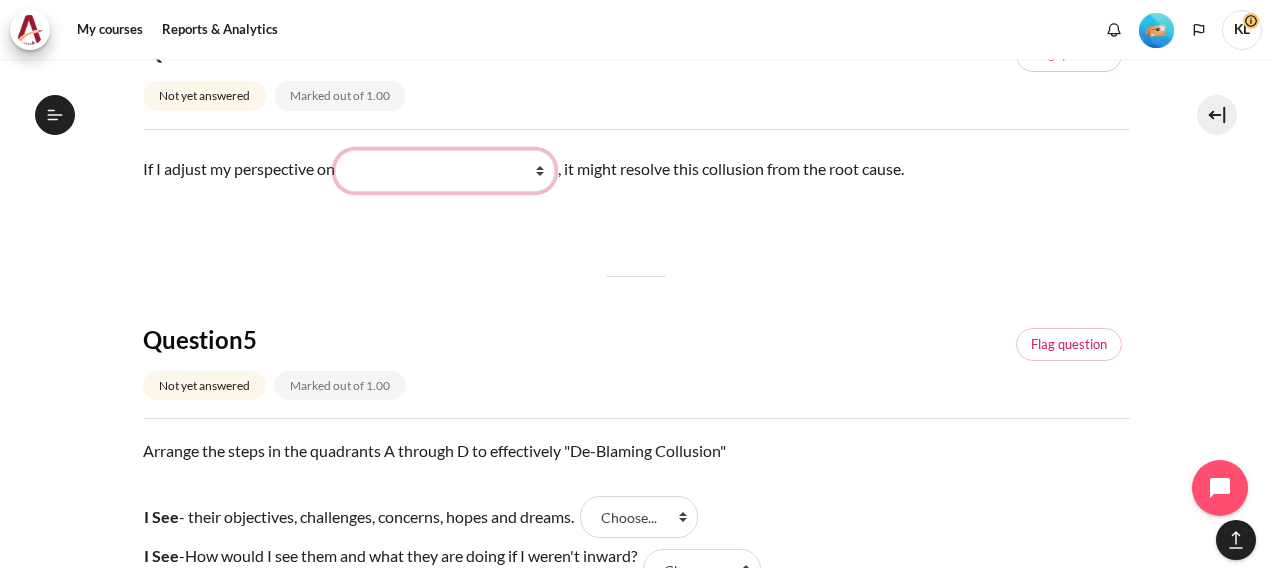 click on "What they do What I see and feel about what they do What I do What they see and feel" at bounding box center (445, 171) 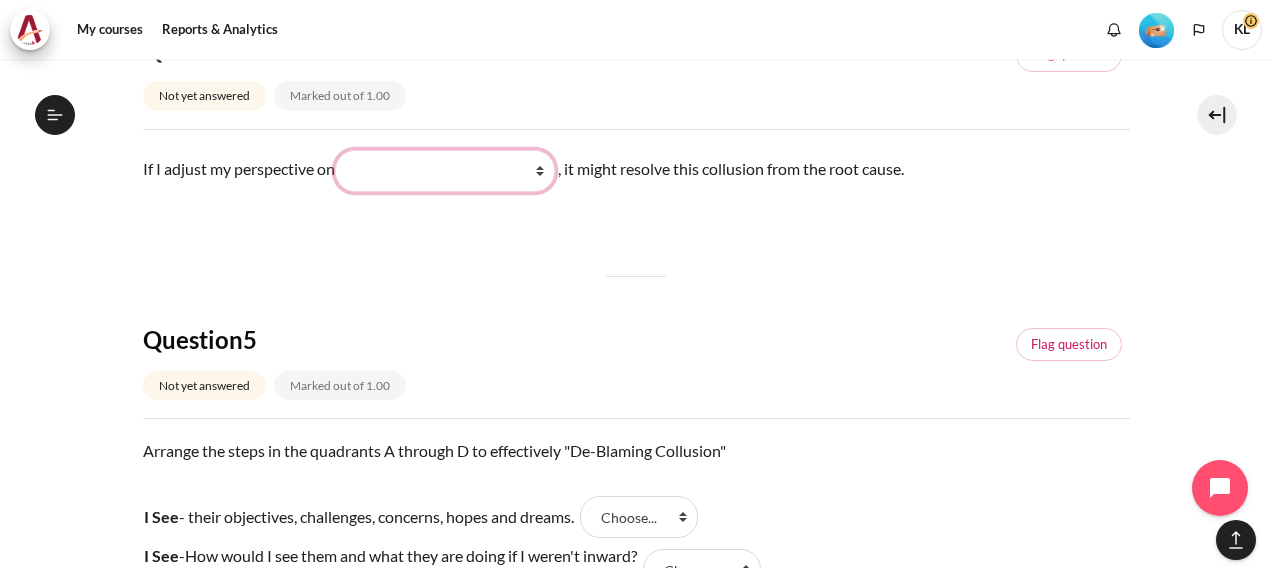 select on "2" 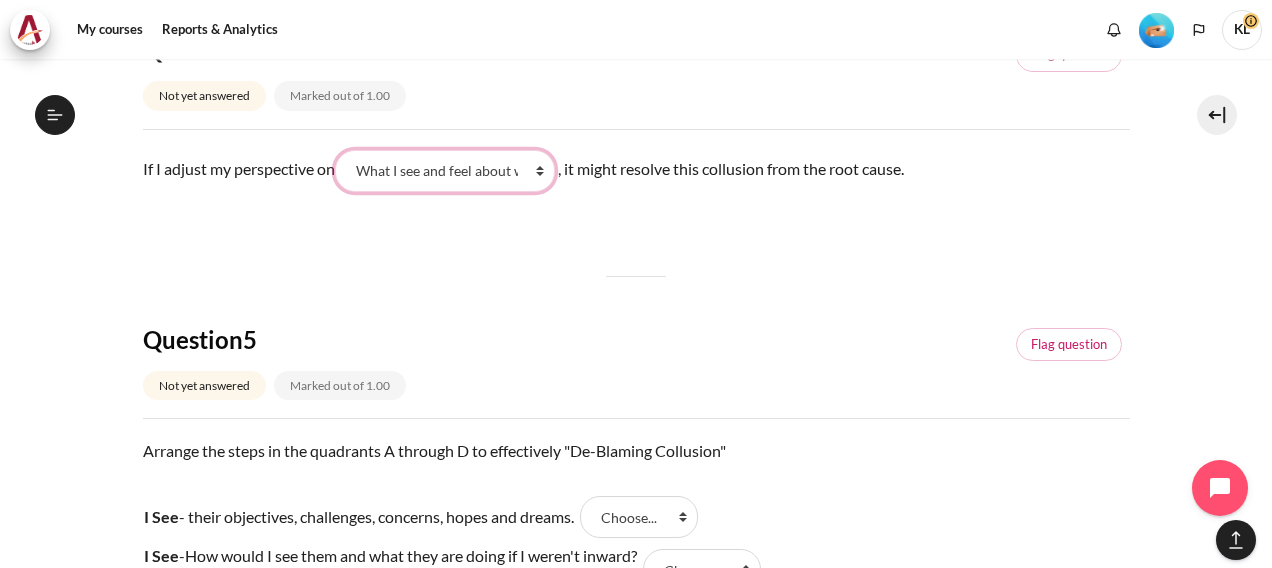 click on "What they do What I see and feel about what they do What I do What they see and feel" at bounding box center (445, 171) 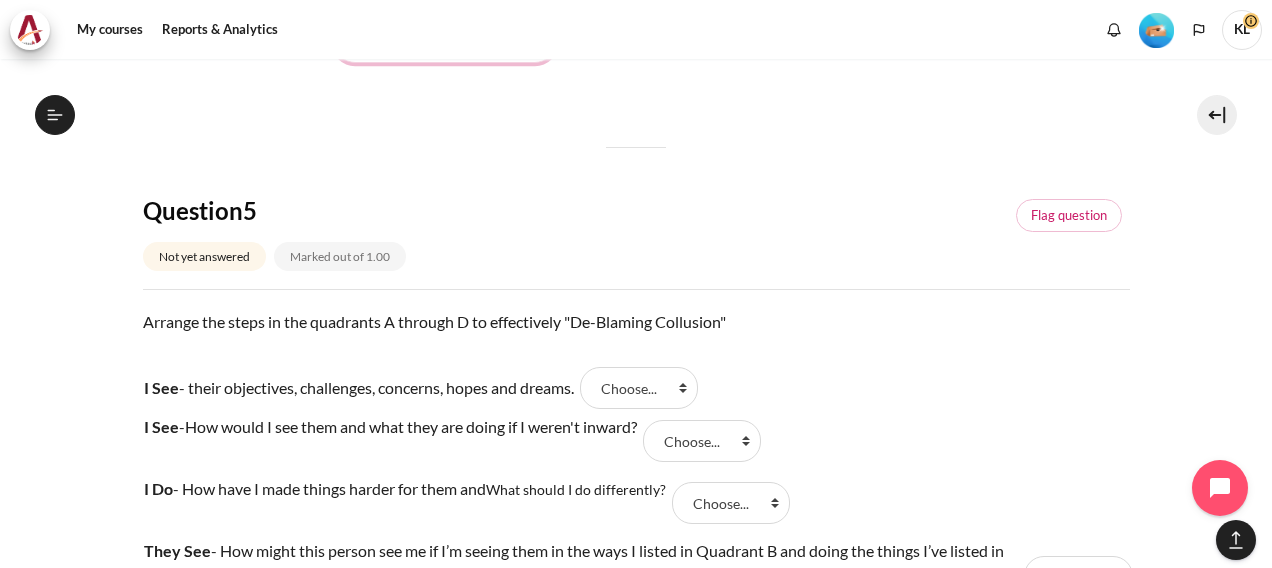 scroll, scrollTop: 2000, scrollLeft: 0, axis: vertical 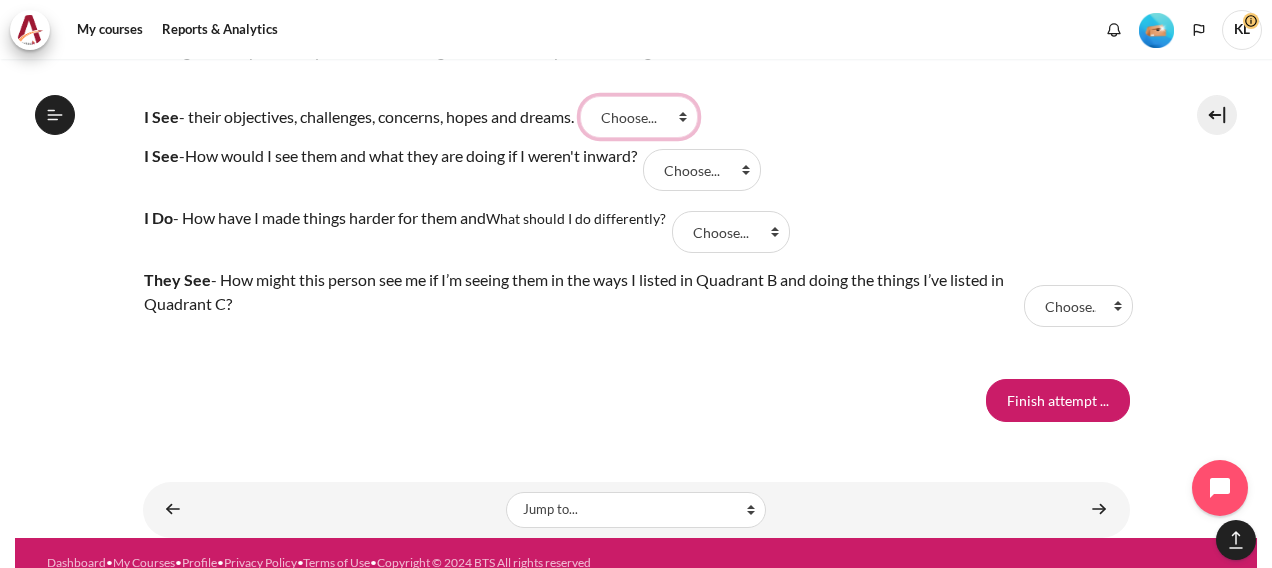 click on "Choose... C B D A" at bounding box center (639, 117) 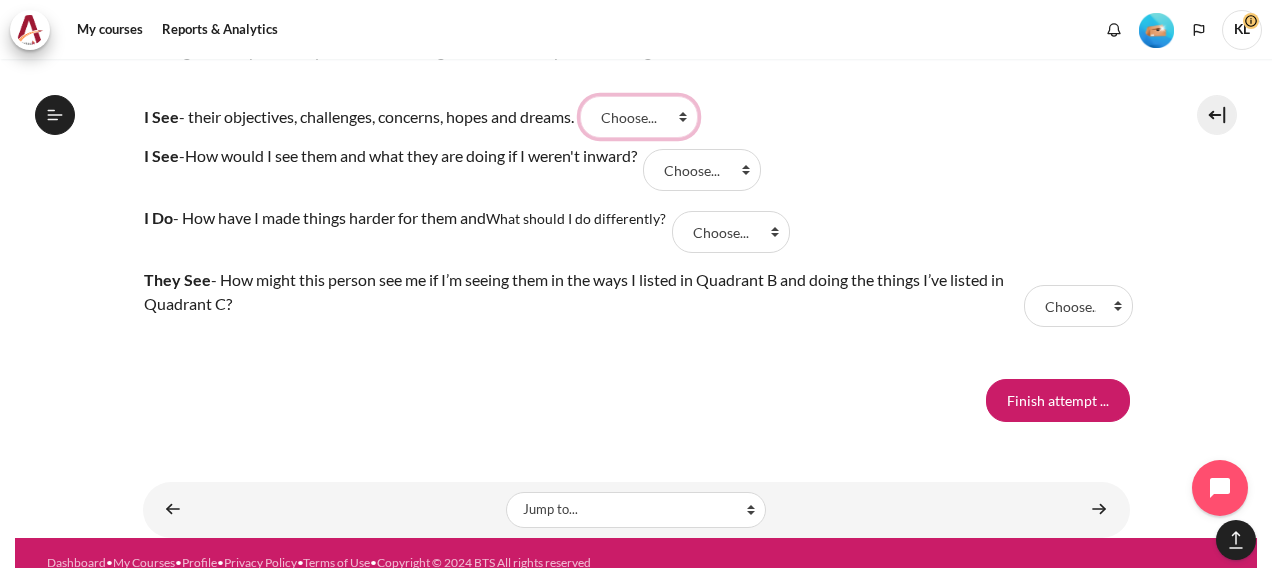 select on "4" 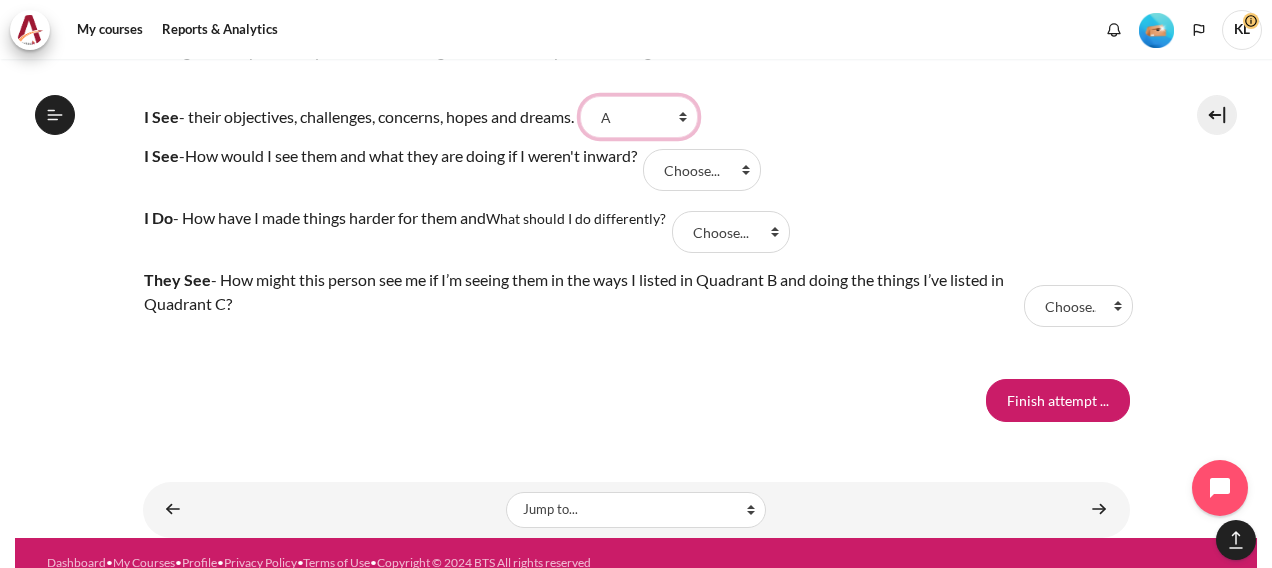 click on "Choose... C B D A" at bounding box center [639, 117] 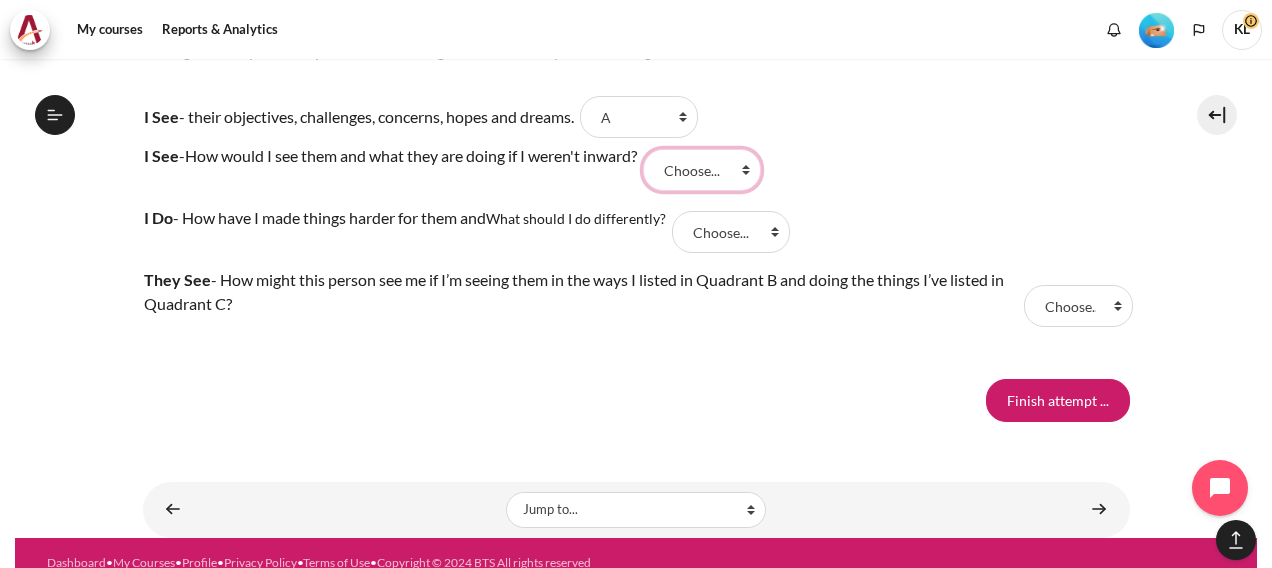 click on "Choose... C B D A" at bounding box center [702, 170] 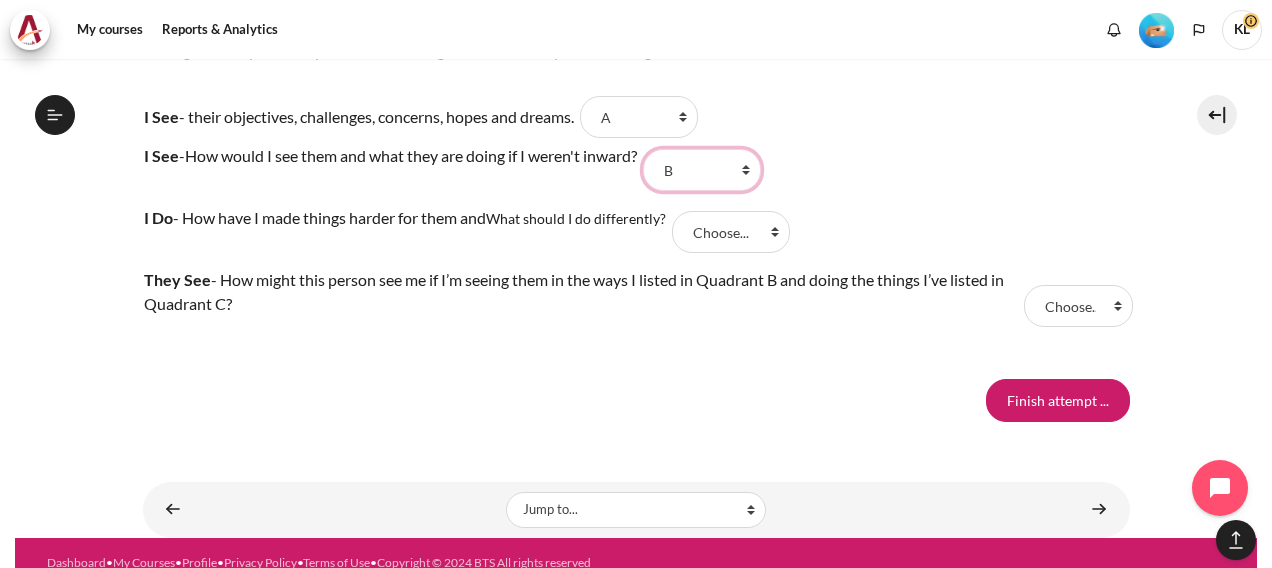 click on "Choose... C B D A" at bounding box center (702, 170) 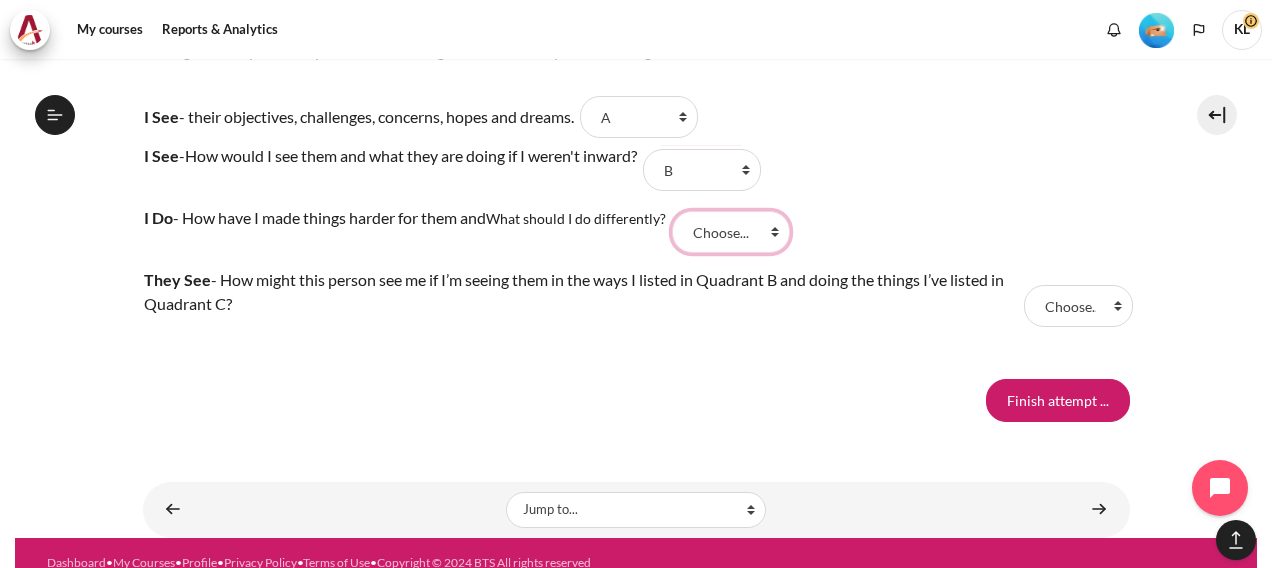 click on "Choose... C B D A" at bounding box center [731, 232] 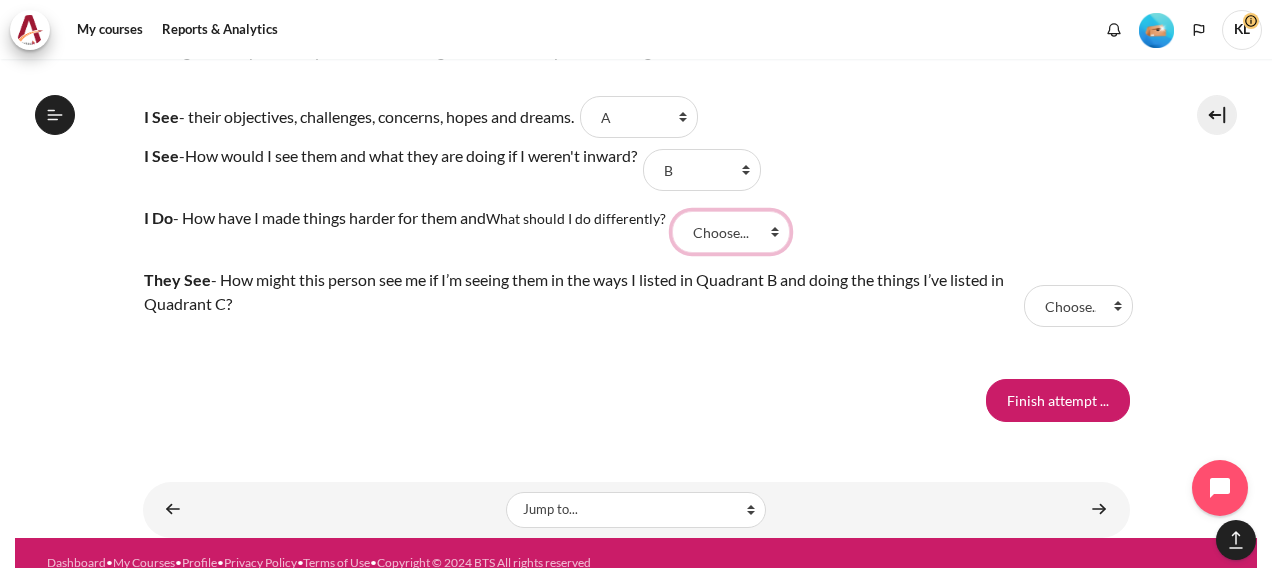 select on "1" 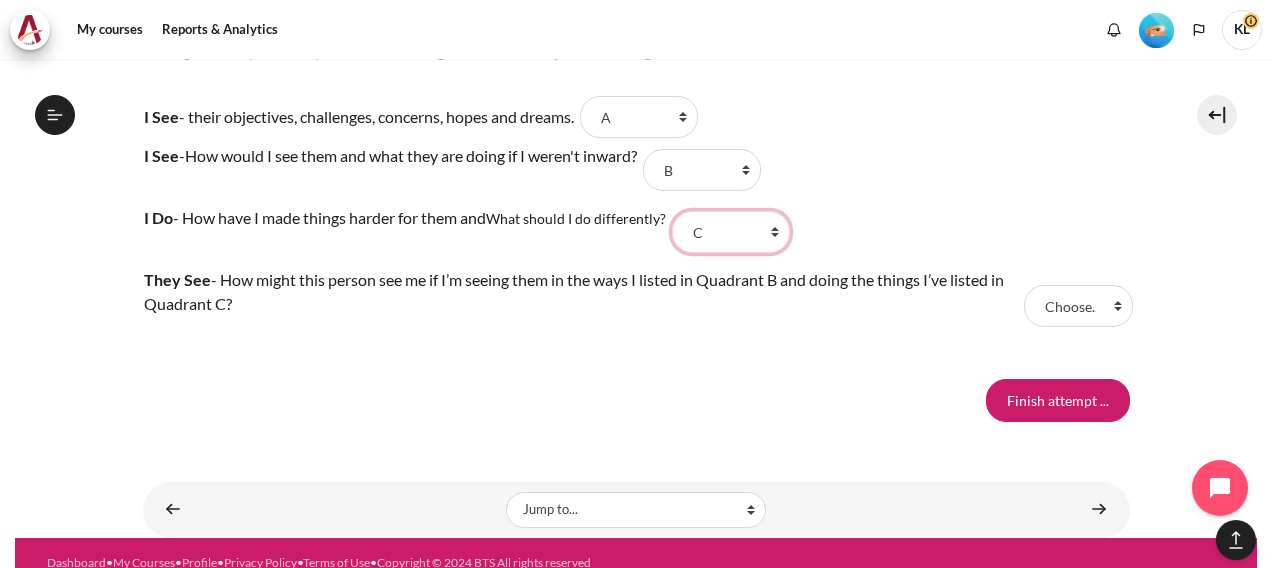 click on "Choose... C B D A" at bounding box center [731, 232] 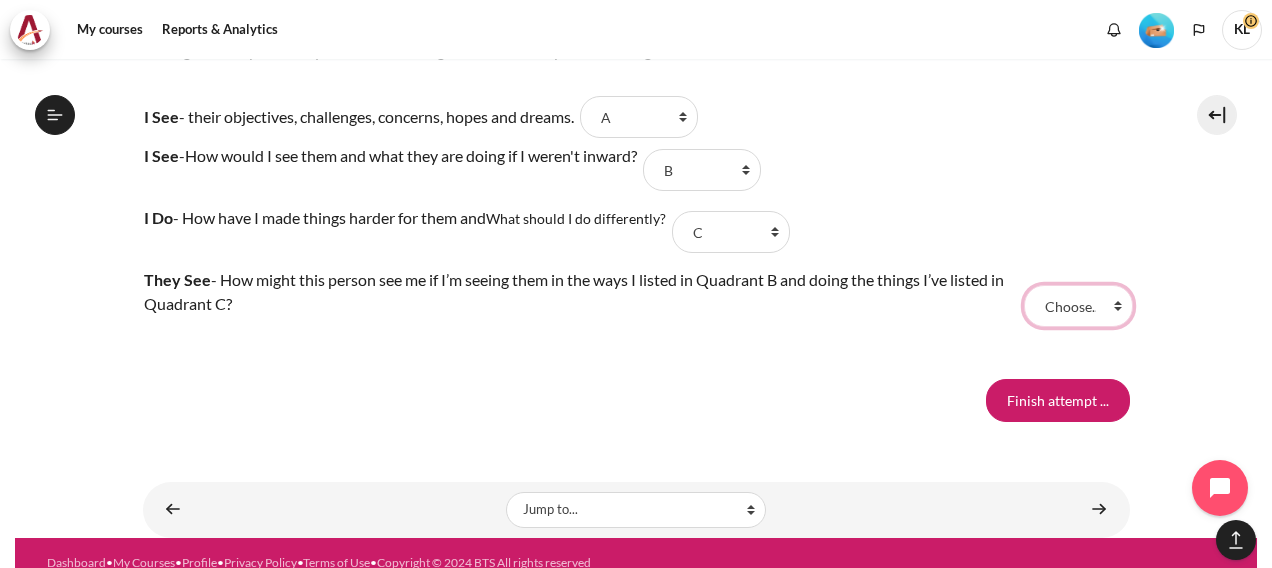 click on "Choose... C B D A" at bounding box center [1078, 306] 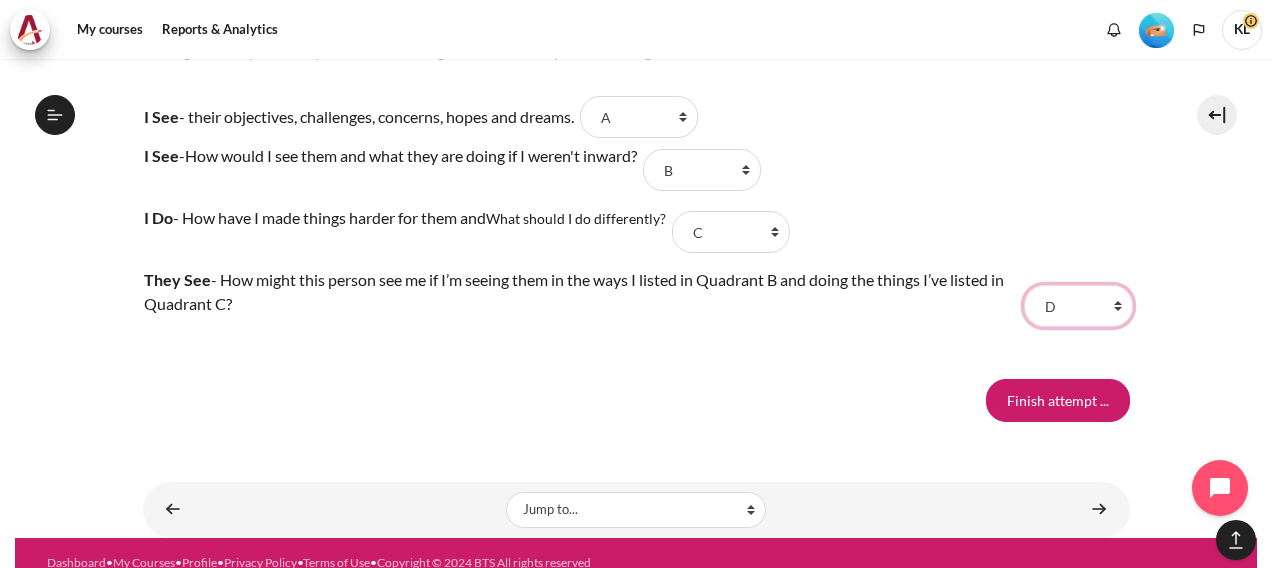 click on "Choose... C B D A" at bounding box center [1078, 306] 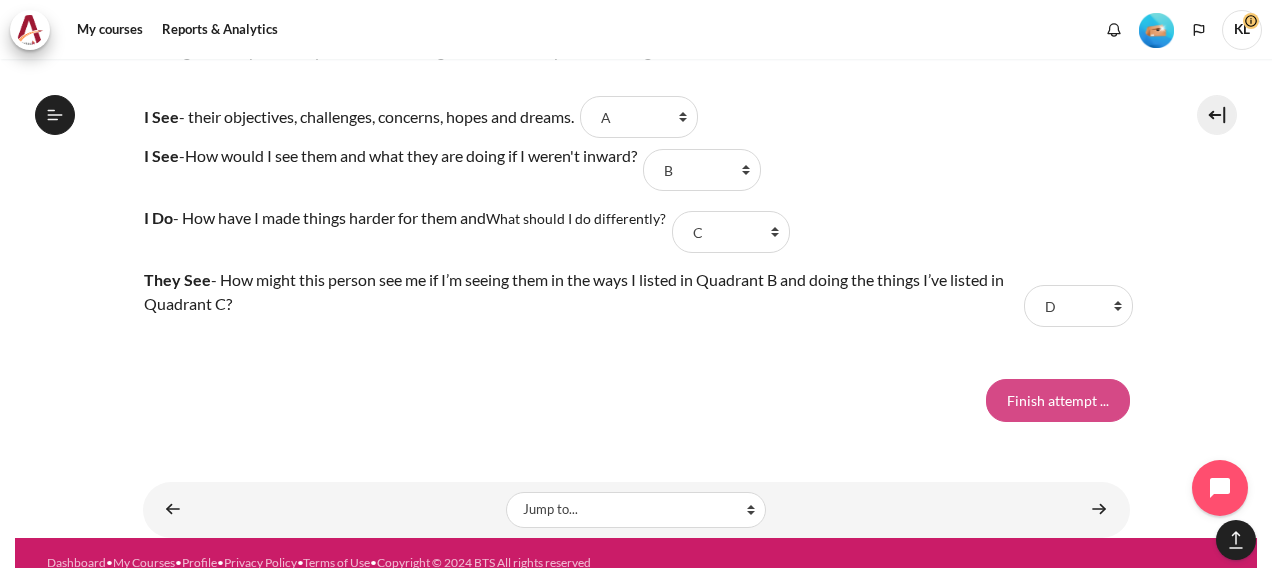 click on "Finish attempt ..." at bounding box center (1058, 400) 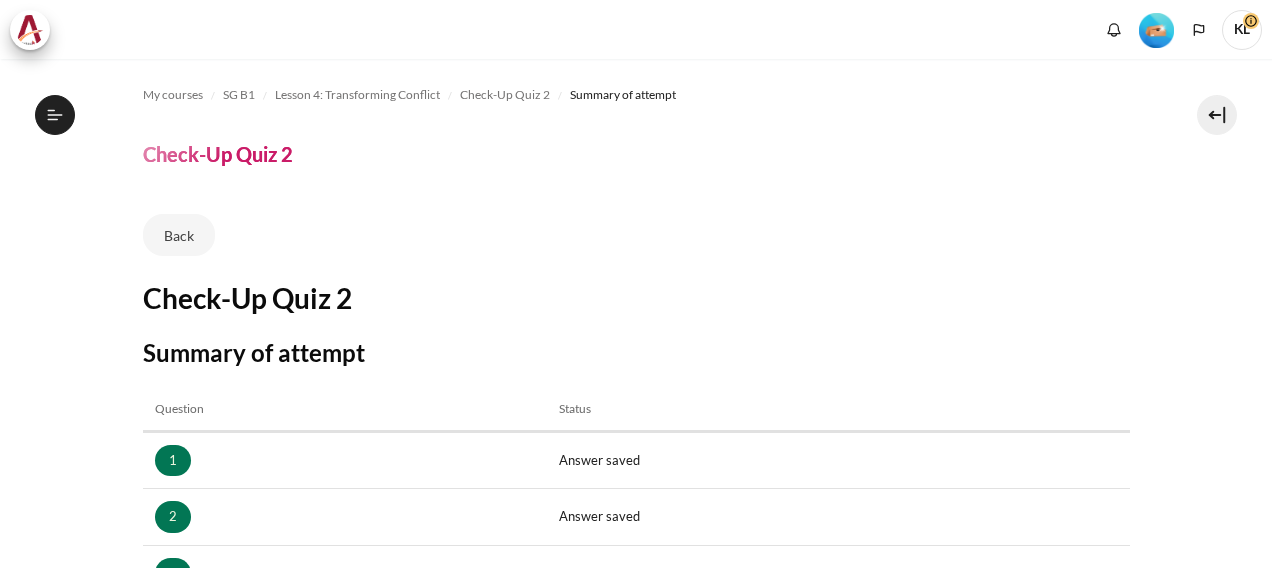 scroll, scrollTop: 0, scrollLeft: 0, axis: both 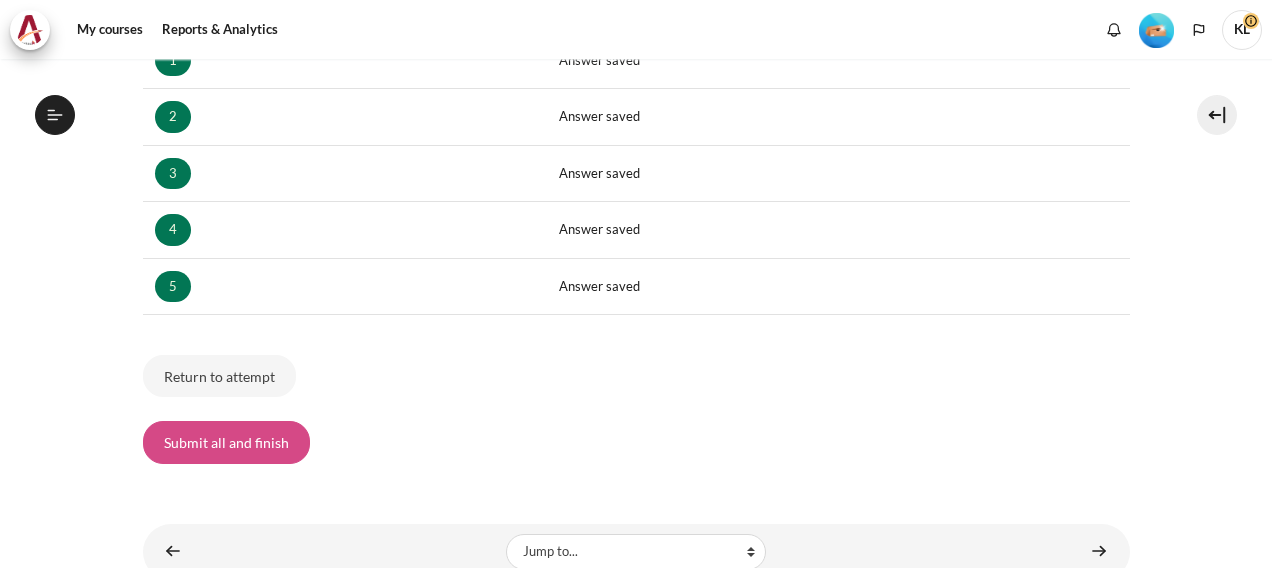 click on "Submit all and finish" at bounding box center (226, 442) 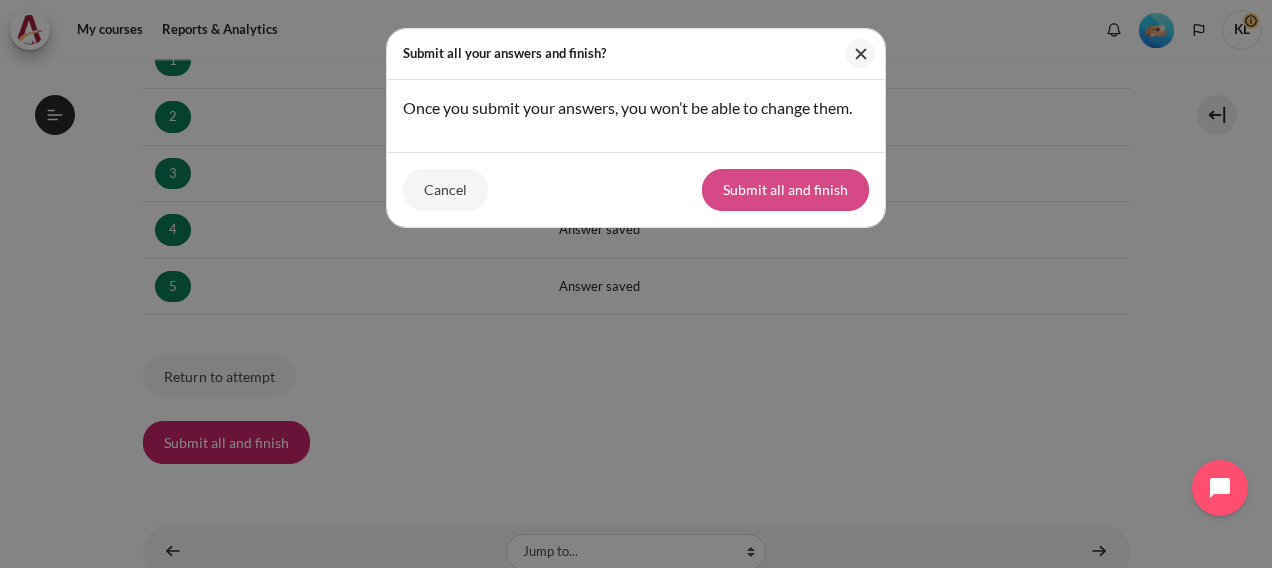 click on "Submit all and finish" at bounding box center [785, 190] 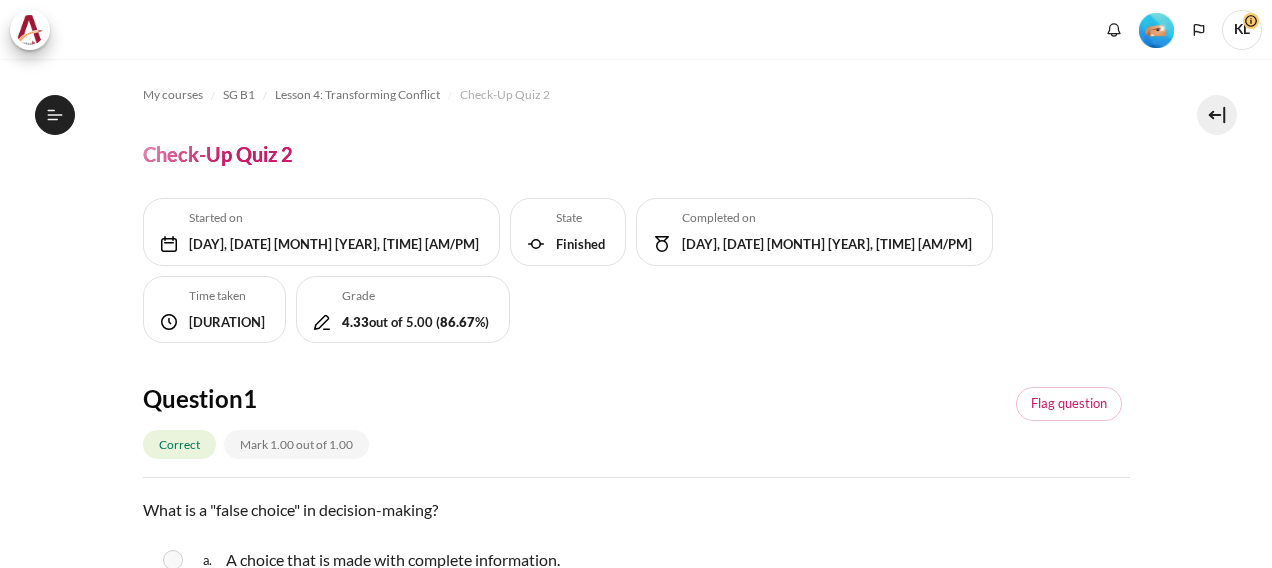 scroll, scrollTop: 0, scrollLeft: 0, axis: both 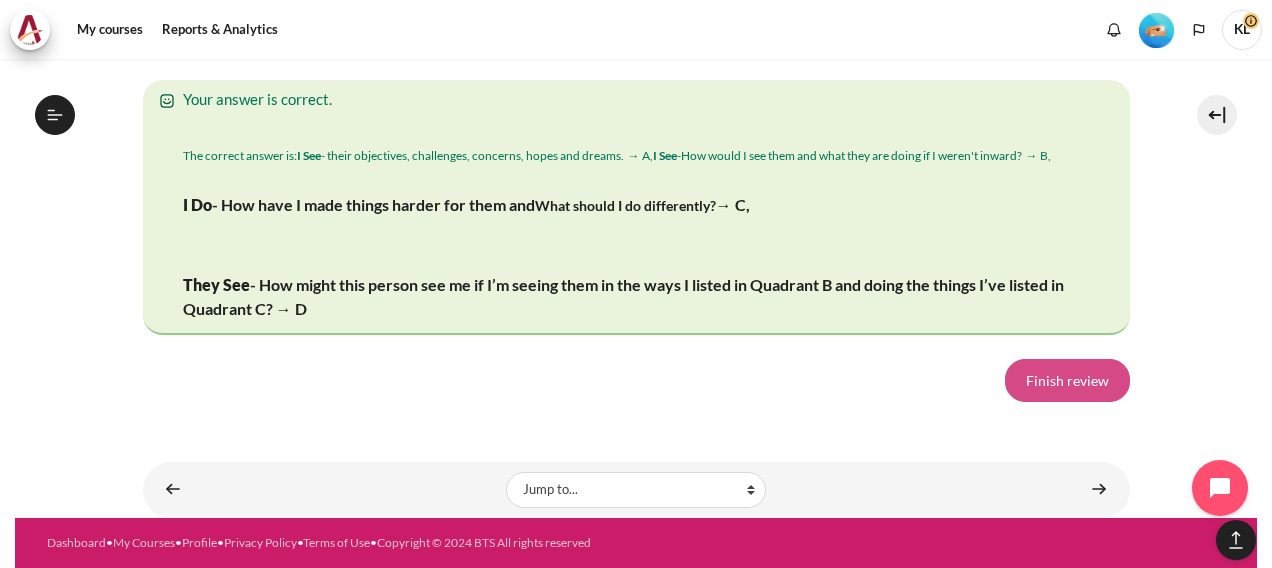 click on "Finish review" at bounding box center (1067, 380) 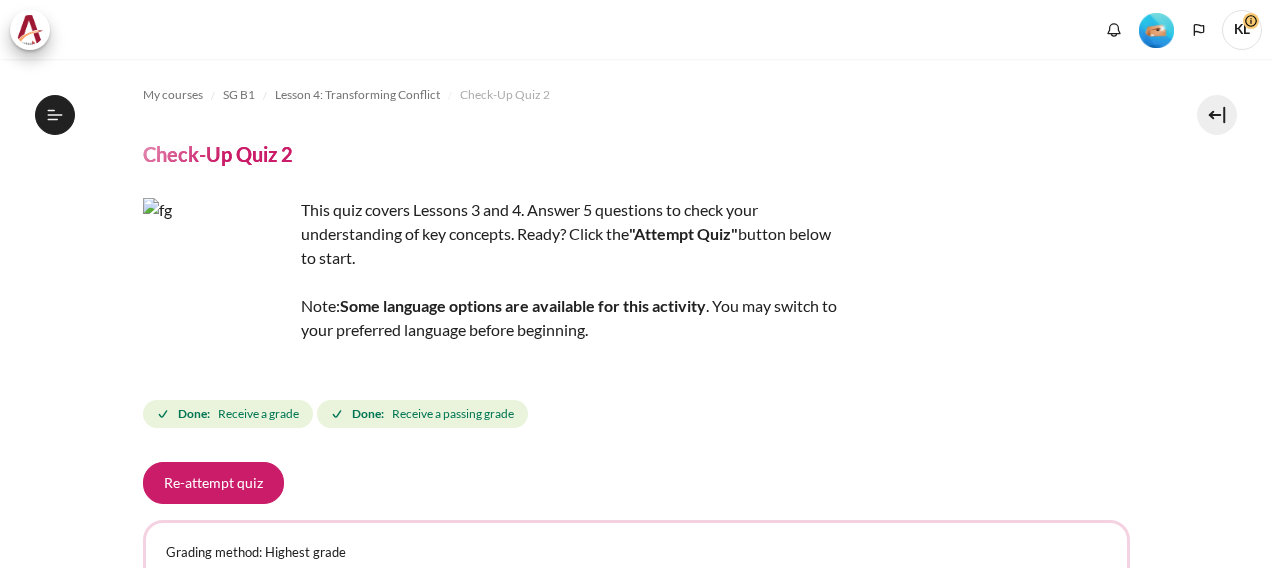 scroll, scrollTop: 0, scrollLeft: 0, axis: both 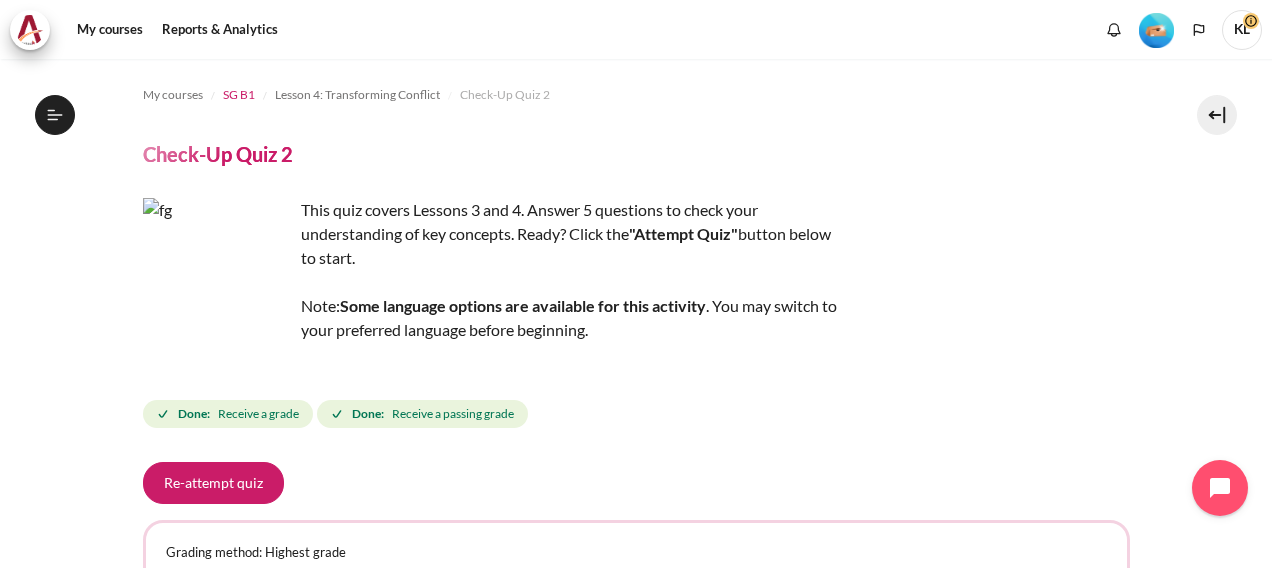 click on "SG B1" at bounding box center (239, 95) 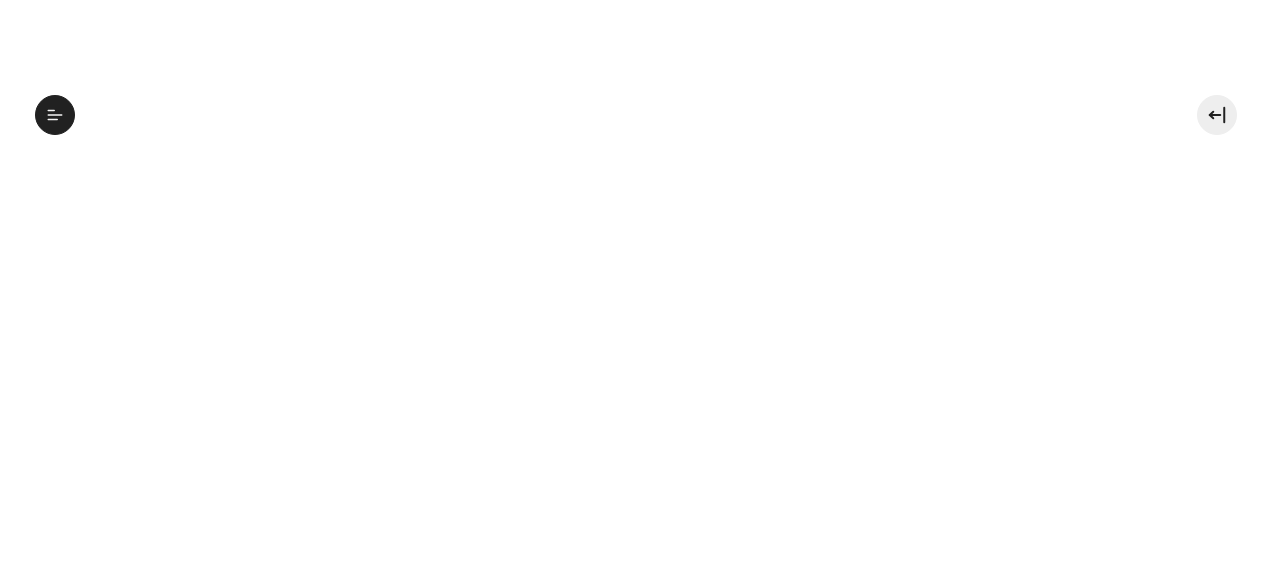 scroll, scrollTop: 0, scrollLeft: 0, axis: both 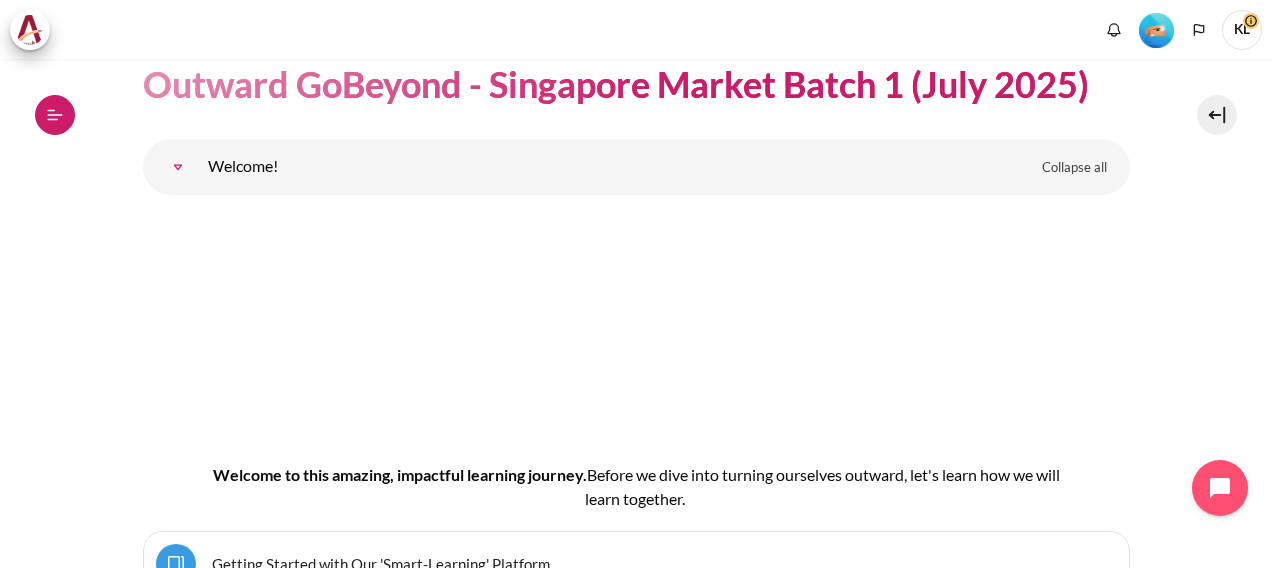 click 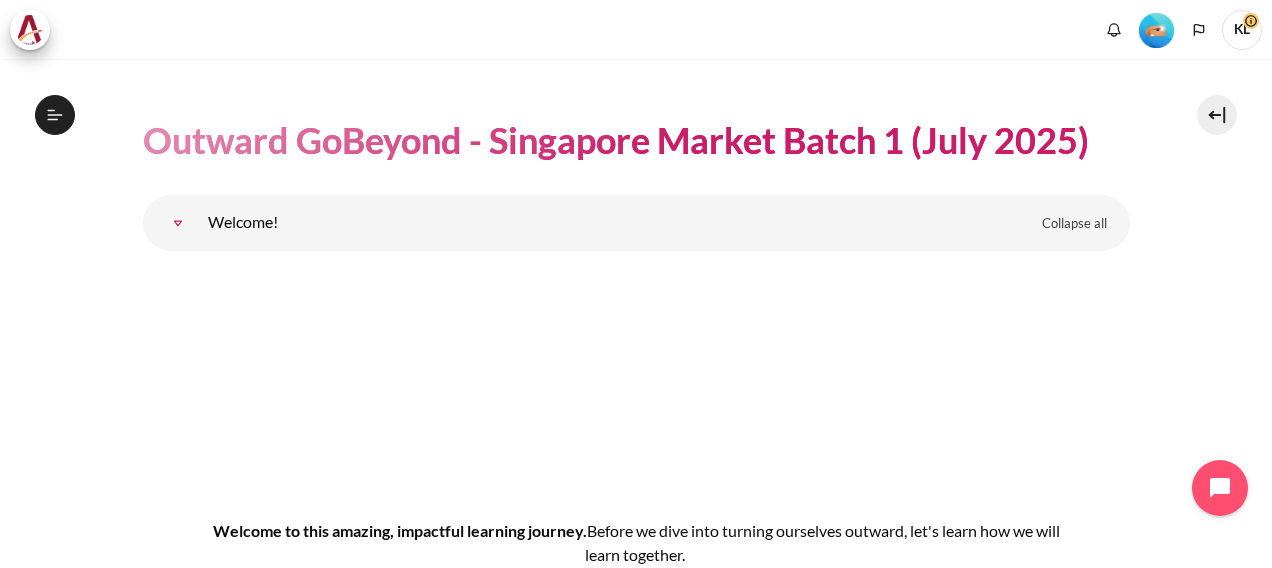 scroll, scrollTop: 0, scrollLeft: 0, axis: both 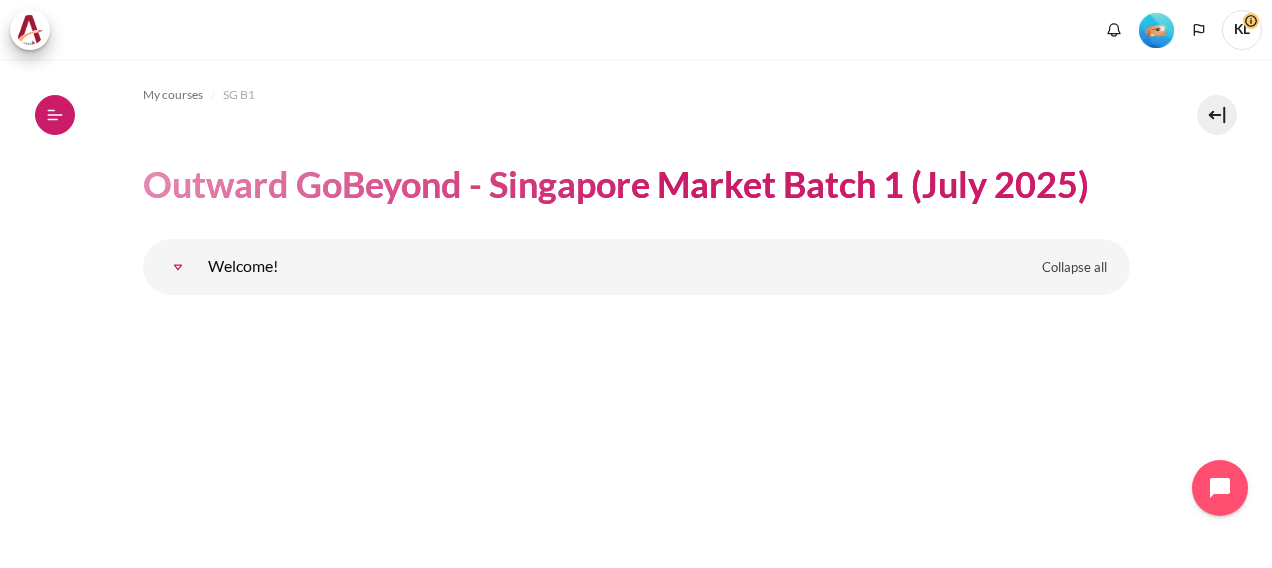 click on "Open course index" at bounding box center (55, 115) 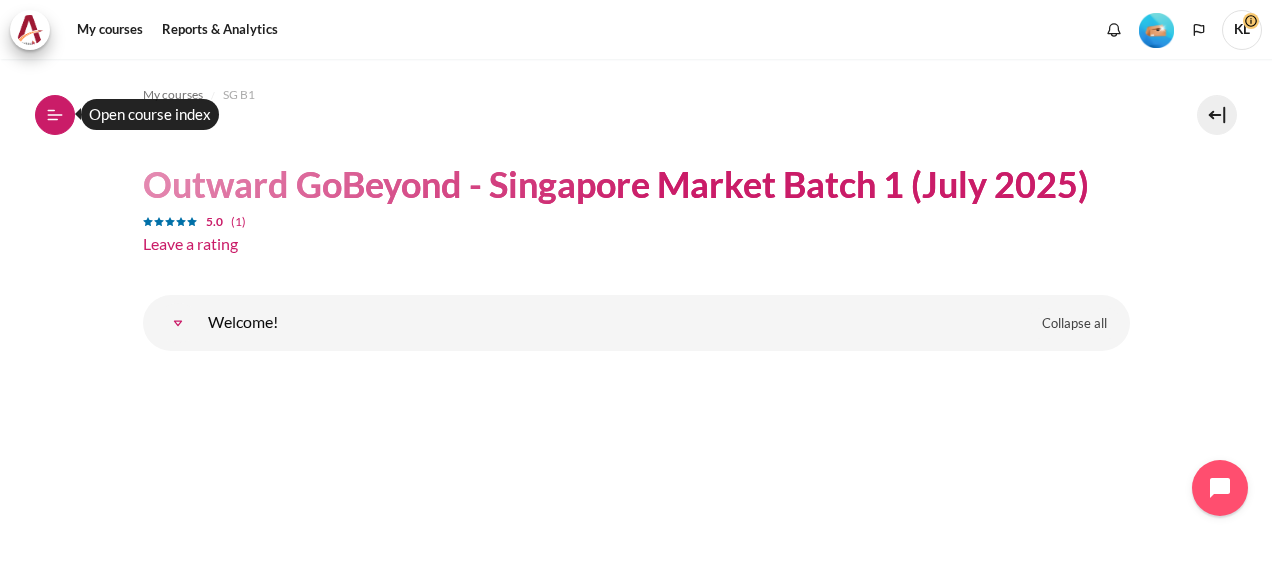 click 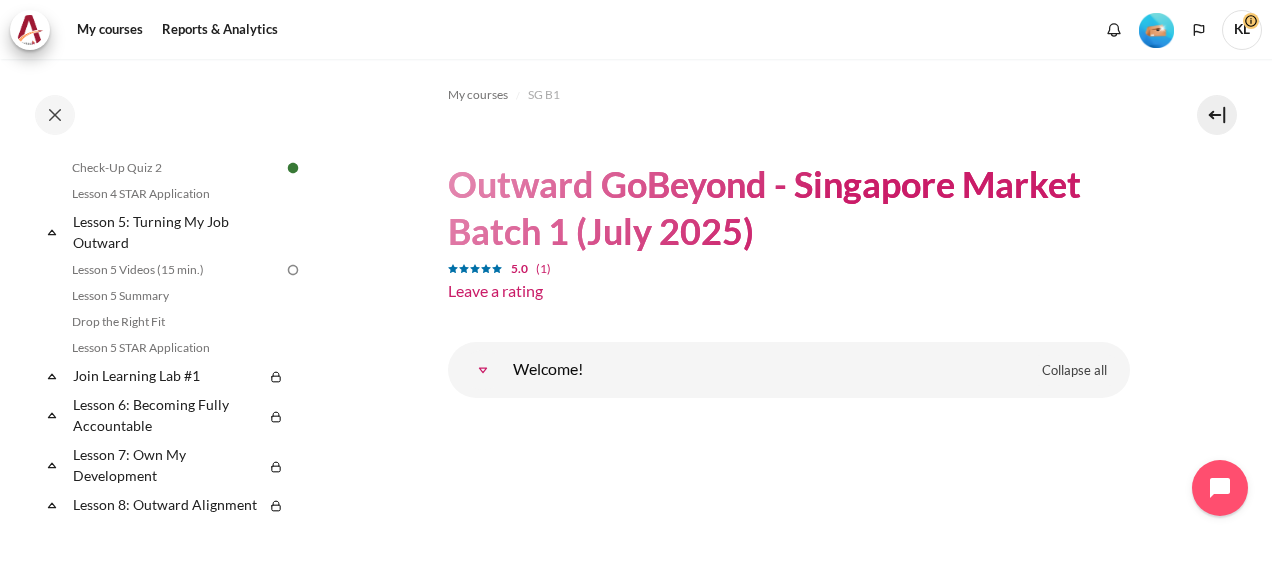 scroll, scrollTop: 900, scrollLeft: 0, axis: vertical 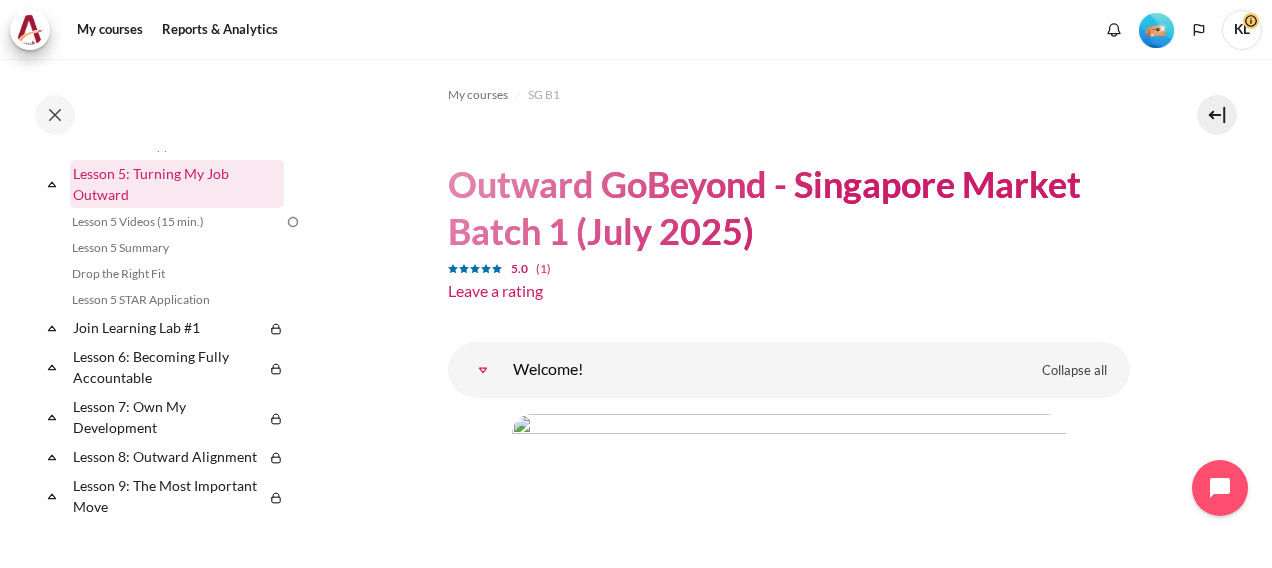 click on "Lesson 5: Turning My Job Outward" at bounding box center (177, 184) 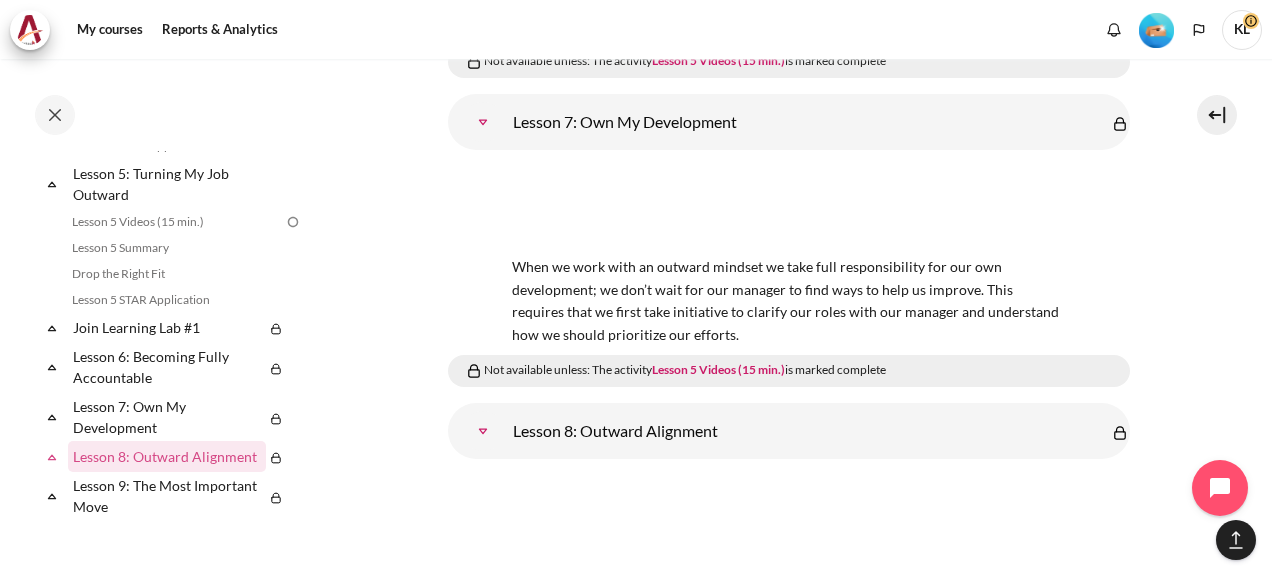 scroll, scrollTop: 13425, scrollLeft: 0, axis: vertical 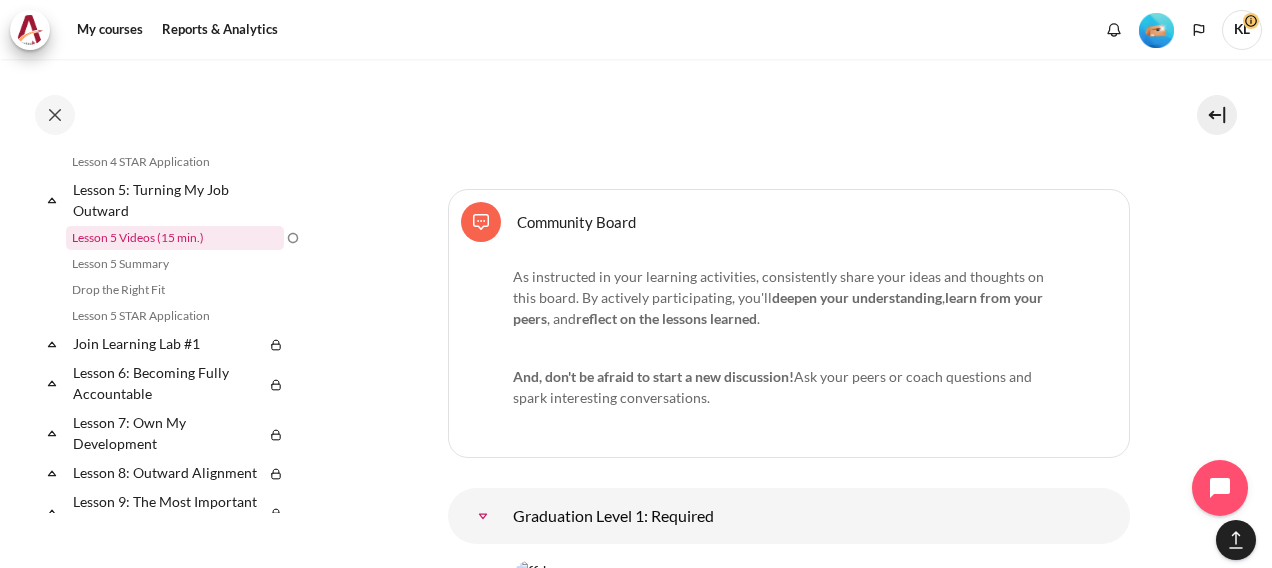 click on "Lesson 5 Videos (15 min.)" at bounding box center [175, 238] 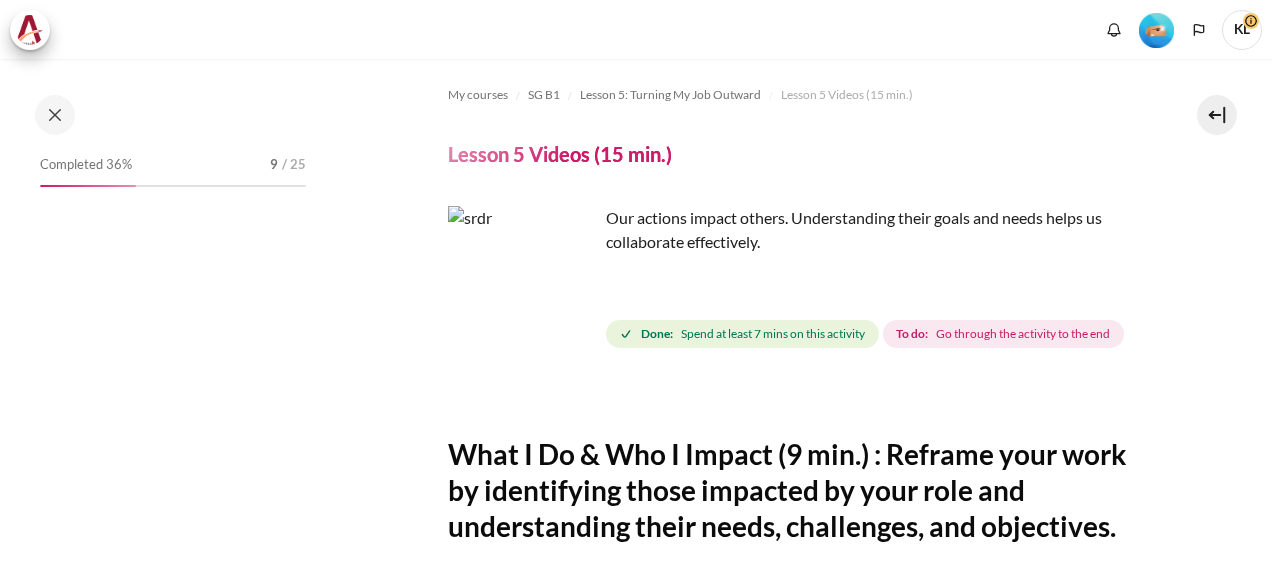 scroll, scrollTop: 0, scrollLeft: 0, axis: both 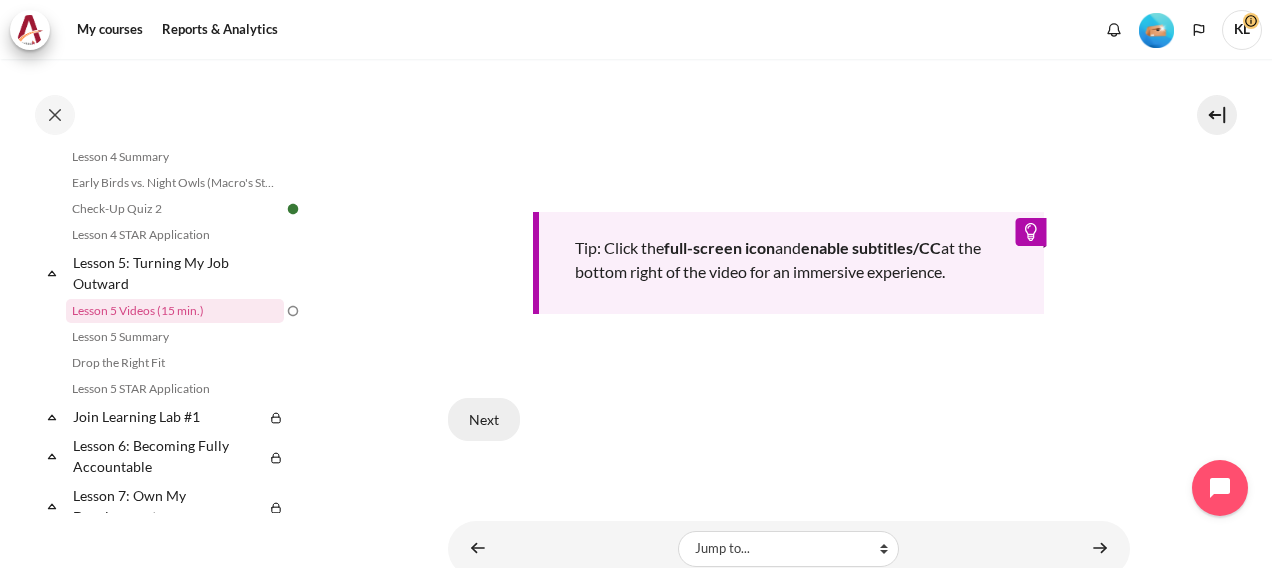 click on "Next" at bounding box center (484, 419) 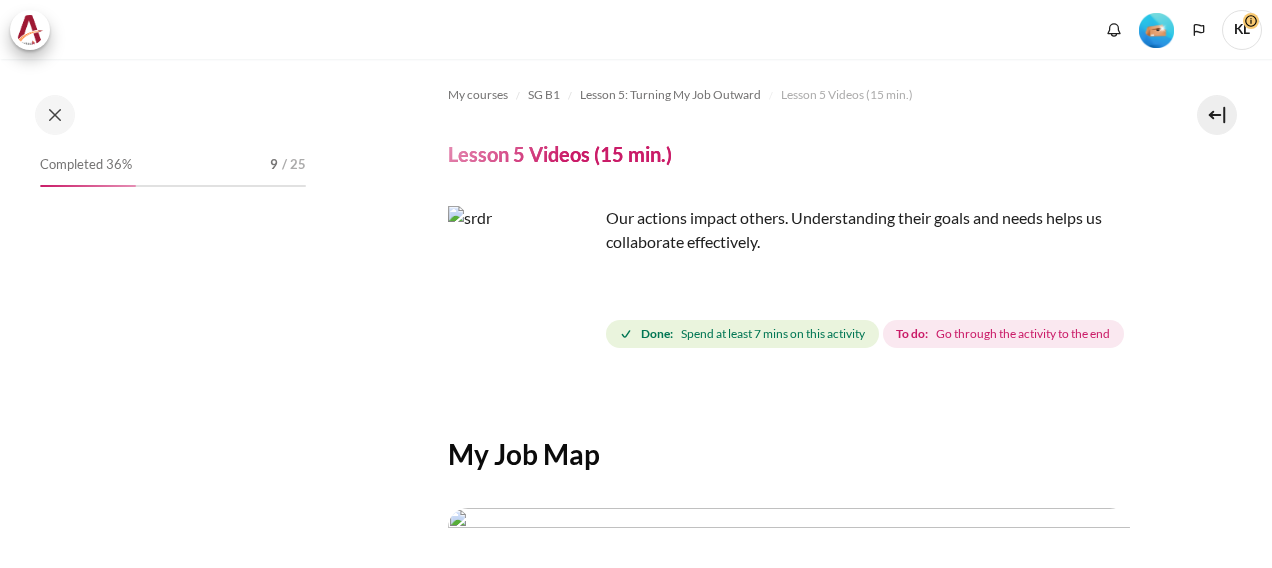 scroll, scrollTop: 0, scrollLeft: 0, axis: both 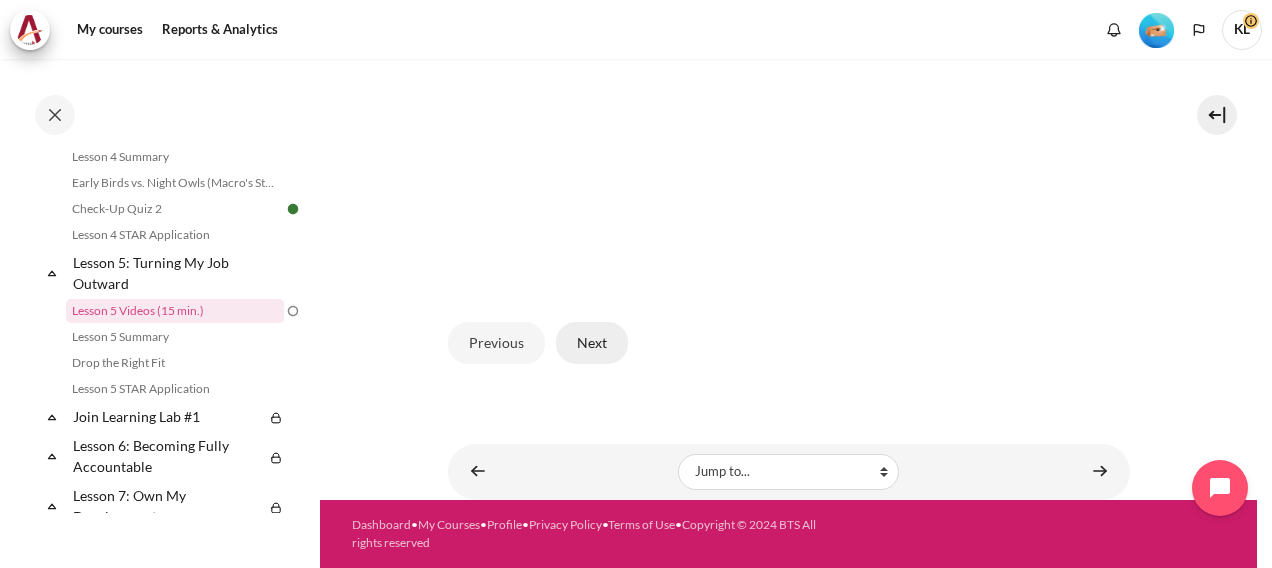 click on "Next" at bounding box center (592, 343) 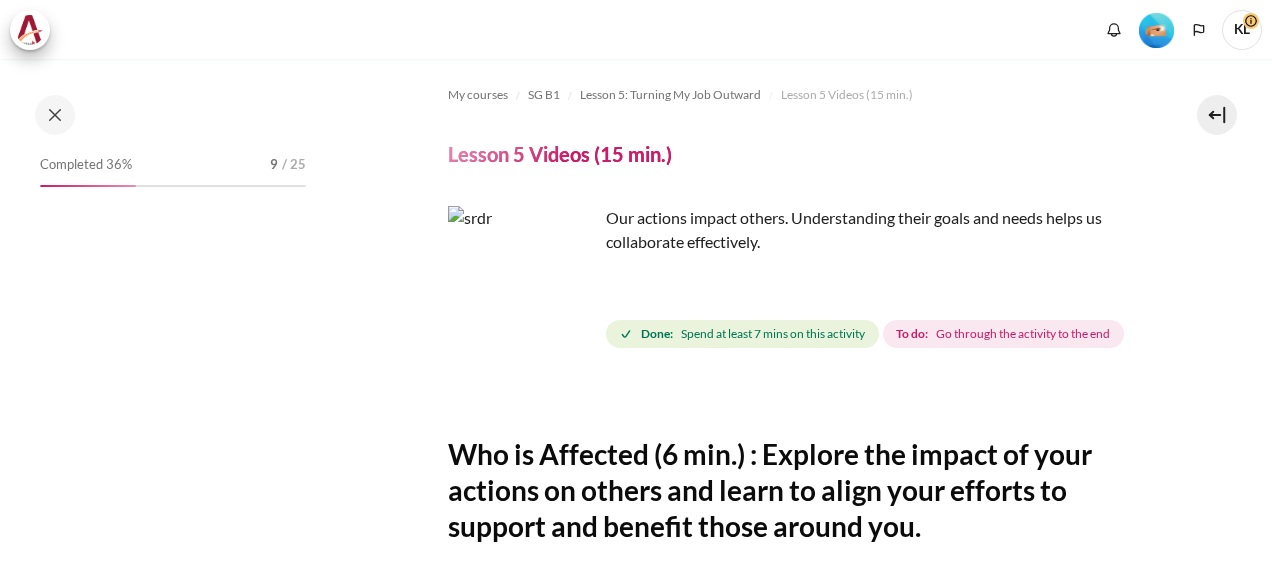 scroll, scrollTop: 0, scrollLeft: 0, axis: both 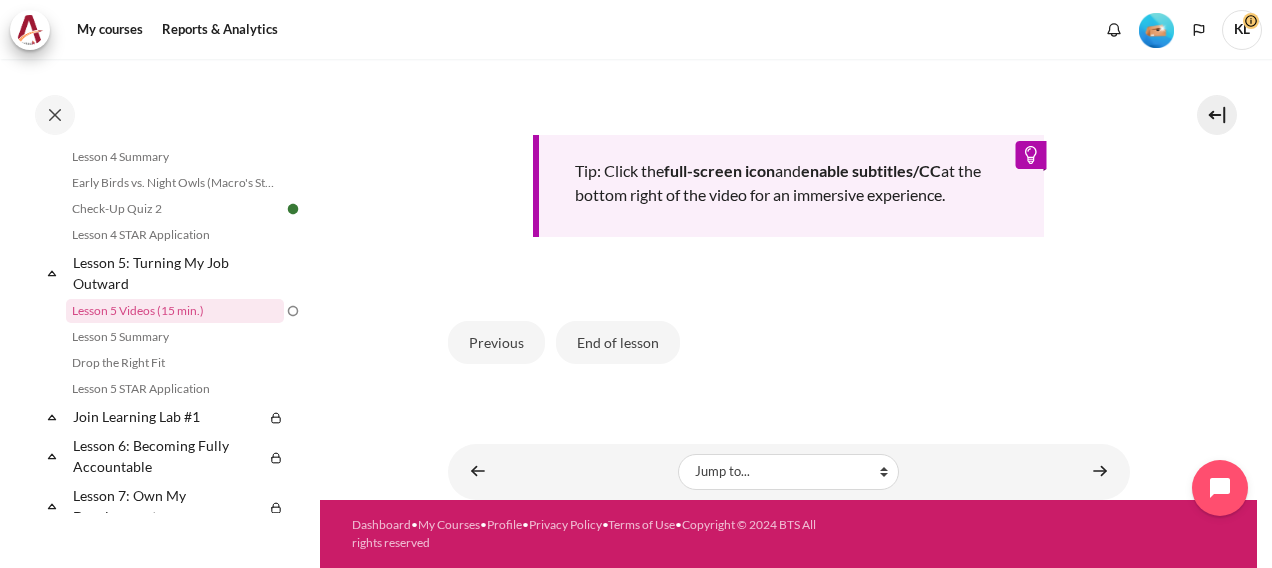 click on "Tip: Click the  full-screen icon  and  enable subtitles/CC  at the bottom right of the video for an immersive experience." at bounding box center (789, 186) 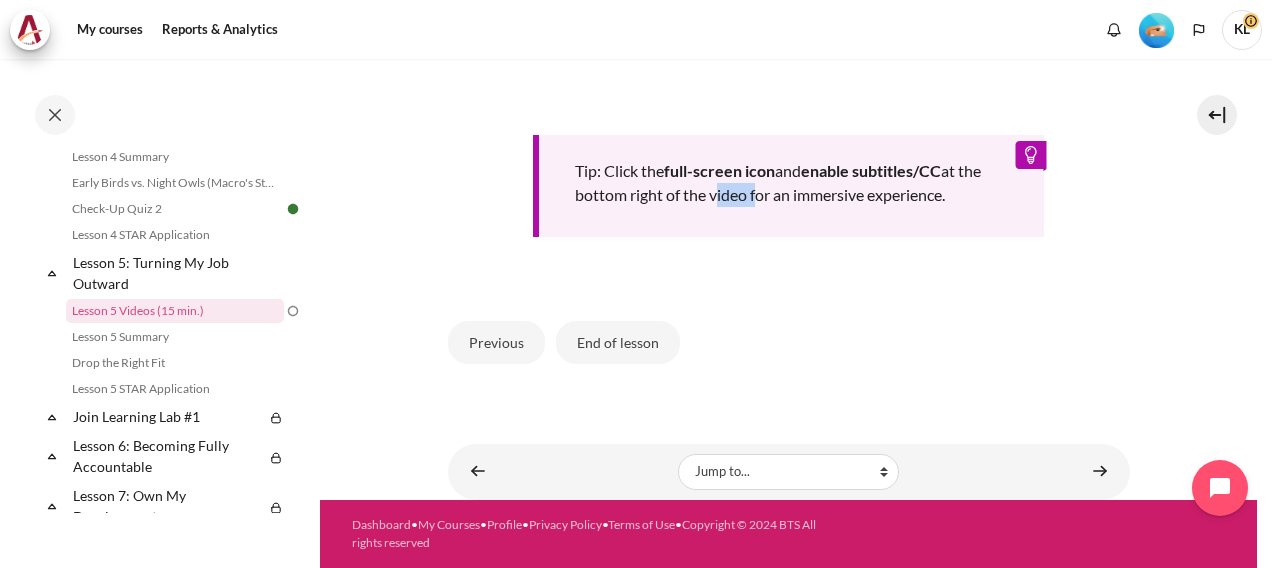 click on "Tip: Click the  full-screen icon  and  enable subtitles/CC  at the bottom right of the video for an immersive experience." at bounding box center (789, 186) 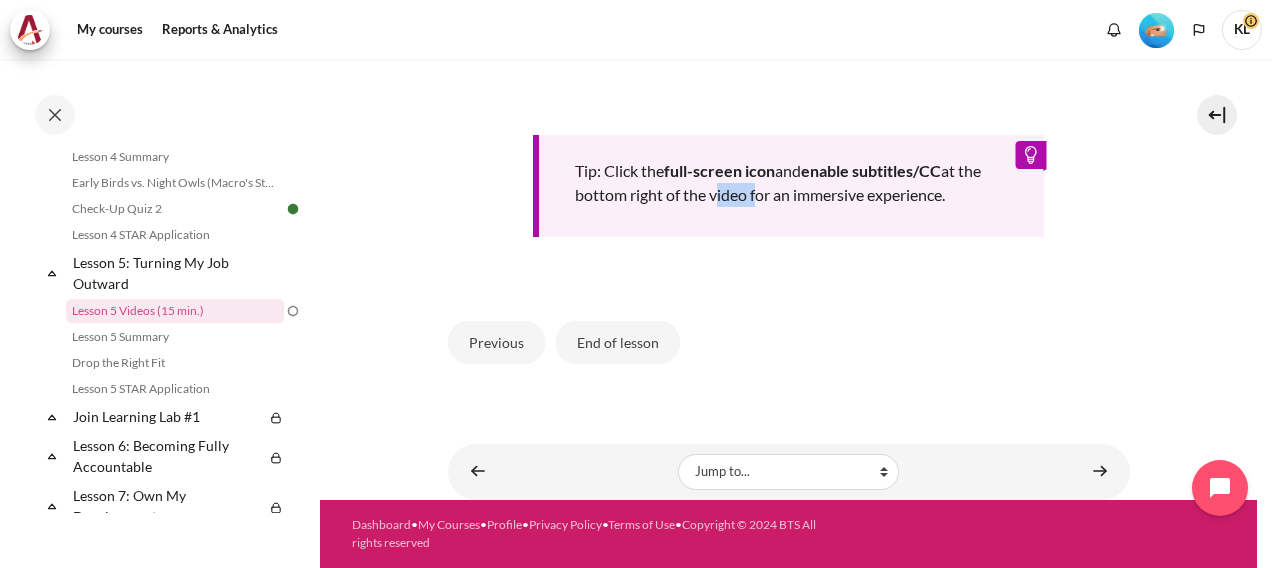 drag, startPoint x: 768, startPoint y: 195, endPoint x: 744, endPoint y: 204, distance: 25.632011 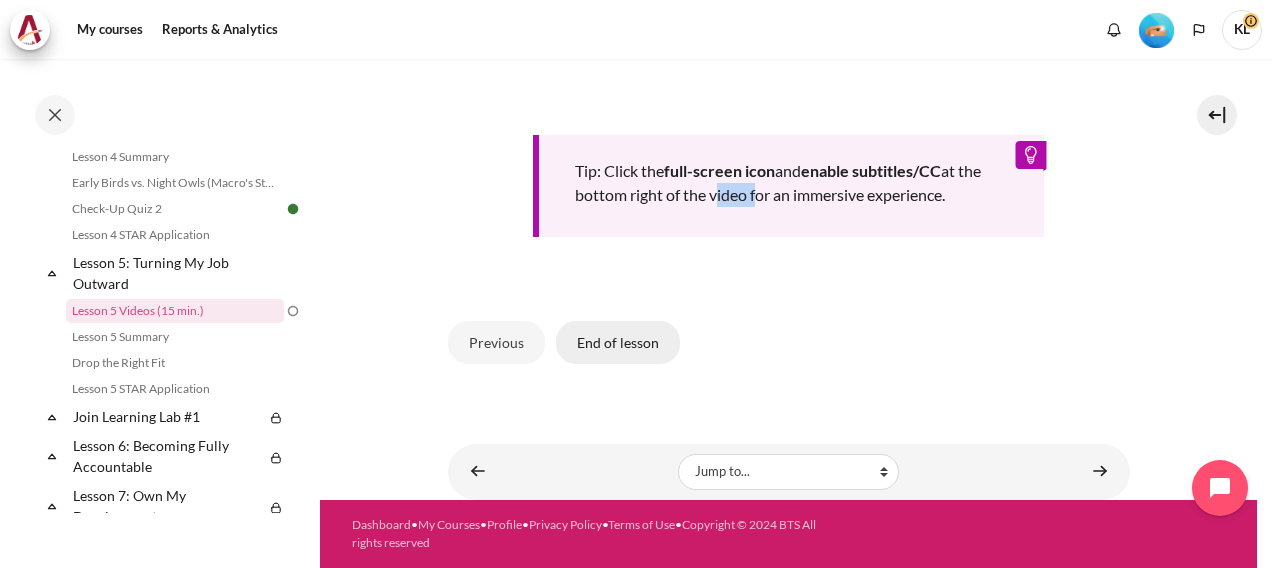 click on "End of lesson" at bounding box center (618, 342) 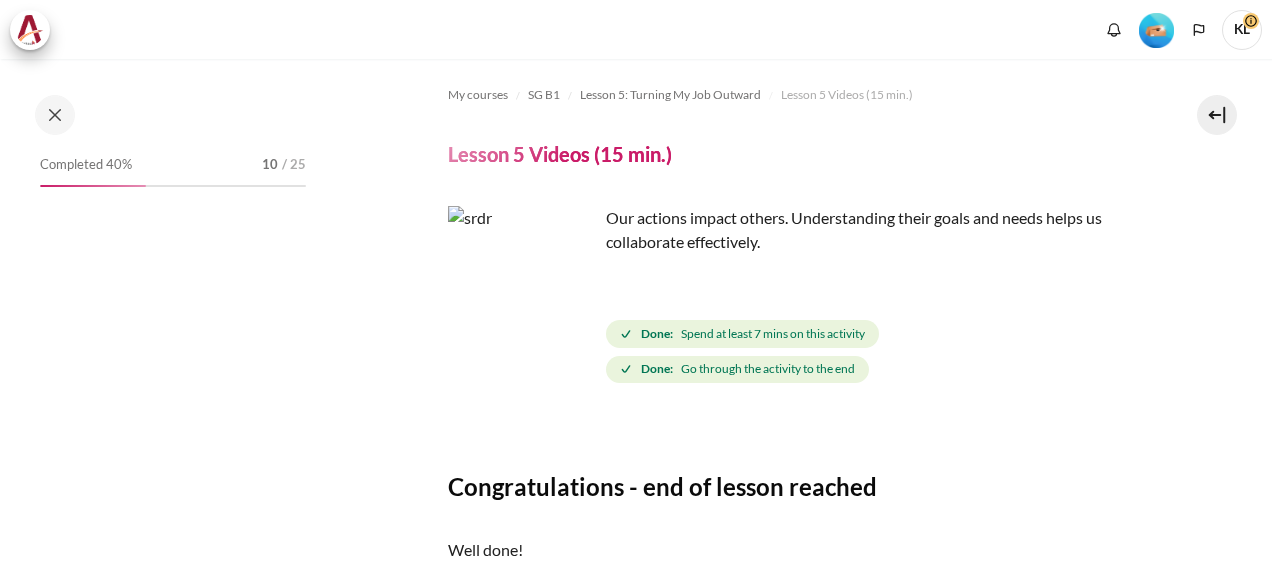 scroll, scrollTop: 0, scrollLeft: 0, axis: both 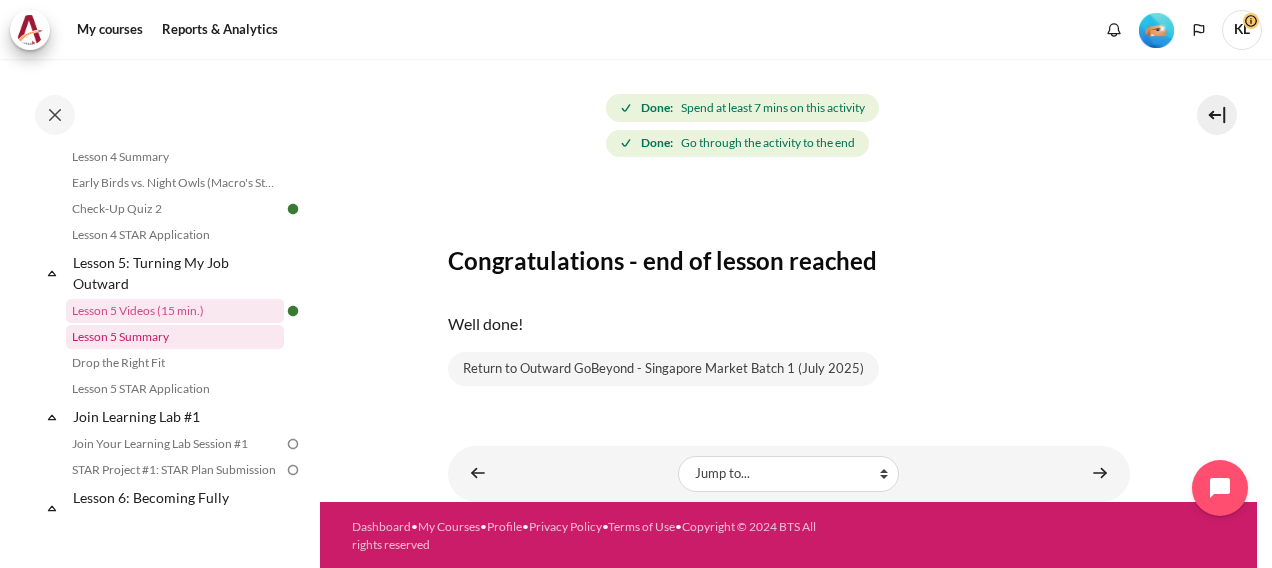 click on "Lesson 5 Summary" at bounding box center [175, 337] 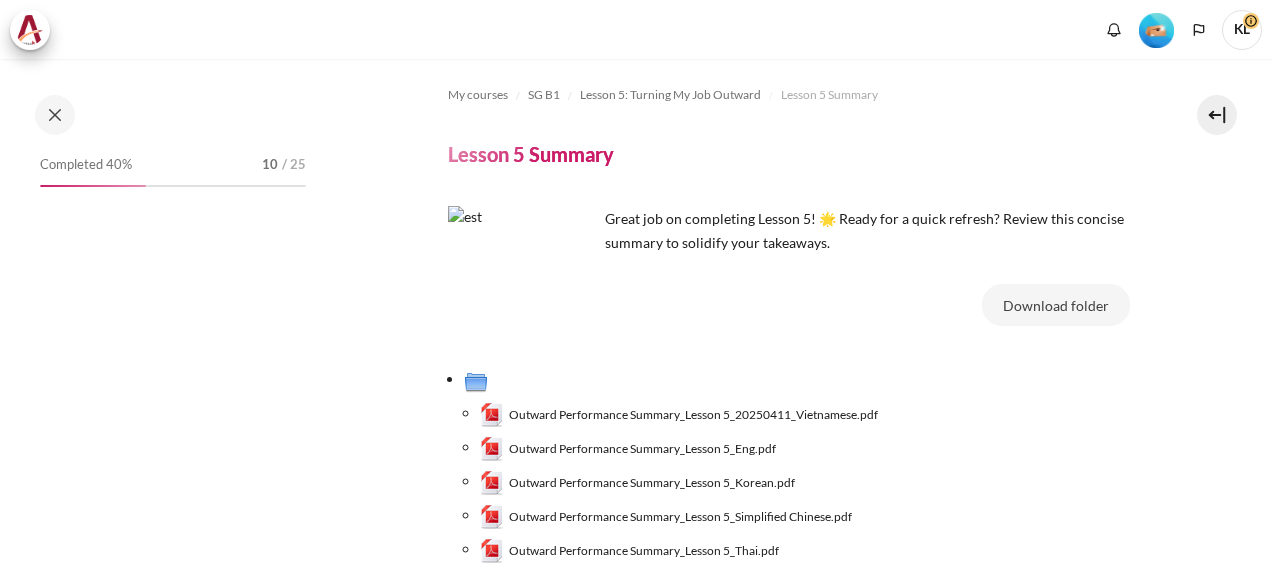 scroll, scrollTop: 0, scrollLeft: 0, axis: both 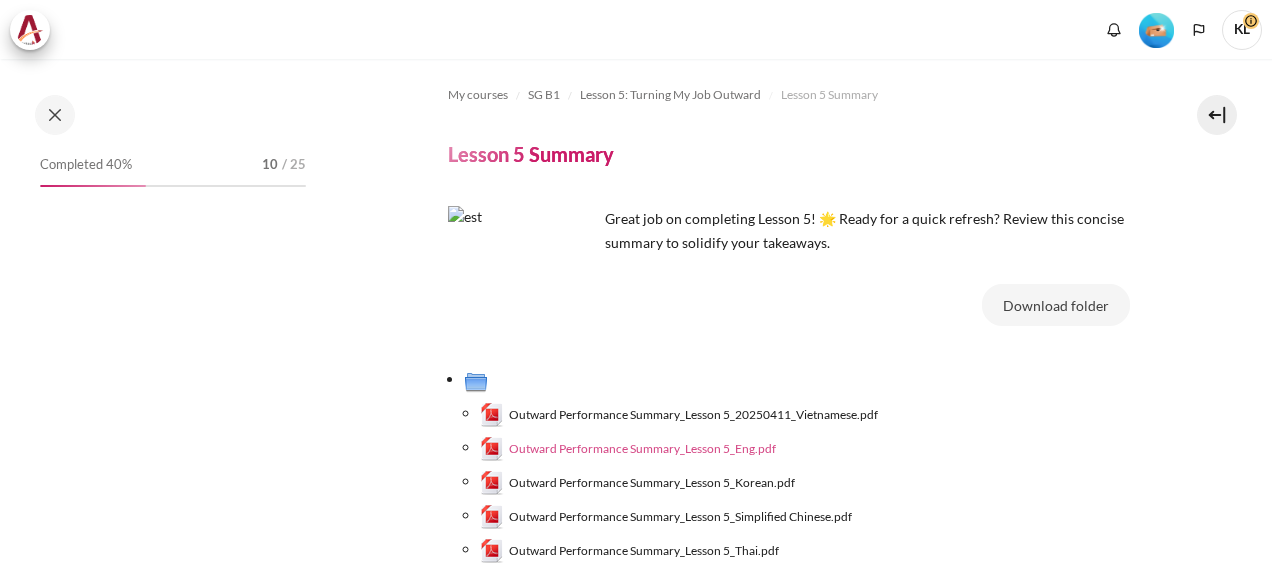 click on "Outward Performance Summary_Lesson 5_Eng.pdf" at bounding box center (642, 449) 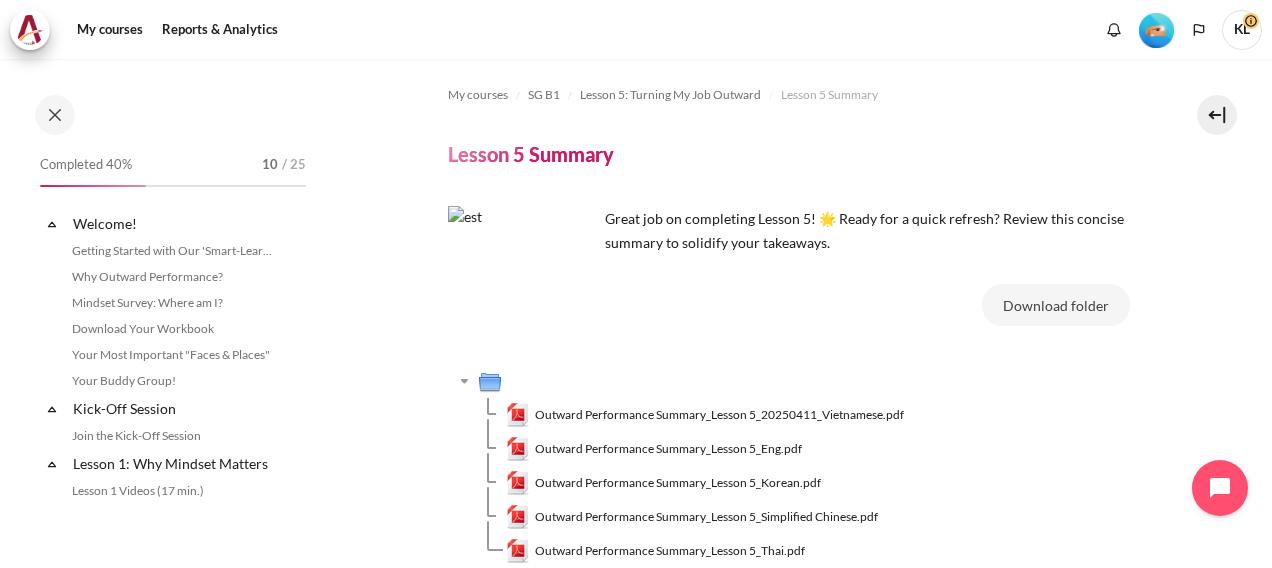 scroll, scrollTop: 837, scrollLeft: 0, axis: vertical 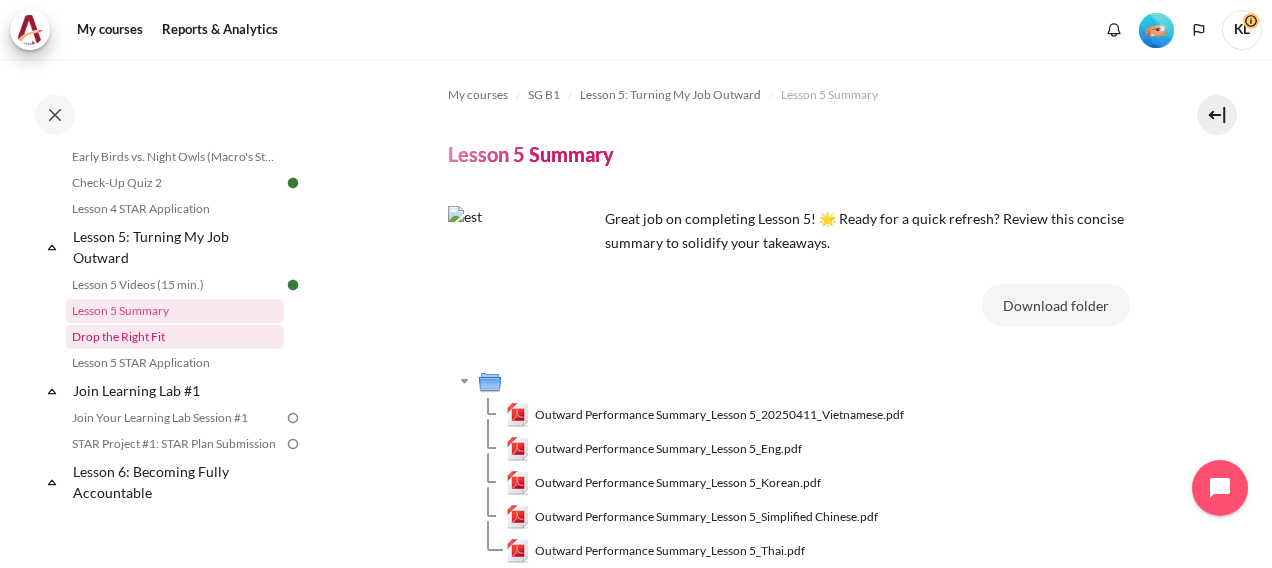 click on "Drop the Right Fit" at bounding box center (175, 337) 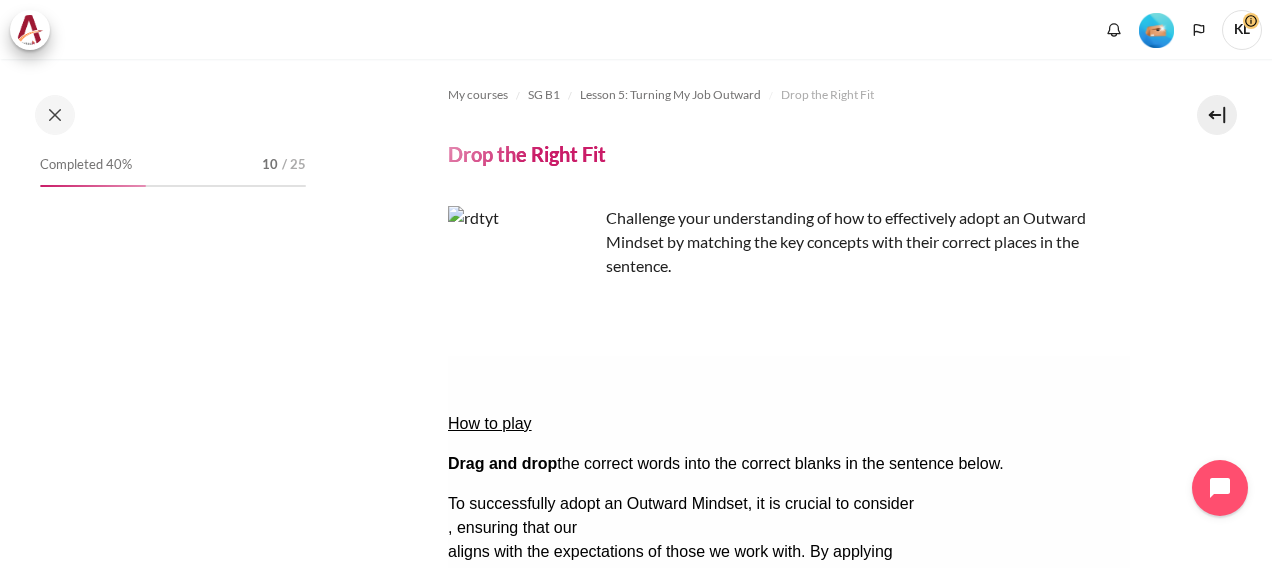 scroll, scrollTop: 0, scrollLeft: 0, axis: both 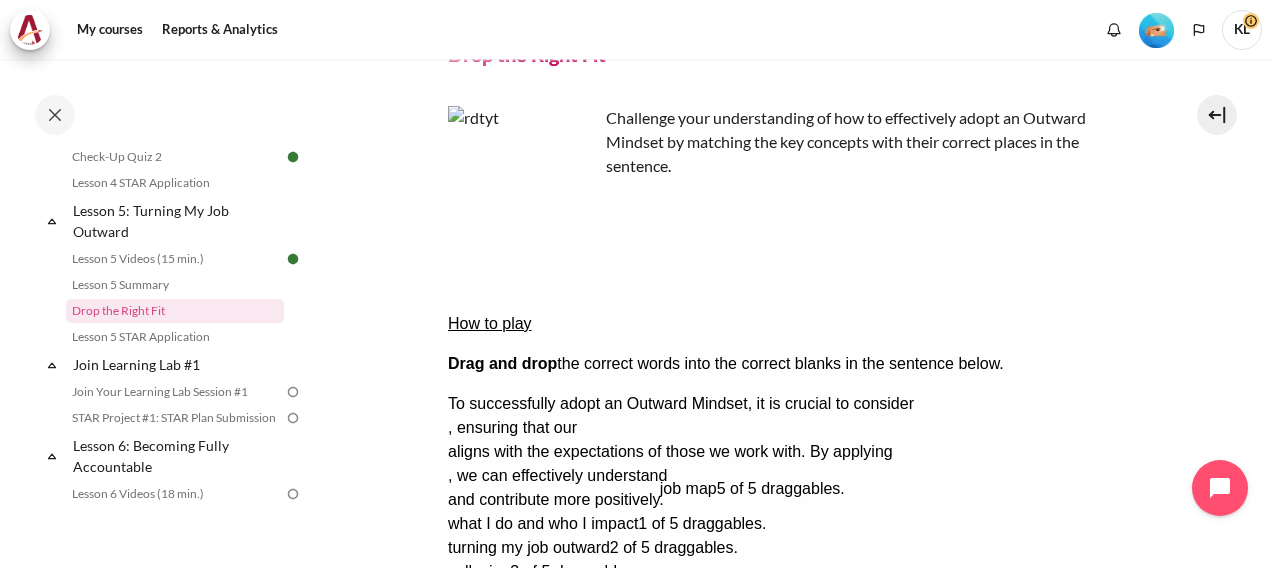 drag, startPoint x: 493, startPoint y: 506, endPoint x: 704, endPoint y: 374, distance: 248.88753 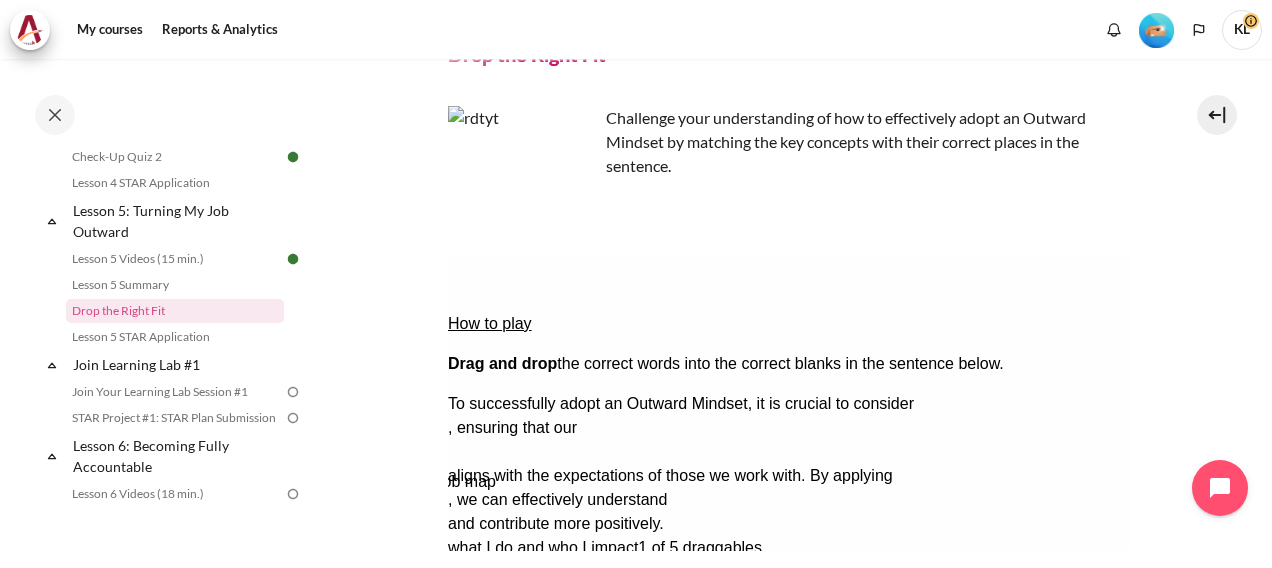 drag, startPoint x: 673, startPoint y: 361, endPoint x: 664, endPoint y: 392, distance: 32.280025 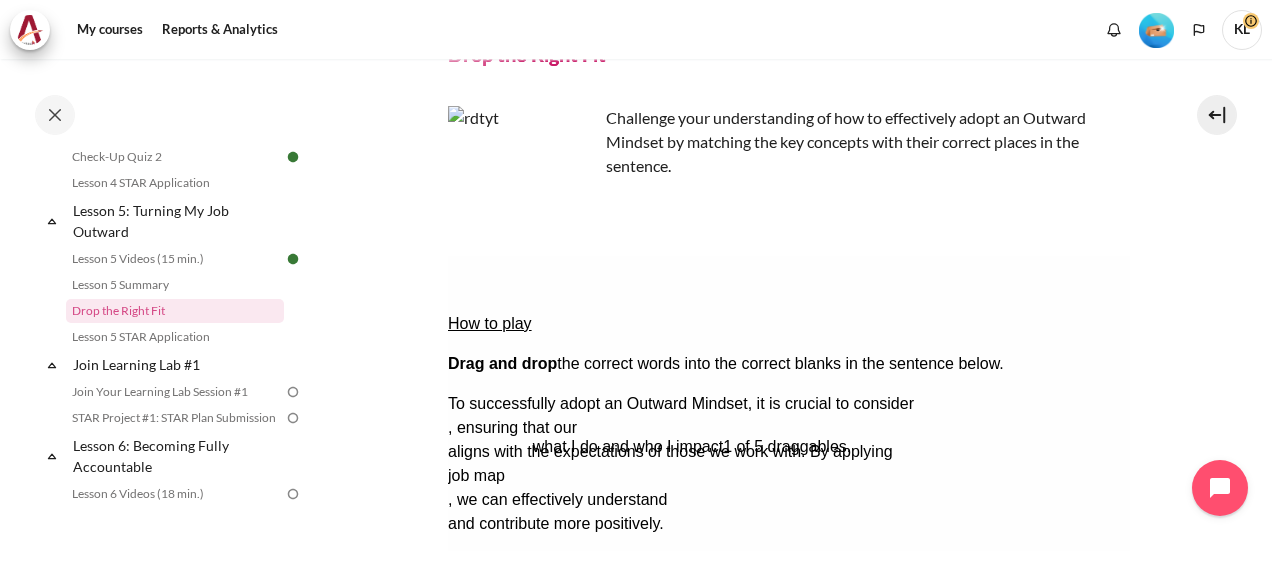 drag, startPoint x: 588, startPoint y: 470, endPoint x: 675, endPoint y: 368, distance: 134.06342 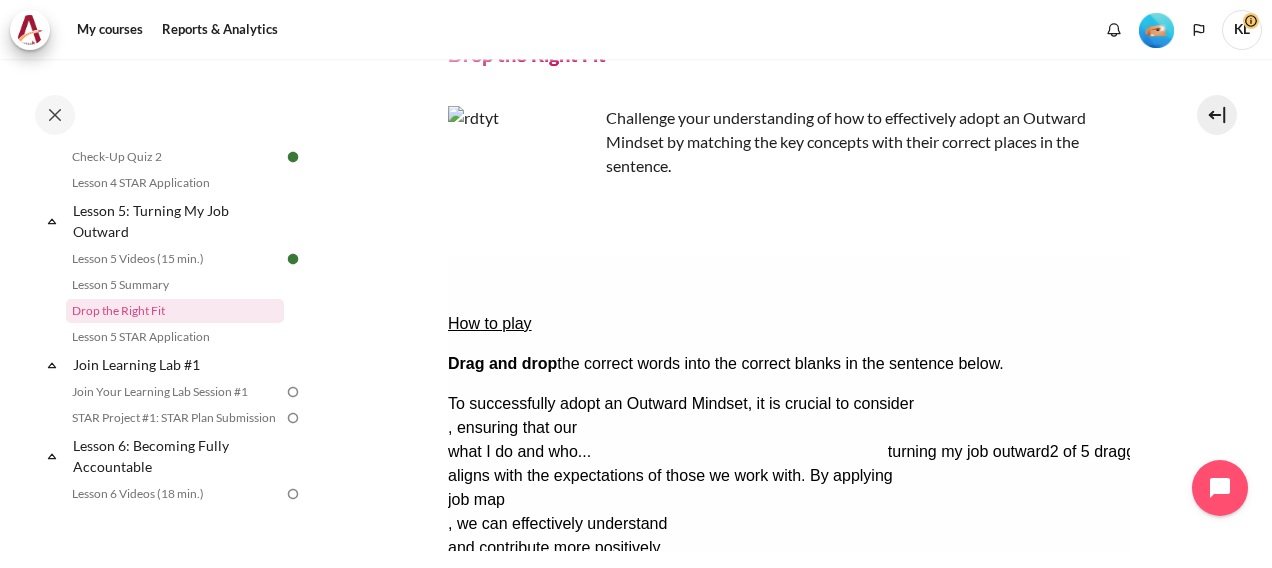 drag, startPoint x: 586, startPoint y: 463, endPoint x: 1025, endPoint y: 323, distance: 460.78302 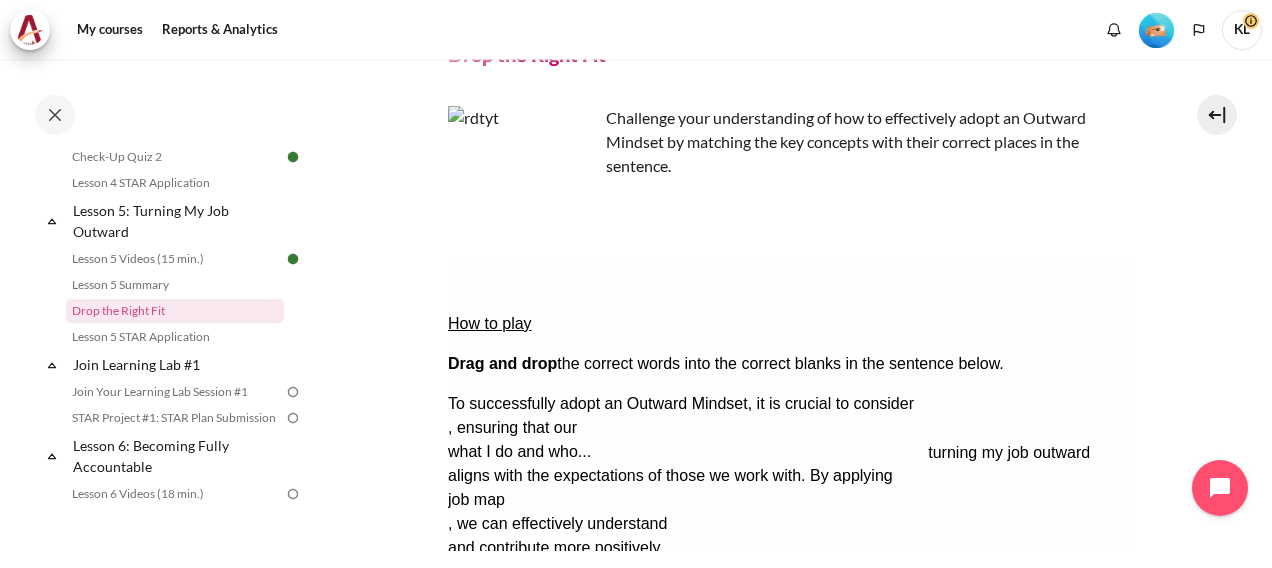 drag, startPoint x: 556, startPoint y: 464, endPoint x: 1082, endPoint y: 338, distance: 540.88074 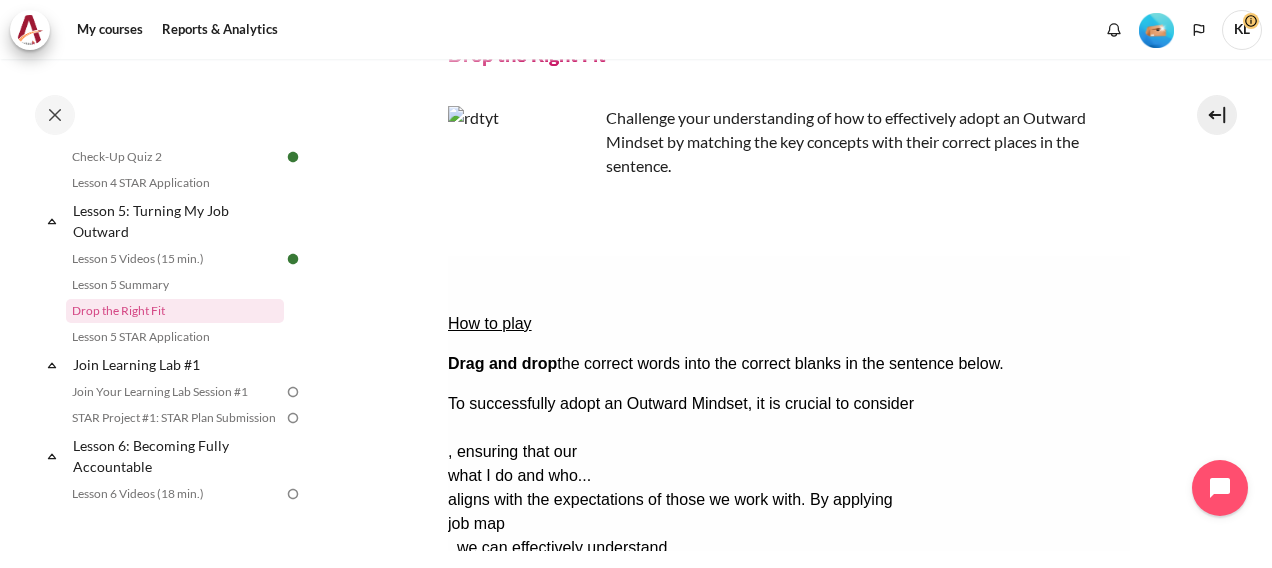 drag, startPoint x: 1050, startPoint y: 338, endPoint x: 864, endPoint y: 466, distance: 225.7875 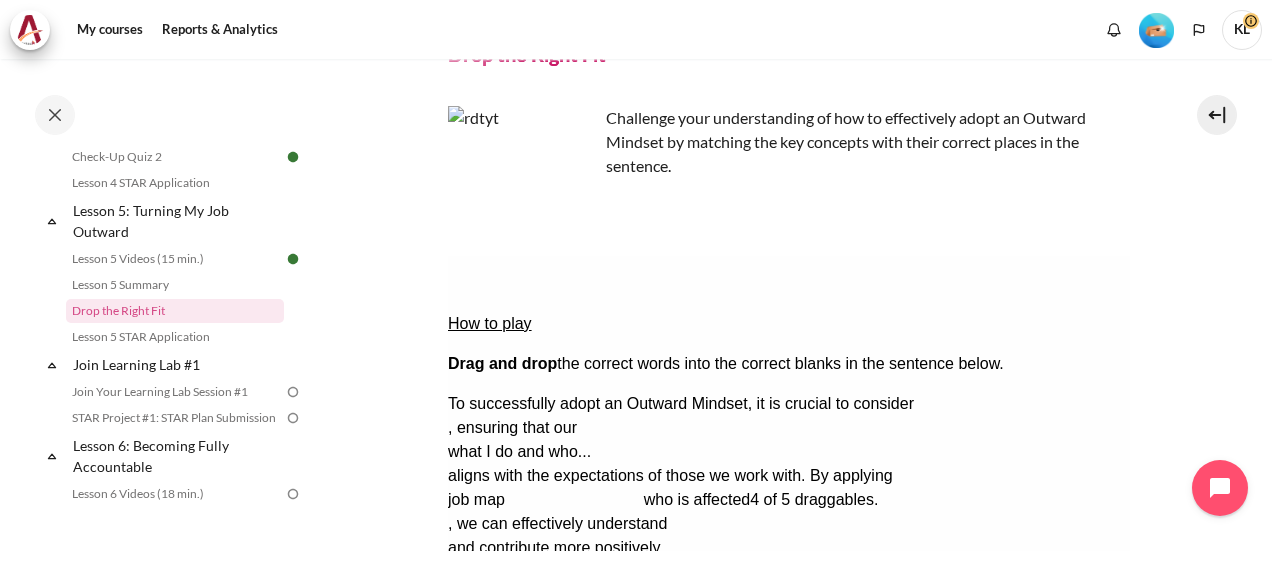 drag, startPoint x: 830, startPoint y: 466, endPoint x: 1024, endPoint y: 319, distance: 243.40295 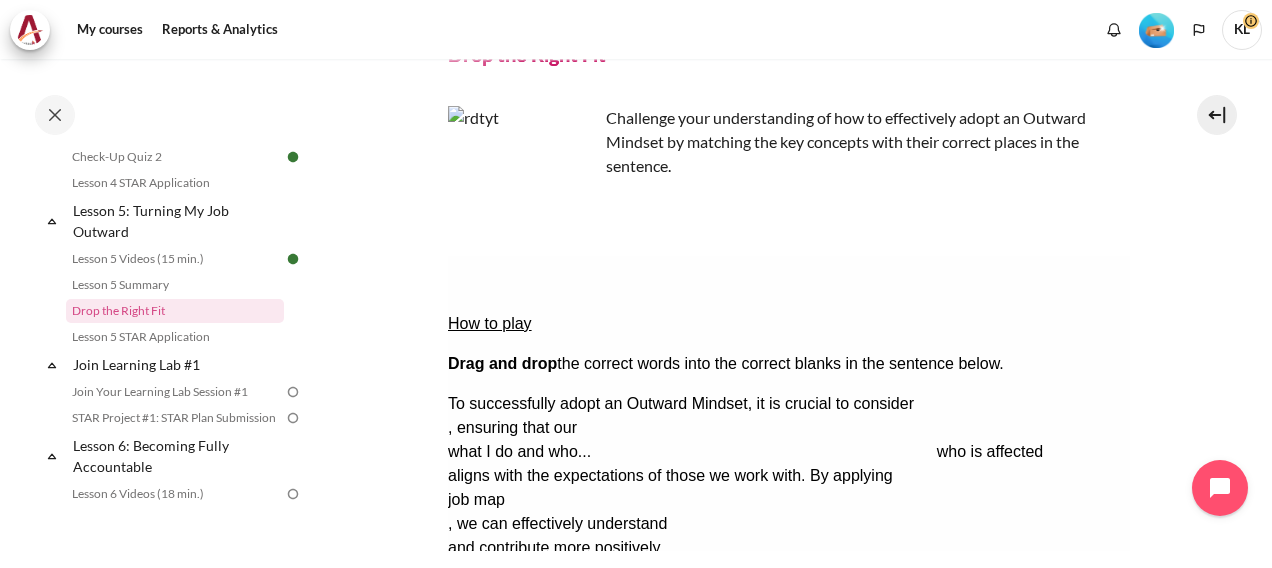 drag, startPoint x: 546, startPoint y: 468, endPoint x: 1032, endPoint y: 312, distance: 510.42334 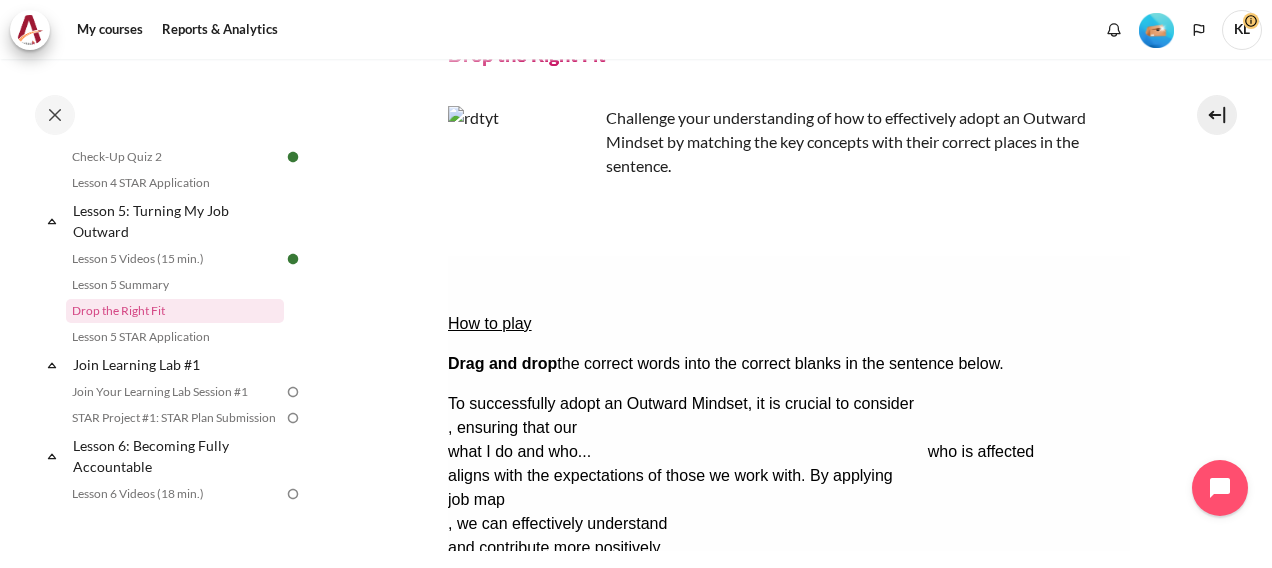 drag, startPoint x: 529, startPoint y: 458, endPoint x: 1008, endPoint y: 312, distance: 500.75644 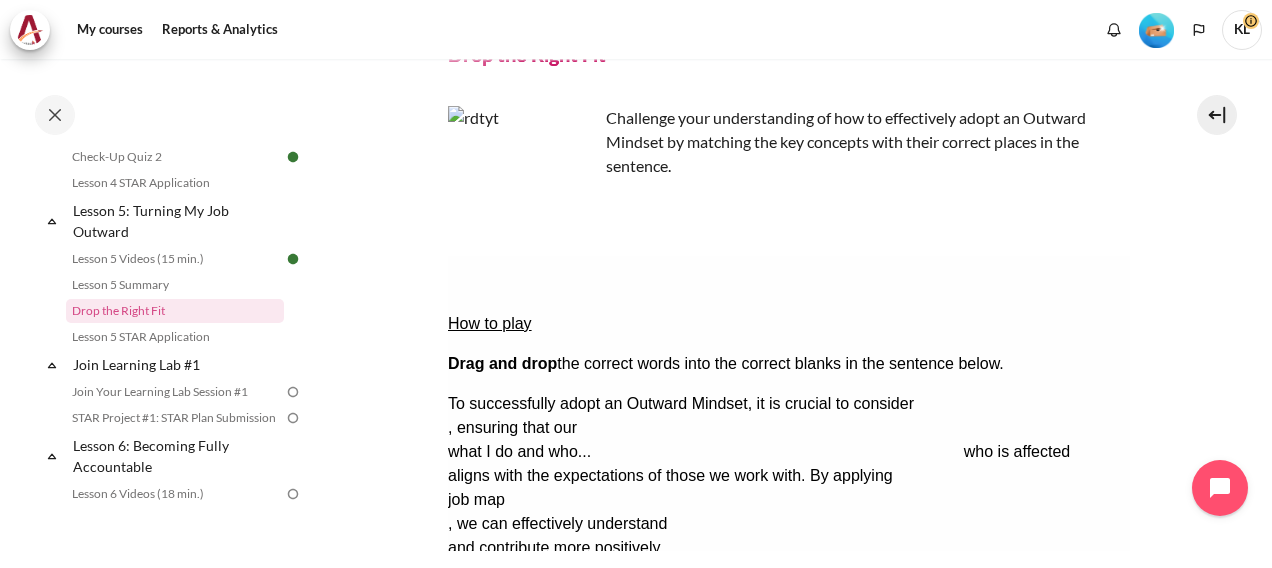 drag, startPoint x: 510, startPoint y: 466, endPoint x: 1025, endPoint y: 290, distance: 544.2435 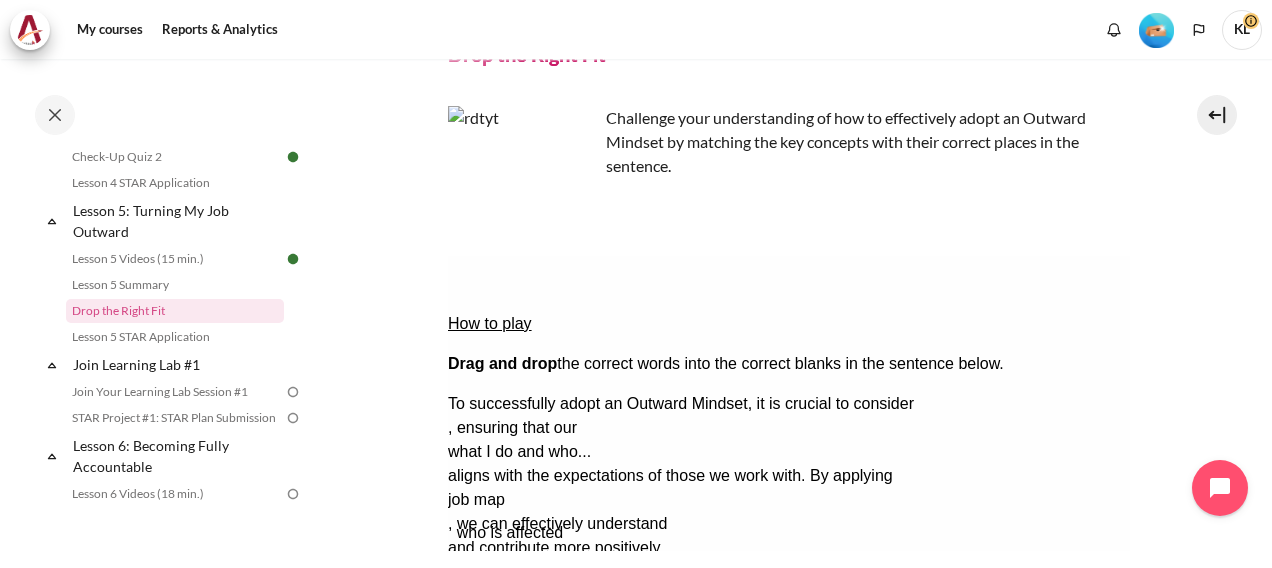 drag, startPoint x: 542, startPoint y: 464, endPoint x: 550, endPoint y: 424, distance: 40.792156 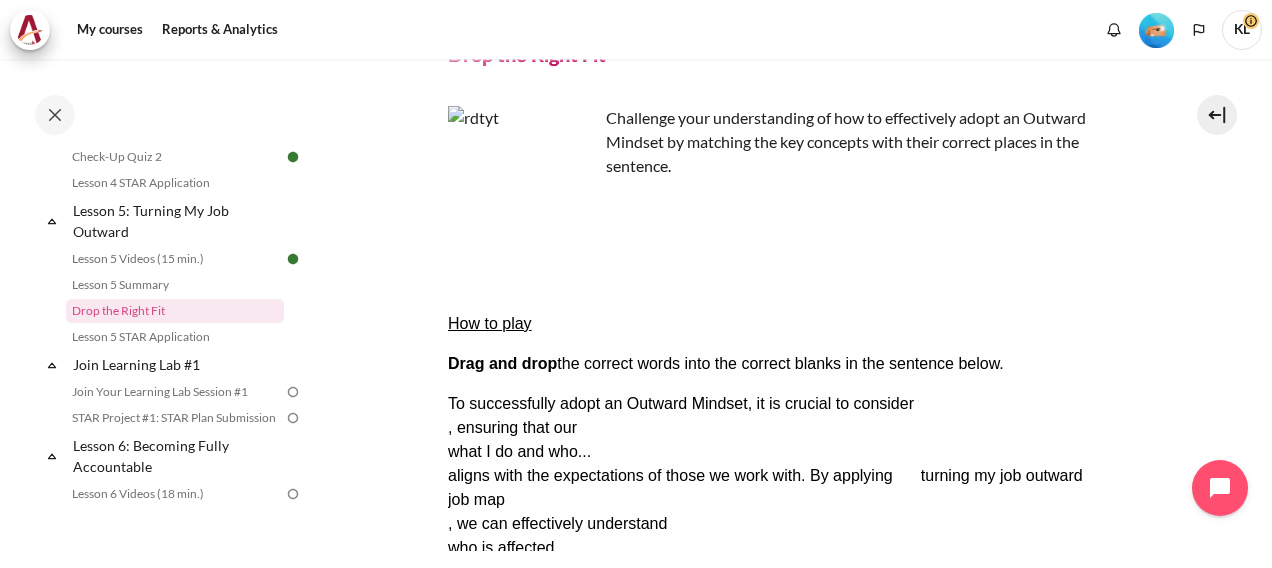 drag, startPoint x: 546, startPoint y: 462, endPoint x: 1018, endPoint y: 340, distance: 487.51205 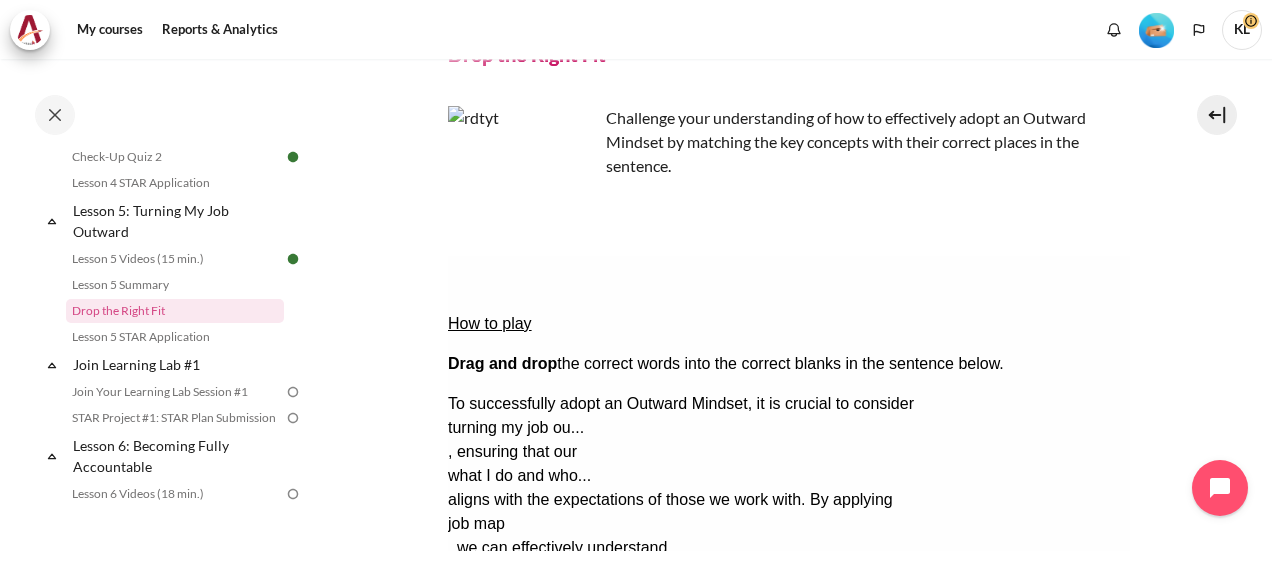 click on "Check Check the answers. The responses will be marked as correct, incorrect, or unanswered." at bounding box center (474, 644) 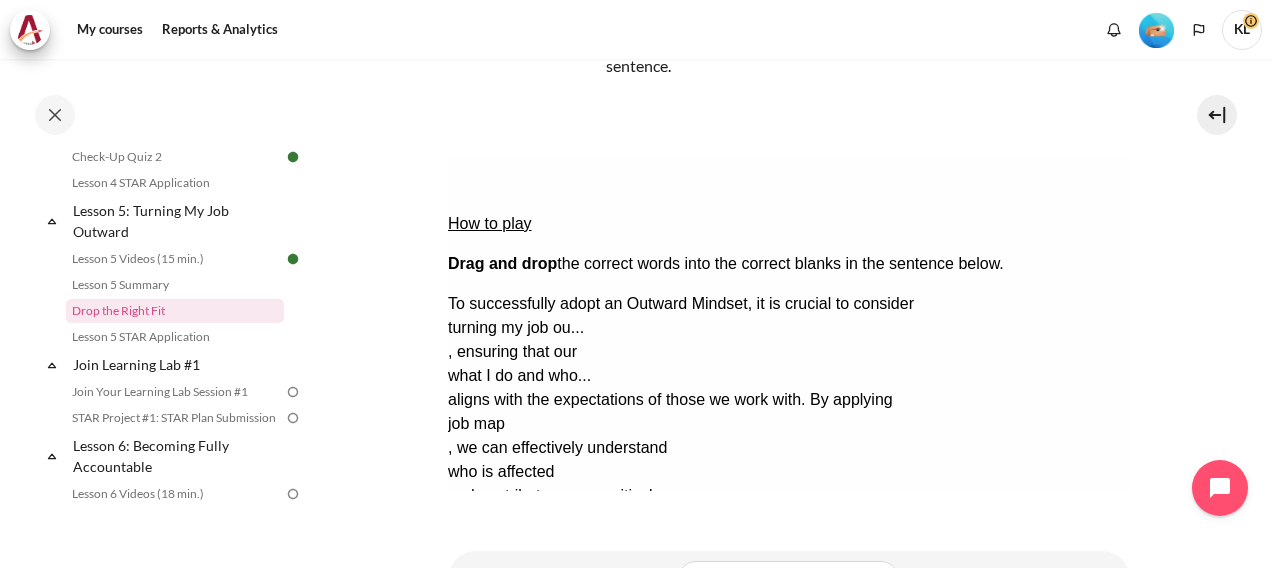 scroll, scrollTop: 100, scrollLeft: 0, axis: vertical 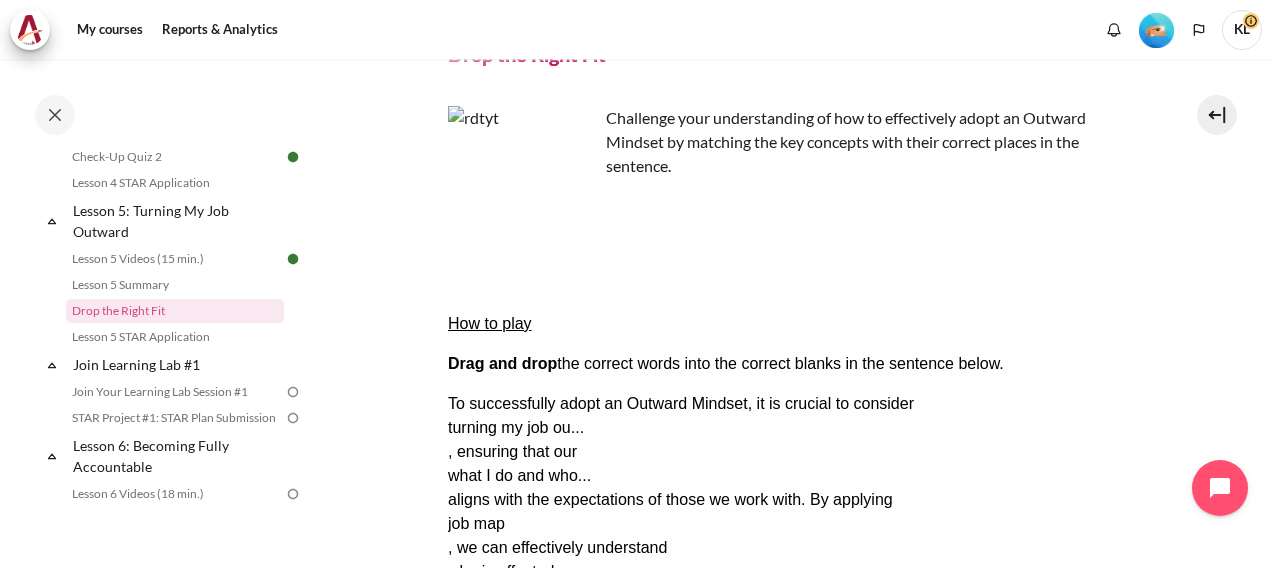 click on "Retry Retry the task. Reset all responses and start the task over again." at bounding box center (570, 704) 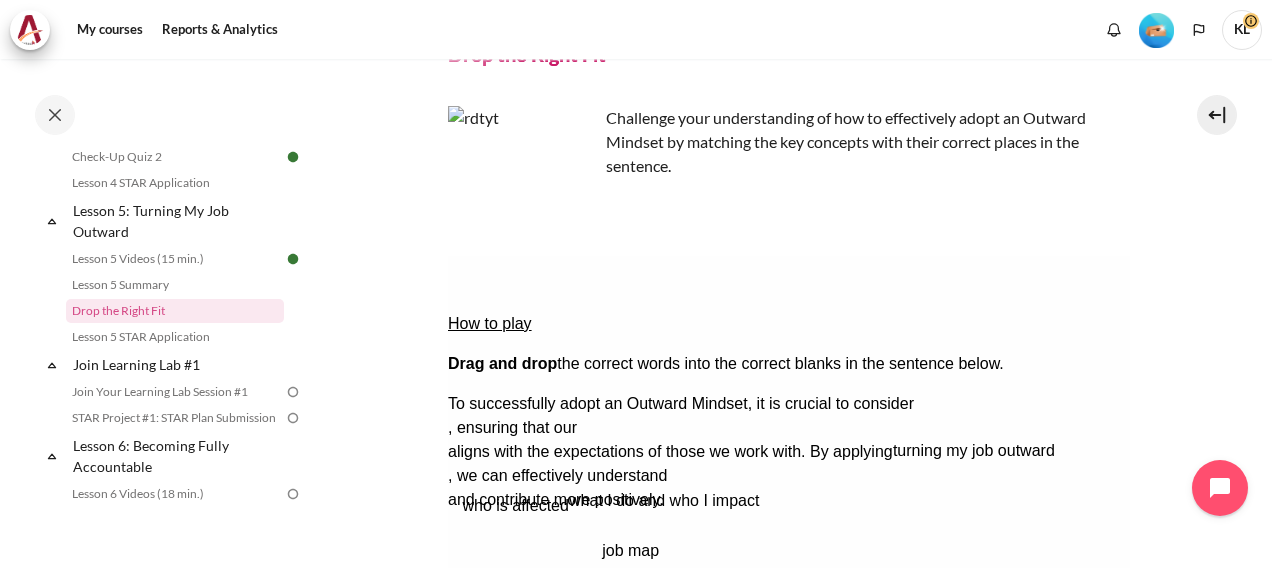 scroll, scrollTop: 123, scrollLeft: 0, axis: vertical 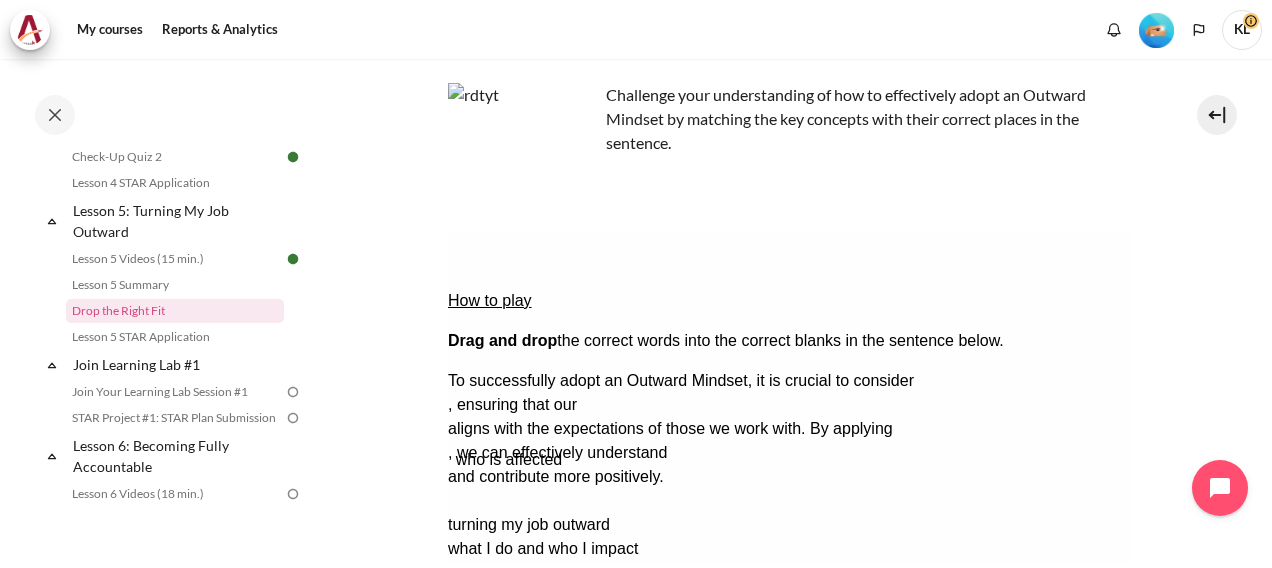 drag, startPoint x: 511, startPoint y: 441, endPoint x: 519, endPoint y: 399, distance: 42.755116 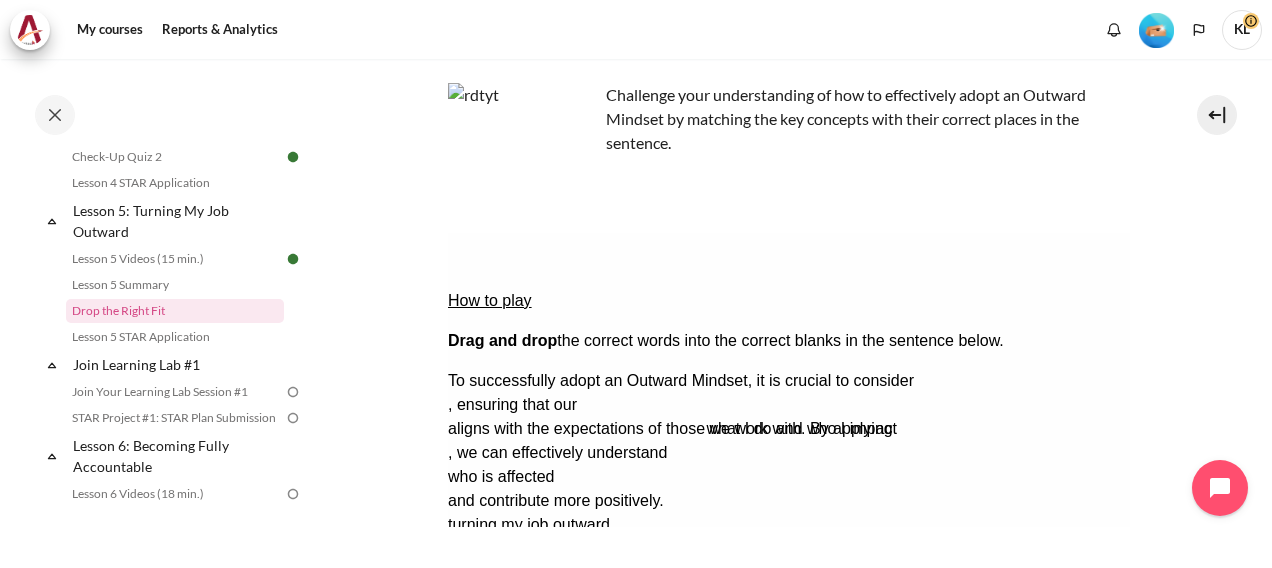 drag, startPoint x: 747, startPoint y: 447, endPoint x: 1009, endPoint y: 312, distance: 294.73547 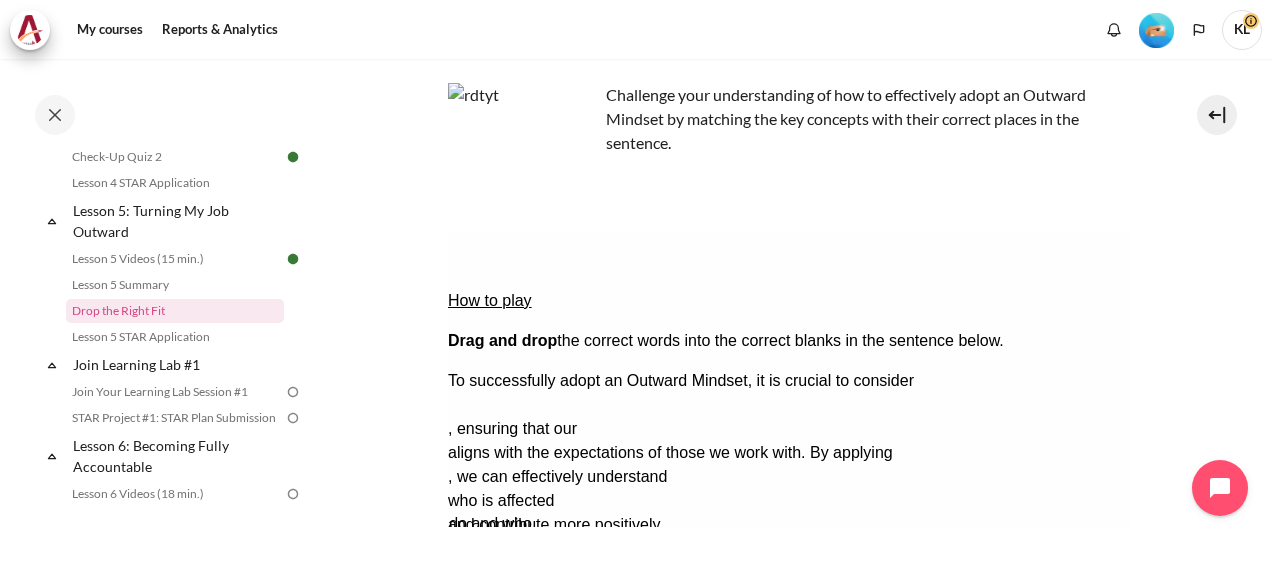 drag, startPoint x: 1043, startPoint y: 321, endPoint x: 996, endPoint y: 439, distance: 127.01575 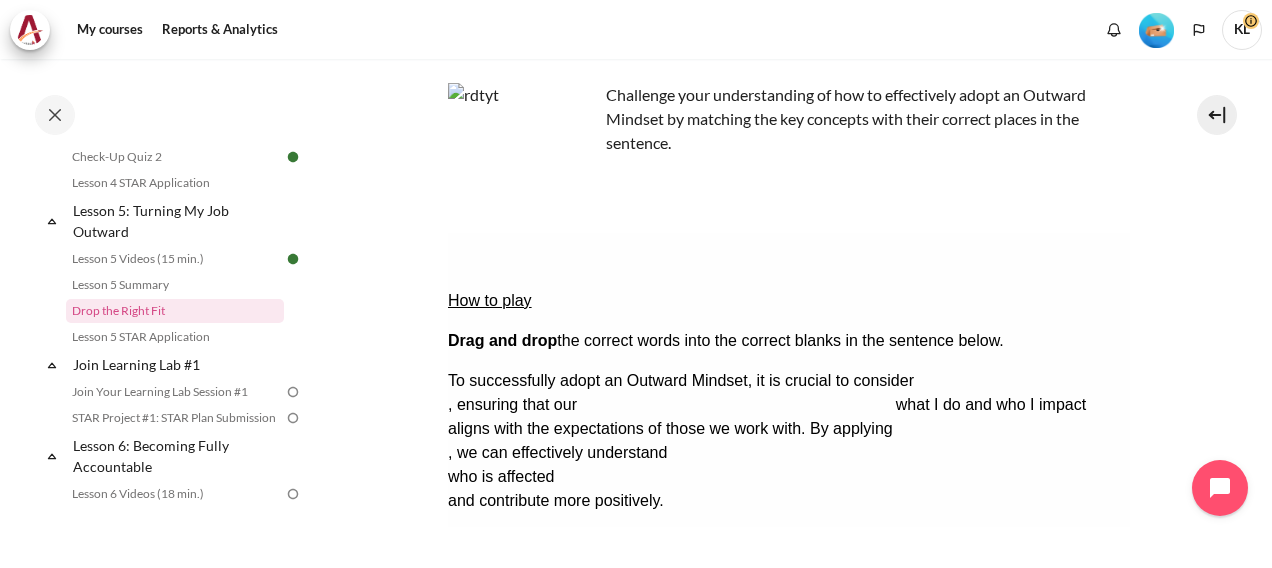 drag, startPoint x: 586, startPoint y: 445, endPoint x: 1033, endPoint y: 311, distance: 466.65298 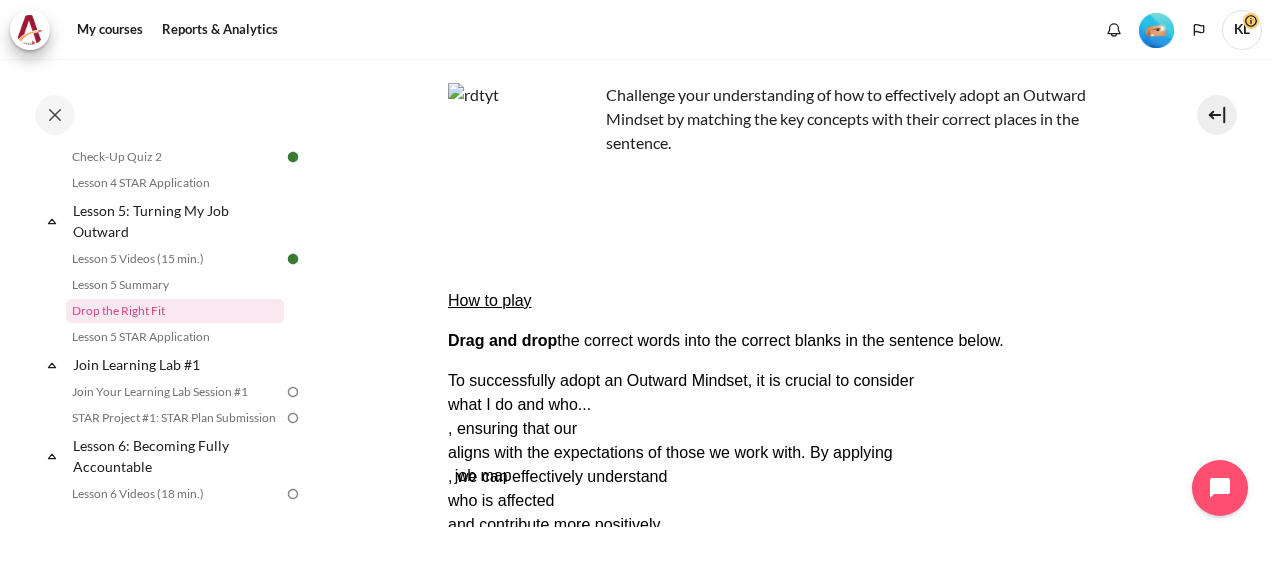 drag, startPoint x: 684, startPoint y: 447, endPoint x: 690, endPoint y: 349, distance: 98.1835 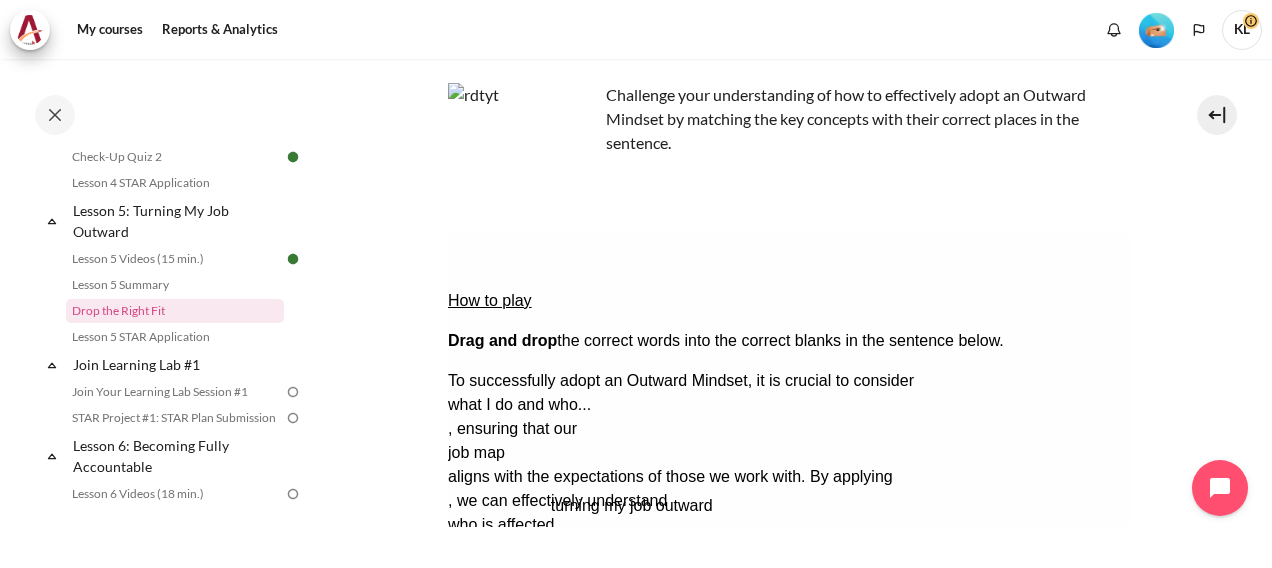 drag, startPoint x: 566, startPoint y: 440, endPoint x: 667, endPoint y: 373, distance: 121.20231 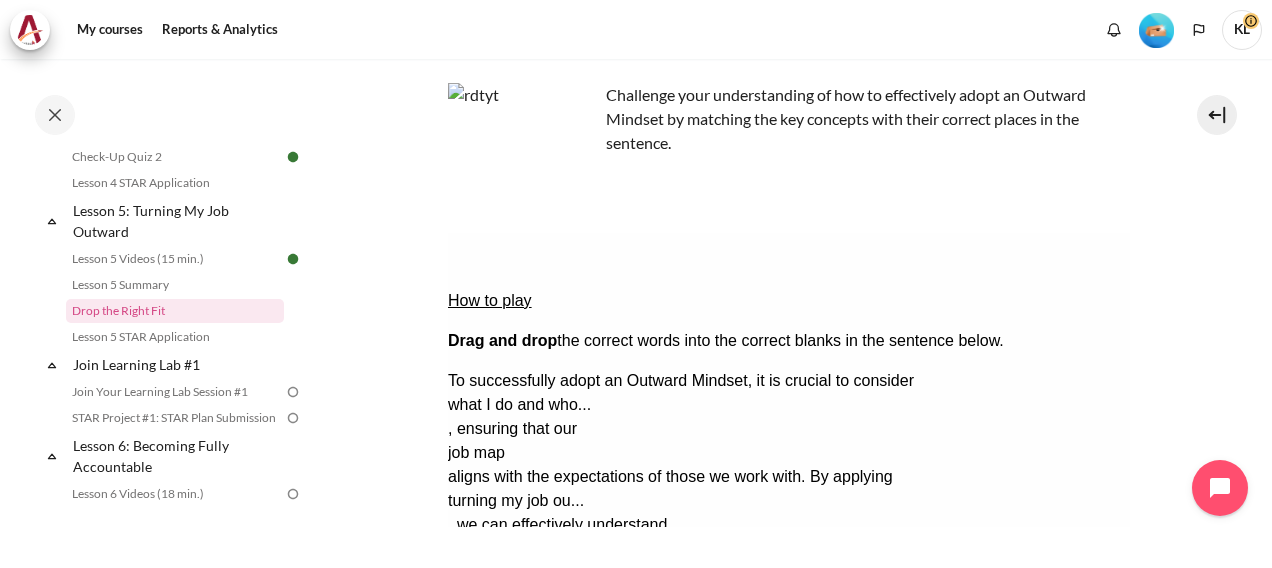 click on "Check Check the answers. The responses will be marked as correct, incorrect, or unanswered." at bounding box center (474, 621) 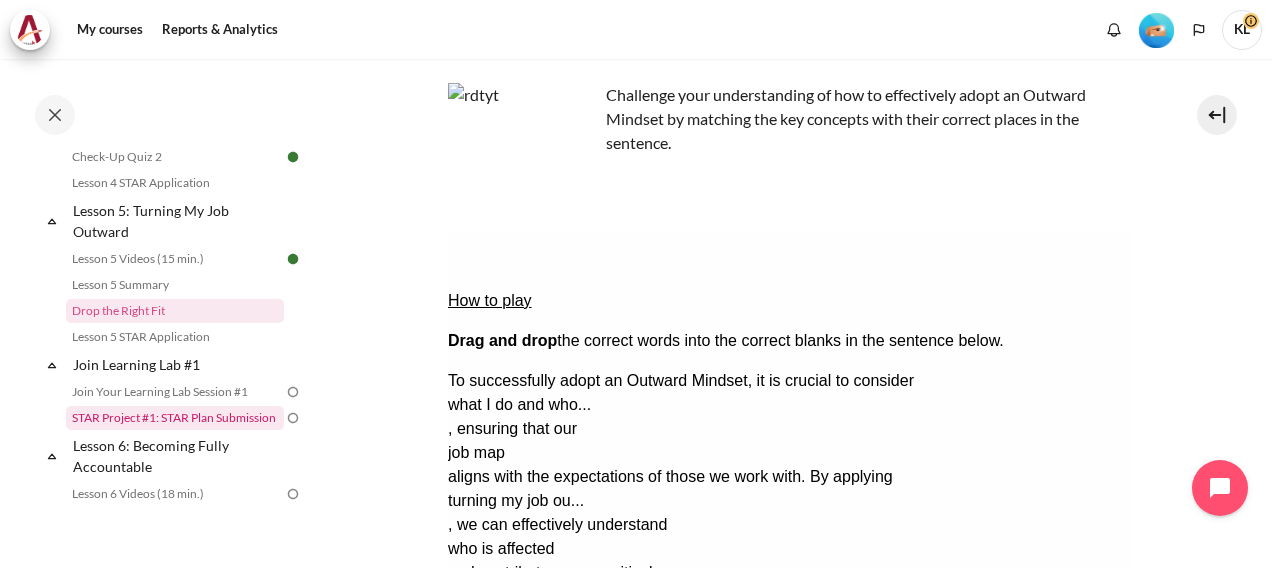 scroll, scrollTop: 963, scrollLeft: 0, axis: vertical 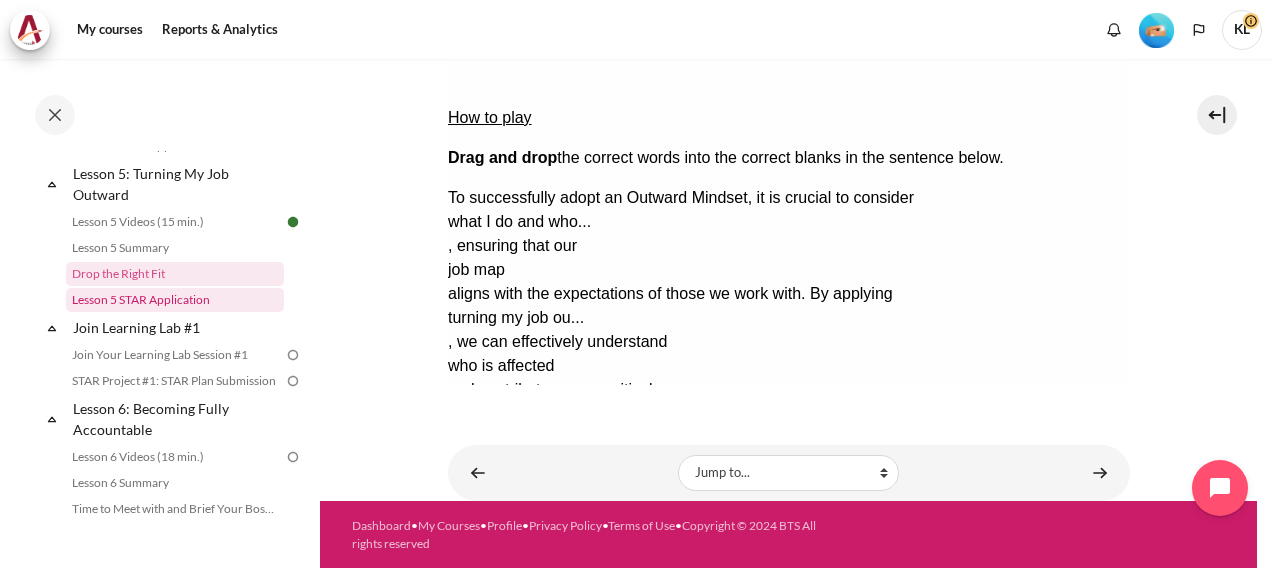 click on "Lesson 5 STAR Application" at bounding box center [175, 300] 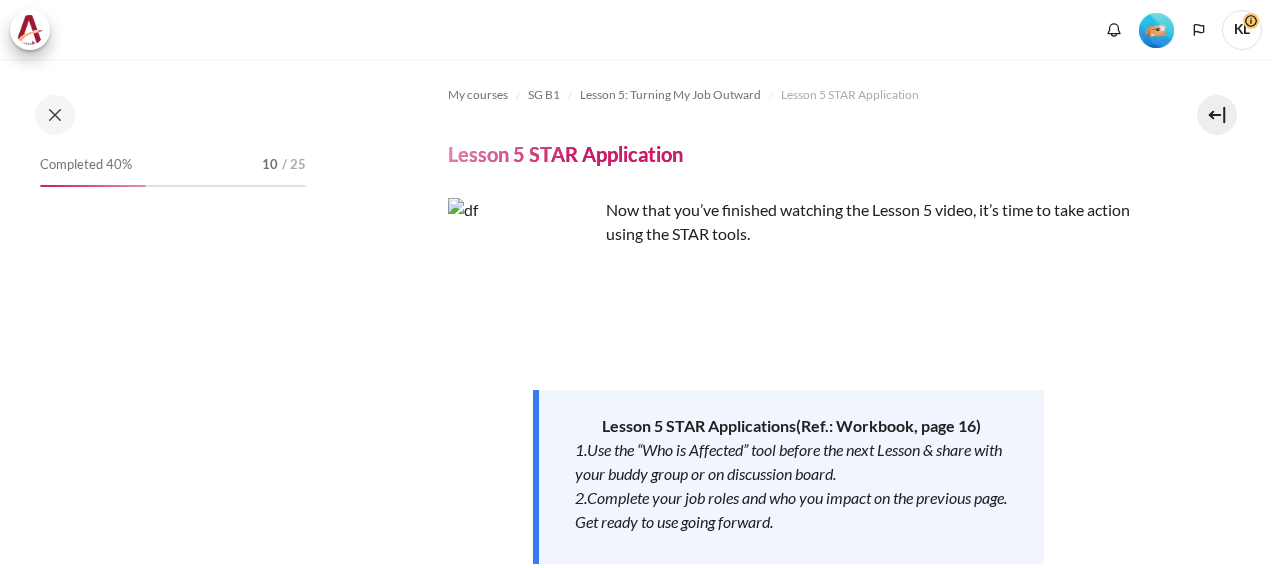 scroll, scrollTop: 0, scrollLeft: 0, axis: both 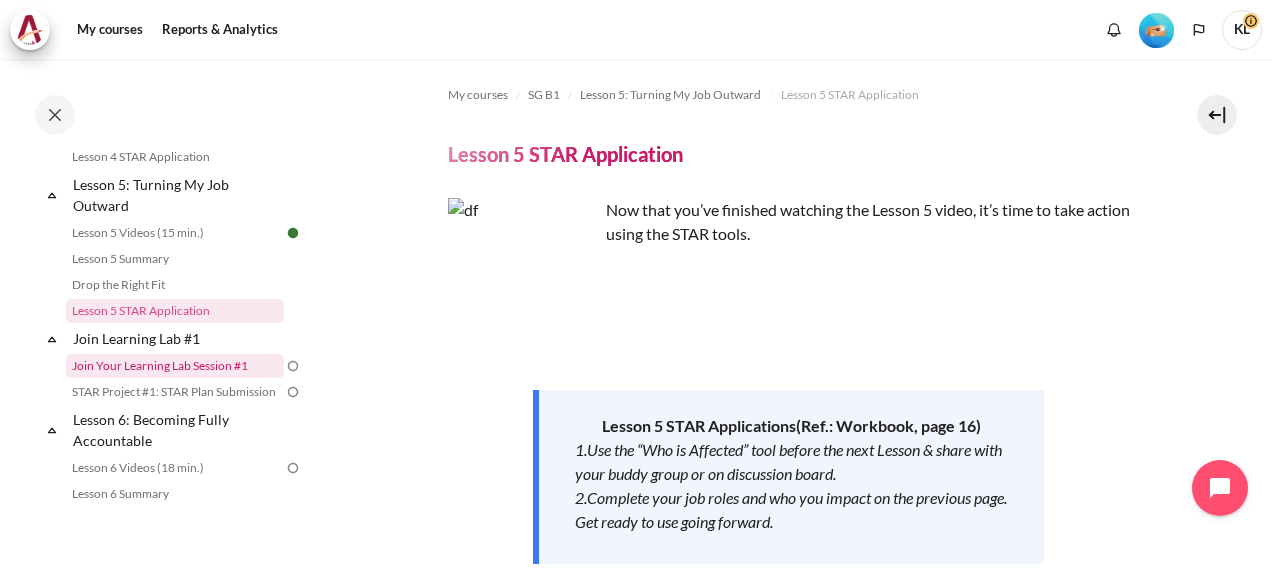click on "Join Your Learning Lab Session #1" at bounding box center [175, 366] 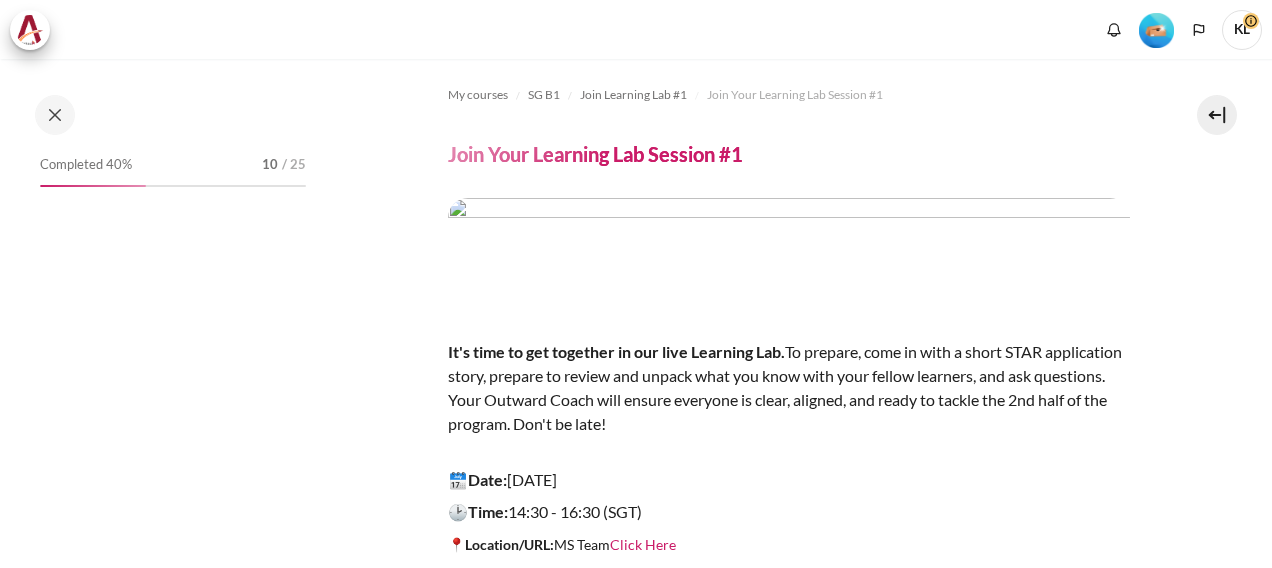 scroll, scrollTop: 0, scrollLeft: 0, axis: both 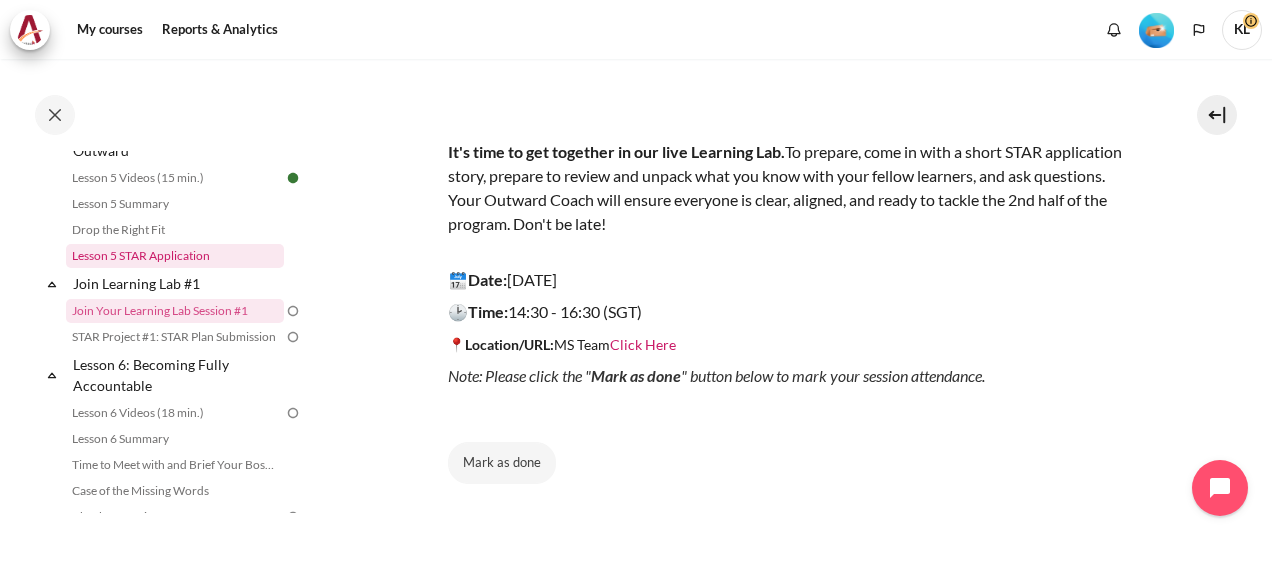 click on "Lesson 5 STAR Application" at bounding box center (175, 256) 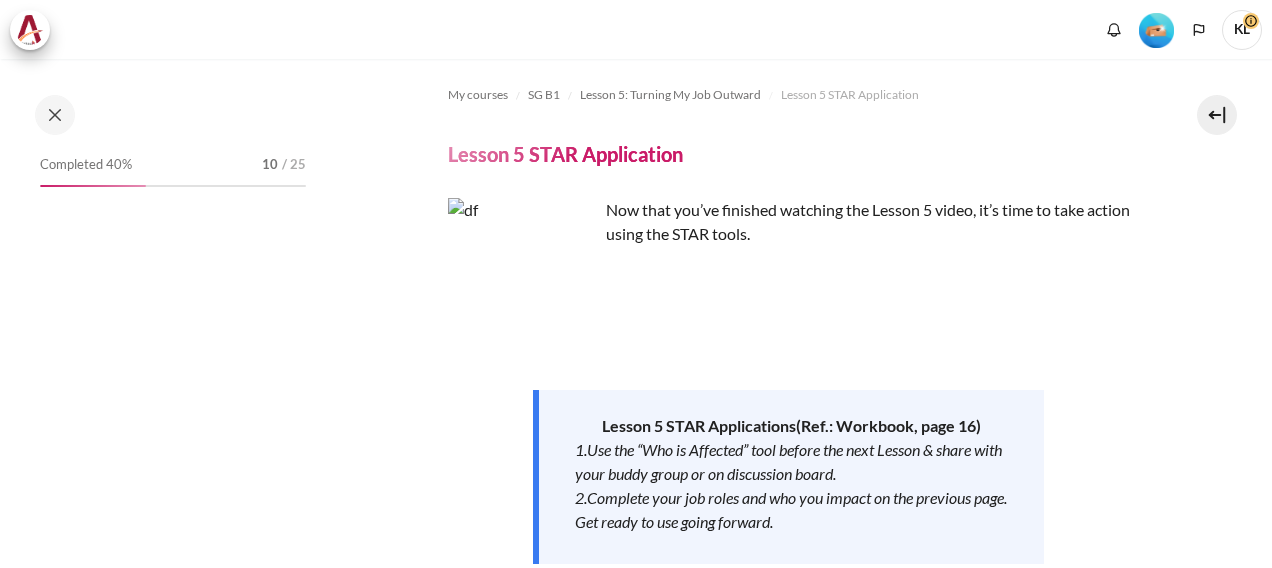 scroll, scrollTop: 0, scrollLeft: 0, axis: both 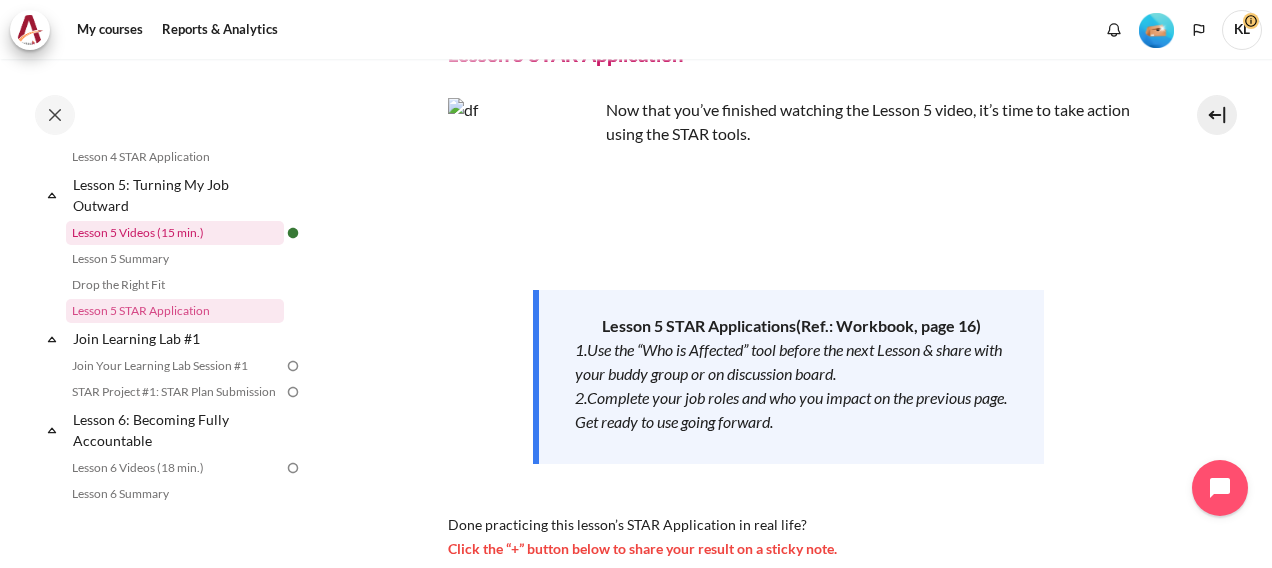 click on "Lesson 5 Videos (15 min.)" at bounding box center [175, 233] 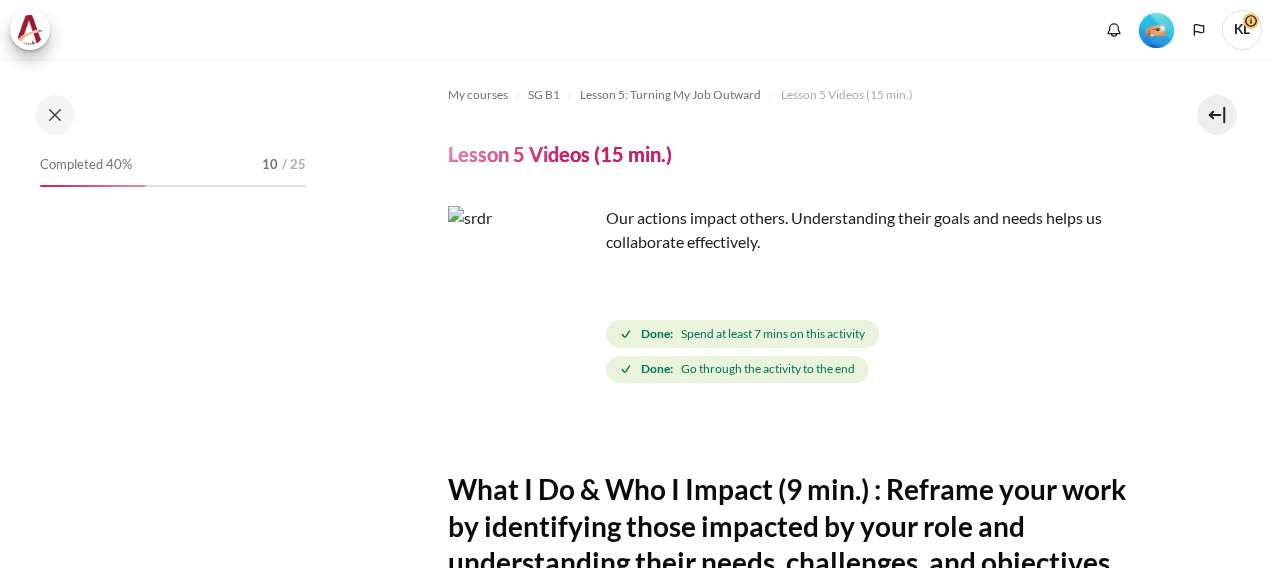scroll, scrollTop: 0, scrollLeft: 0, axis: both 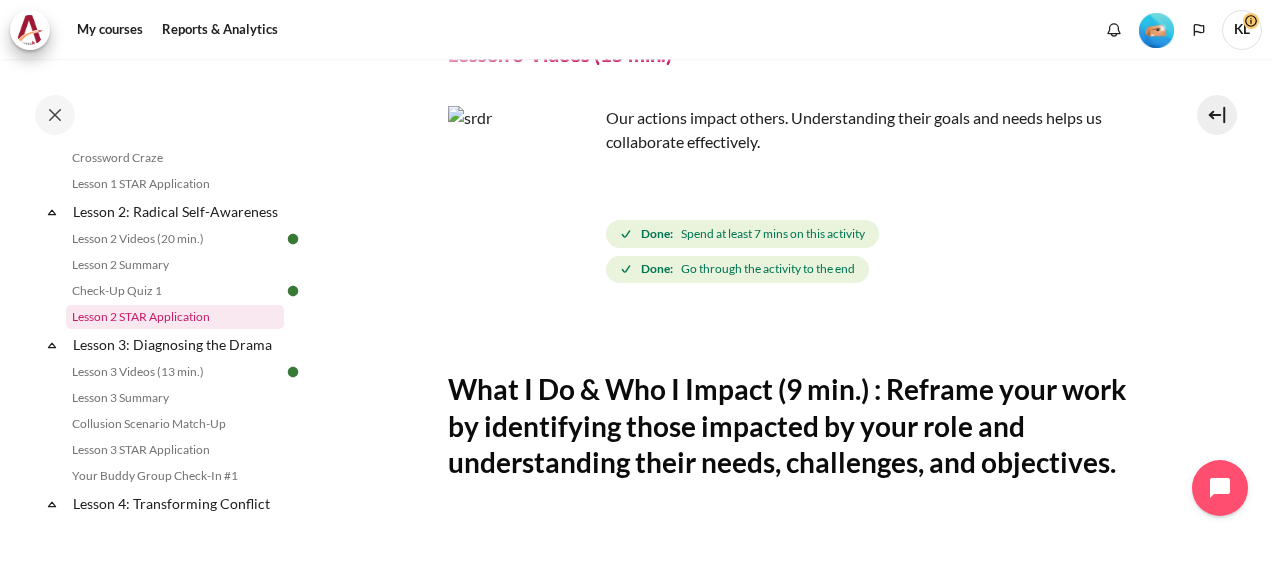 click on "Lesson 2 STAR Application" at bounding box center [175, 317] 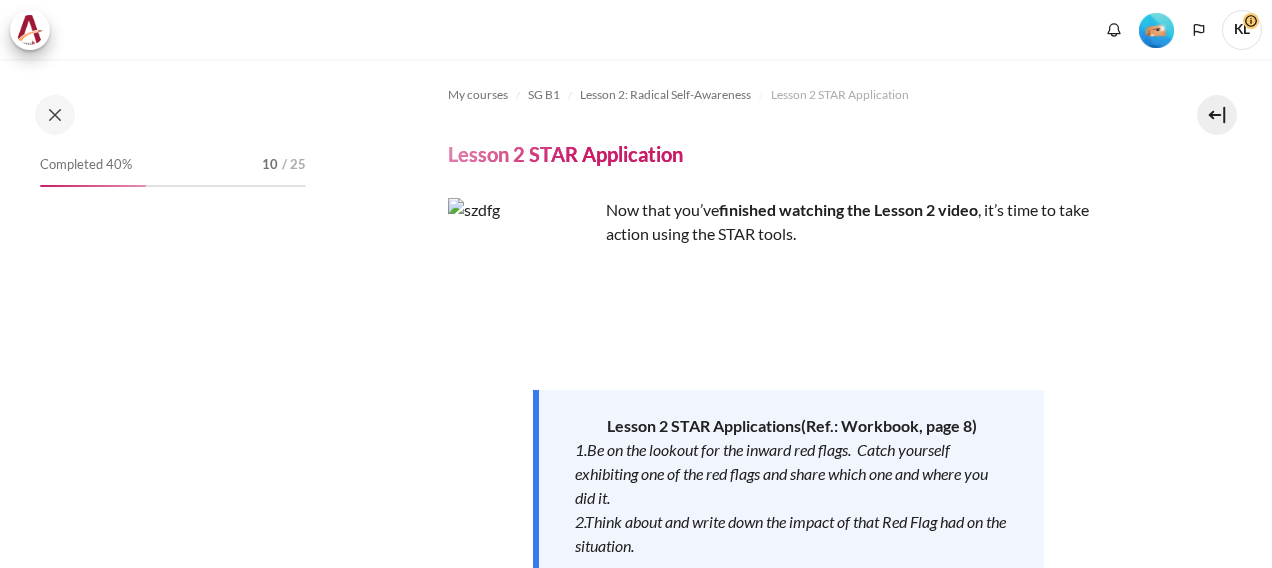 scroll, scrollTop: 0, scrollLeft: 0, axis: both 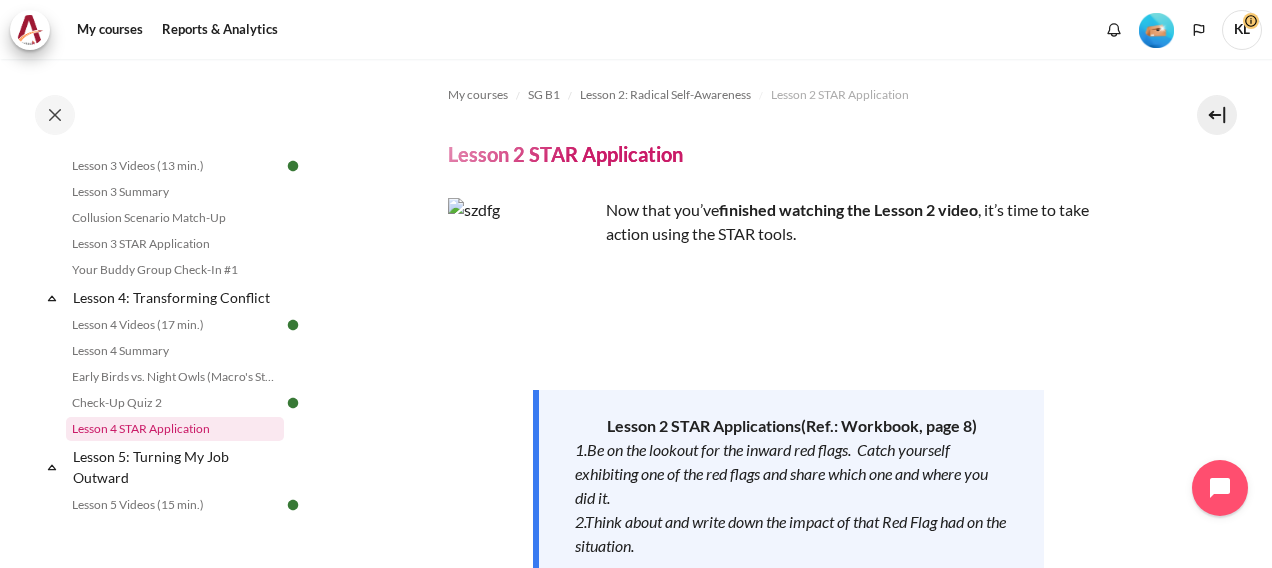 click on "Lesson 4 STAR Application" at bounding box center [175, 429] 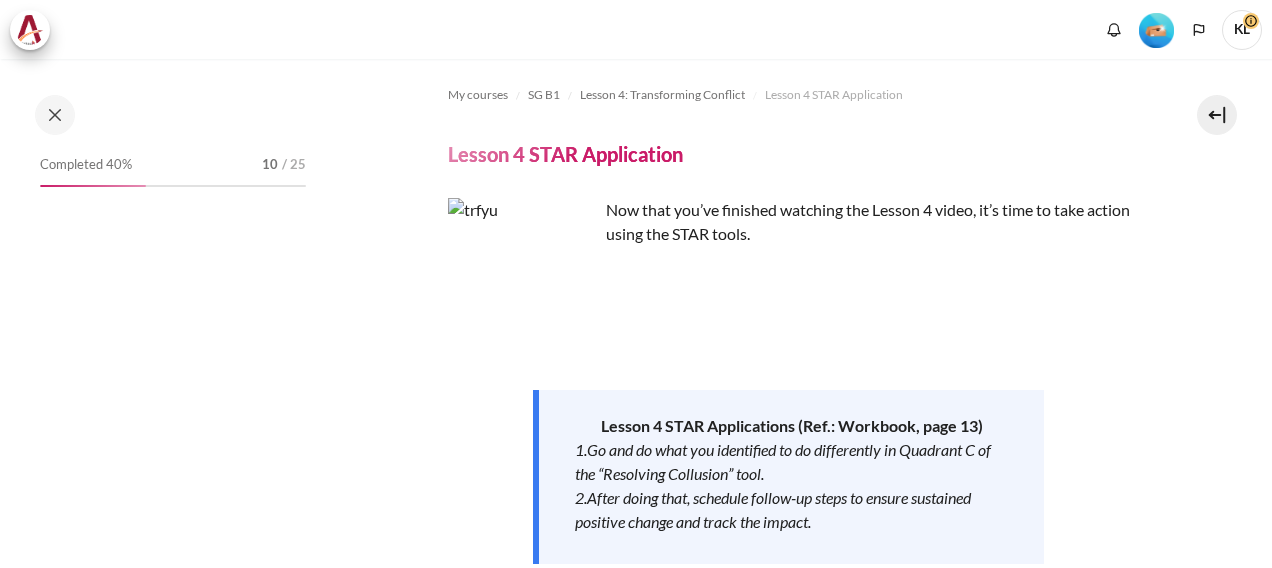 scroll, scrollTop: 0, scrollLeft: 0, axis: both 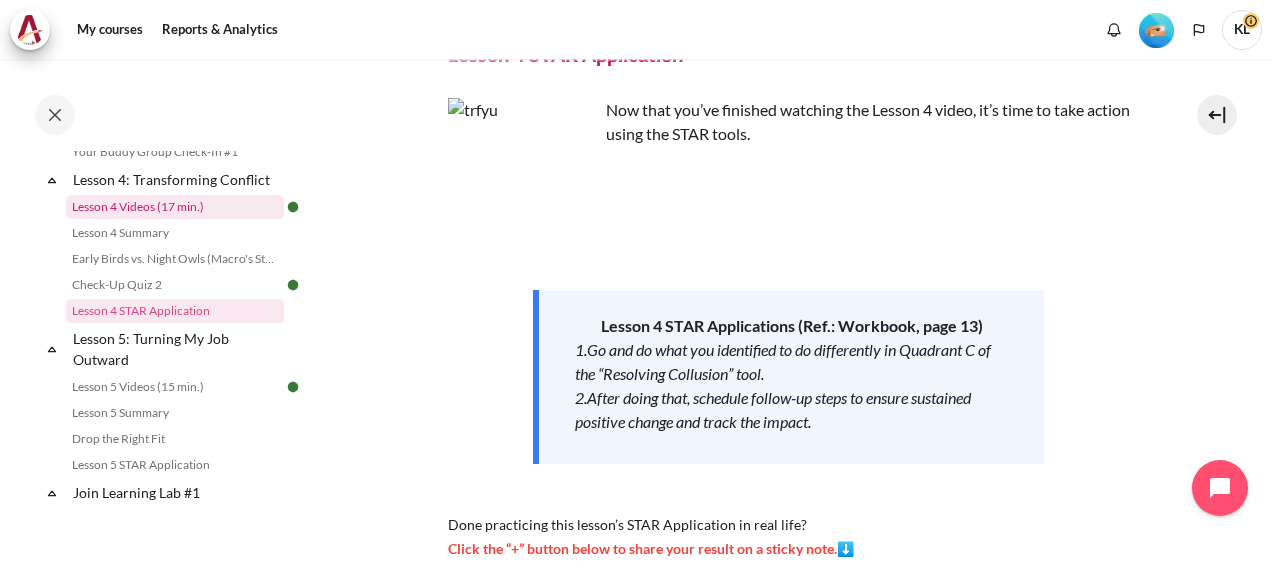 click on "Lesson 4 Videos (17 min.)" at bounding box center [175, 207] 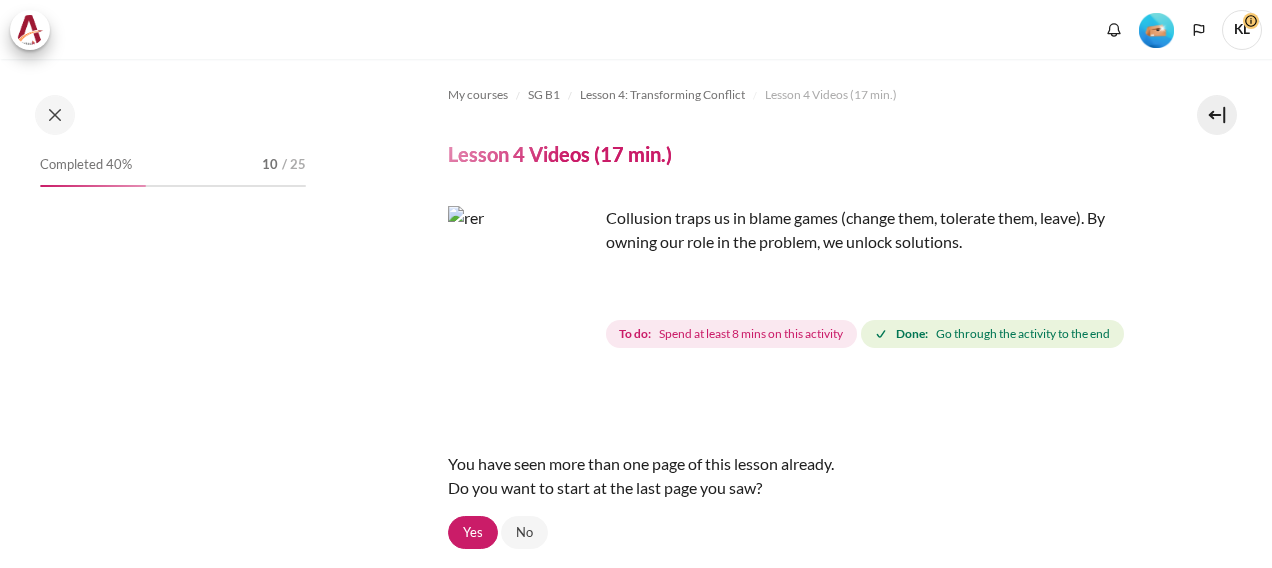 scroll, scrollTop: 0, scrollLeft: 0, axis: both 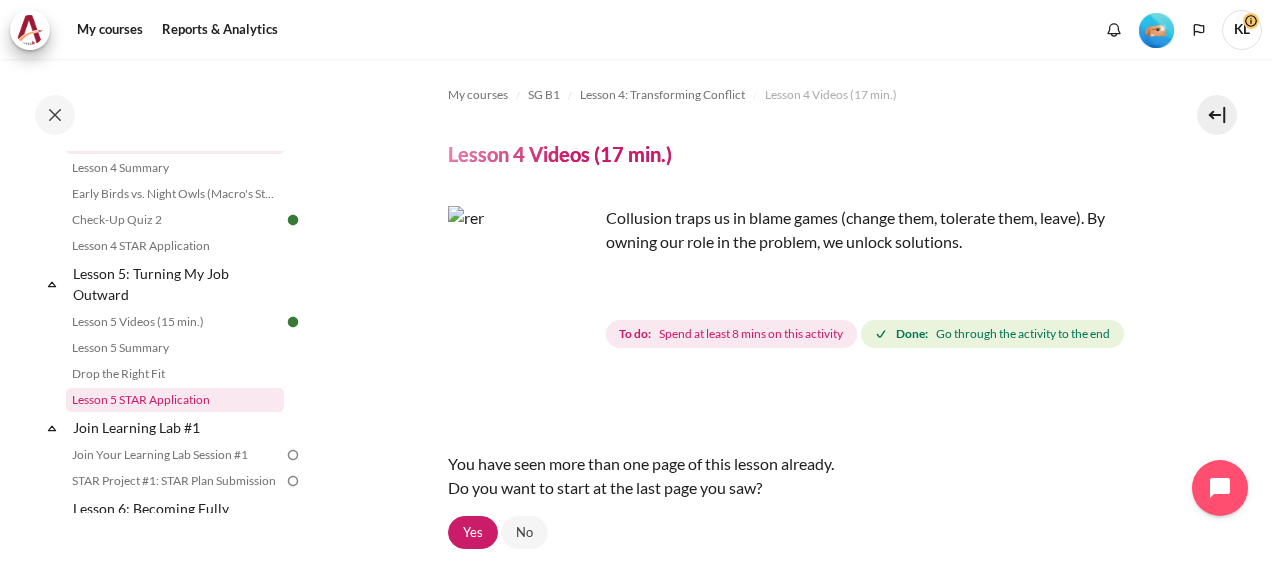 click on "Lesson 5 STAR Application" at bounding box center [175, 400] 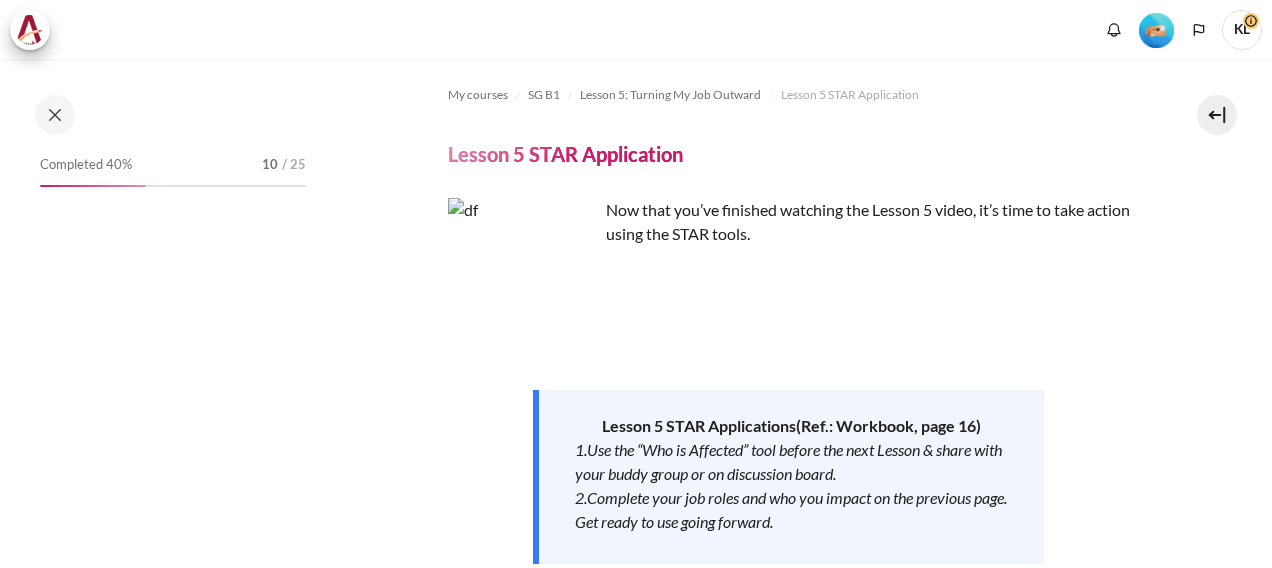 scroll, scrollTop: 0, scrollLeft: 0, axis: both 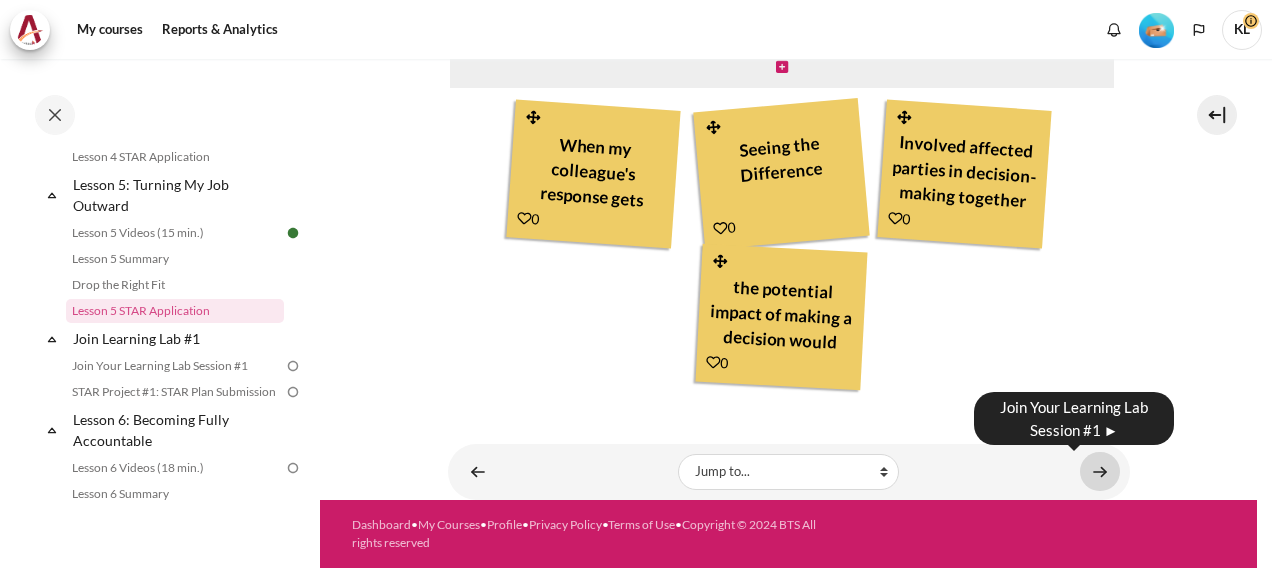 click at bounding box center [1100, 471] 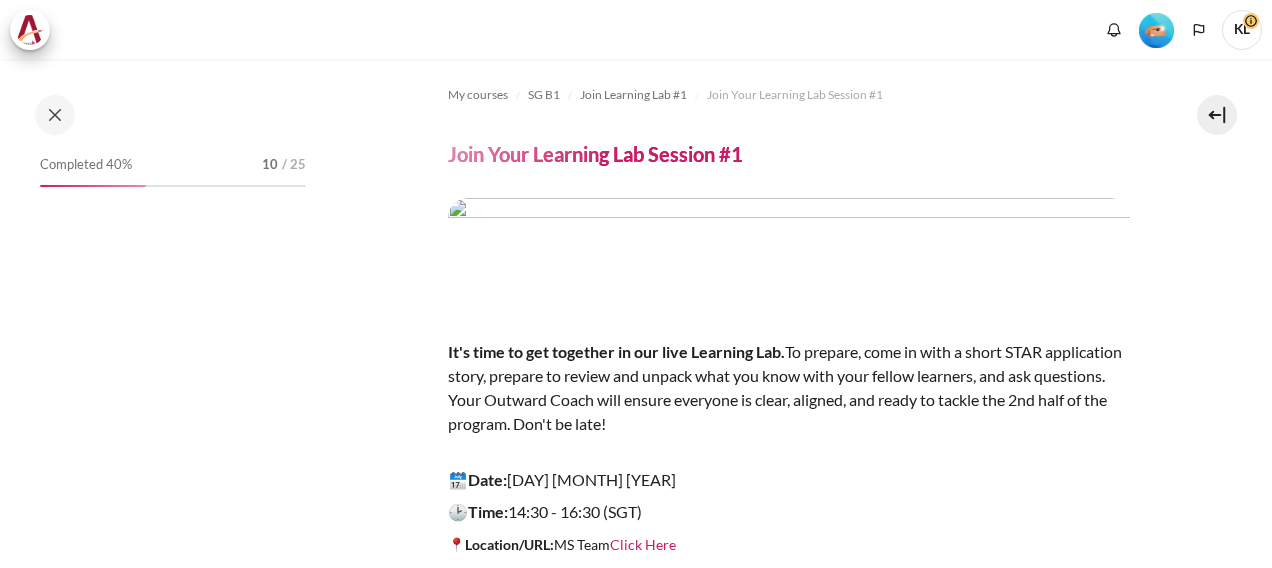 scroll, scrollTop: 0, scrollLeft: 0, axis: both 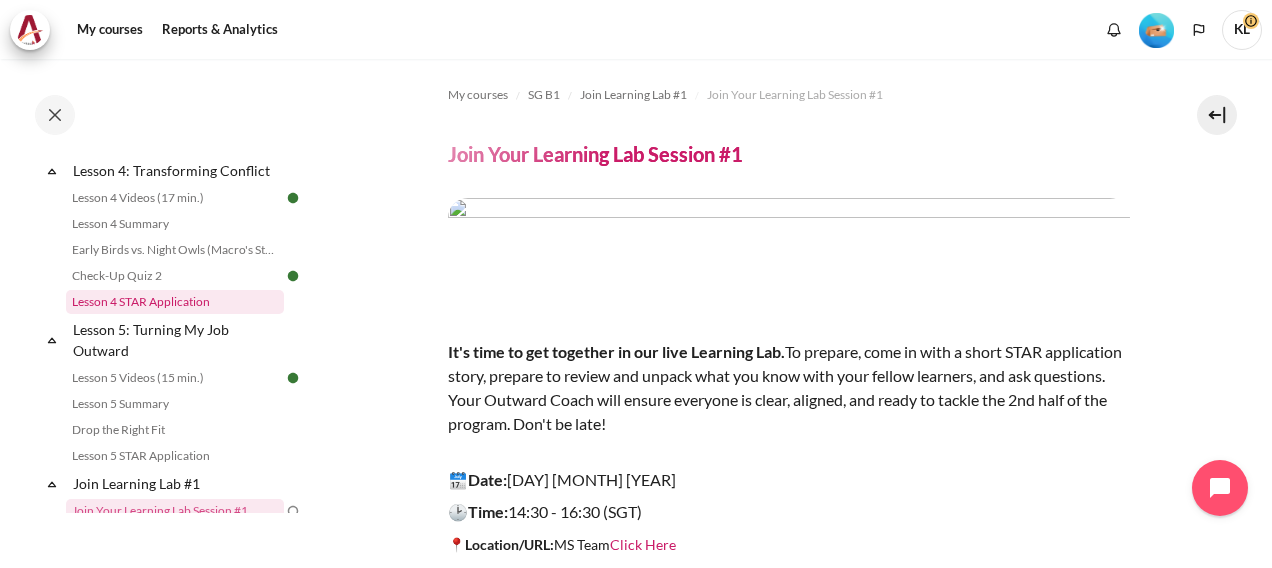 click on "Lesson 4 STAR Application" at bounding box center (175, 302) 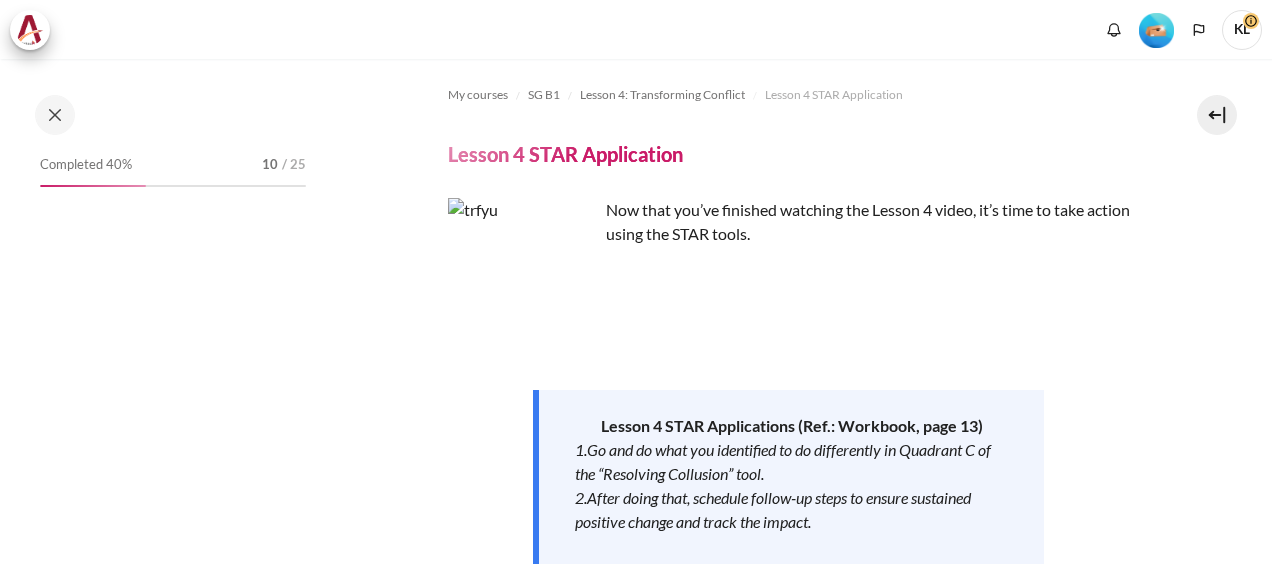 scroll, scrollTop: 0, scrollLeft: 0, axis: both 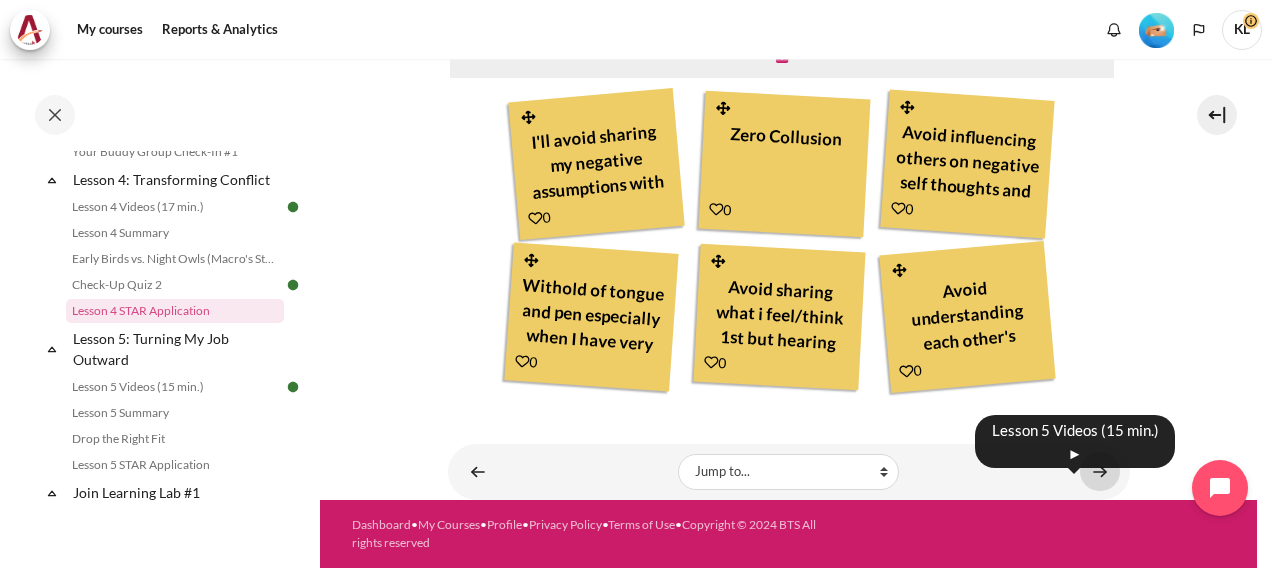 click at bounding box center (1100, 471) 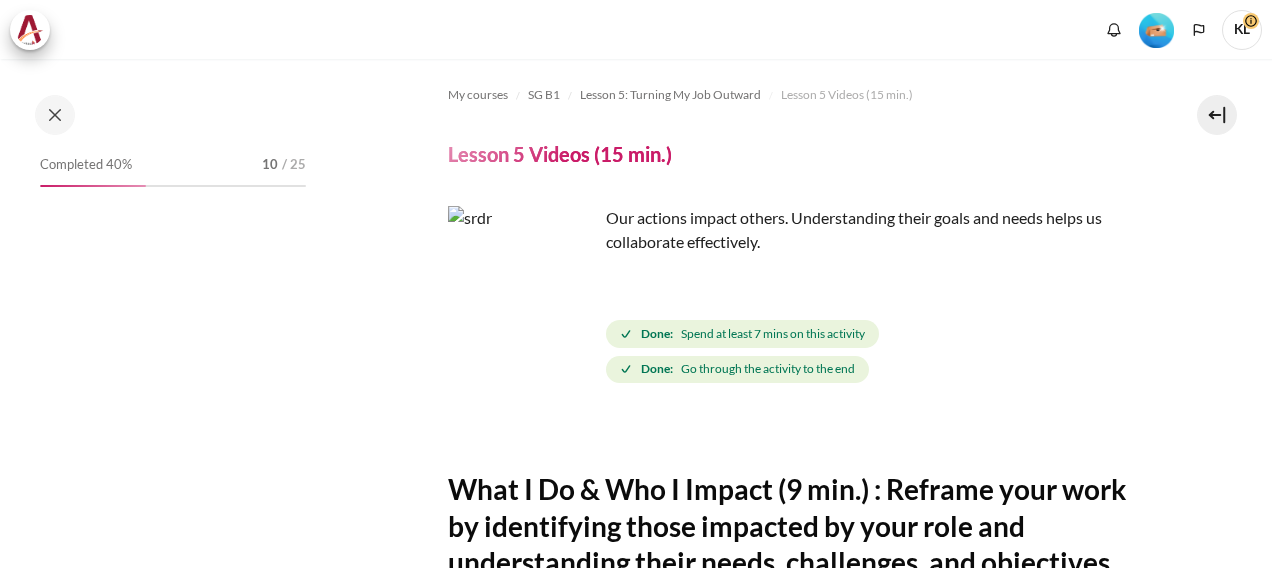 scroll, scrollTop: 0, scrollLeft: 0, axis: both 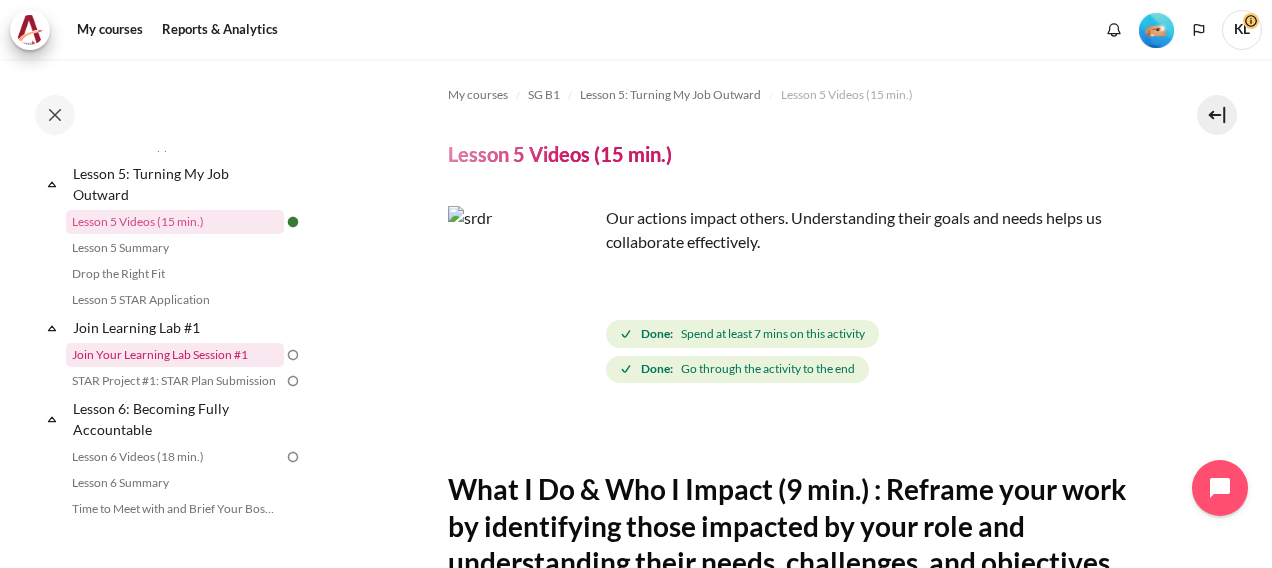 click on "Join Your Learning Lab Session #1" at bounding box center (175, 355) 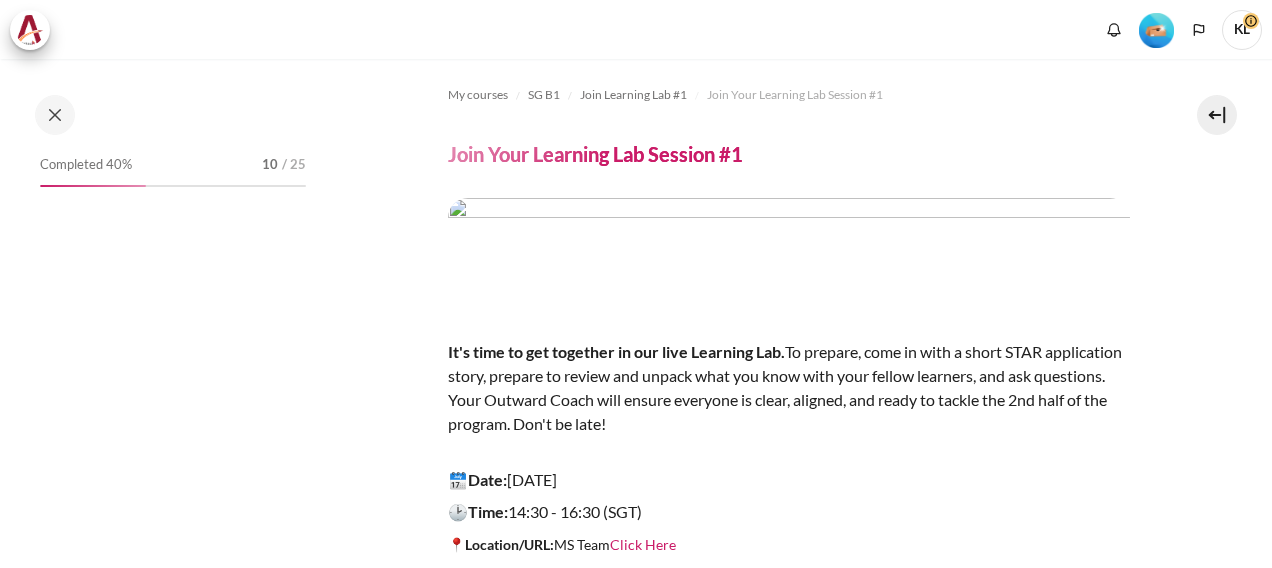 scroll, scrollTop: 0, scrollLeft: 0, axis: both 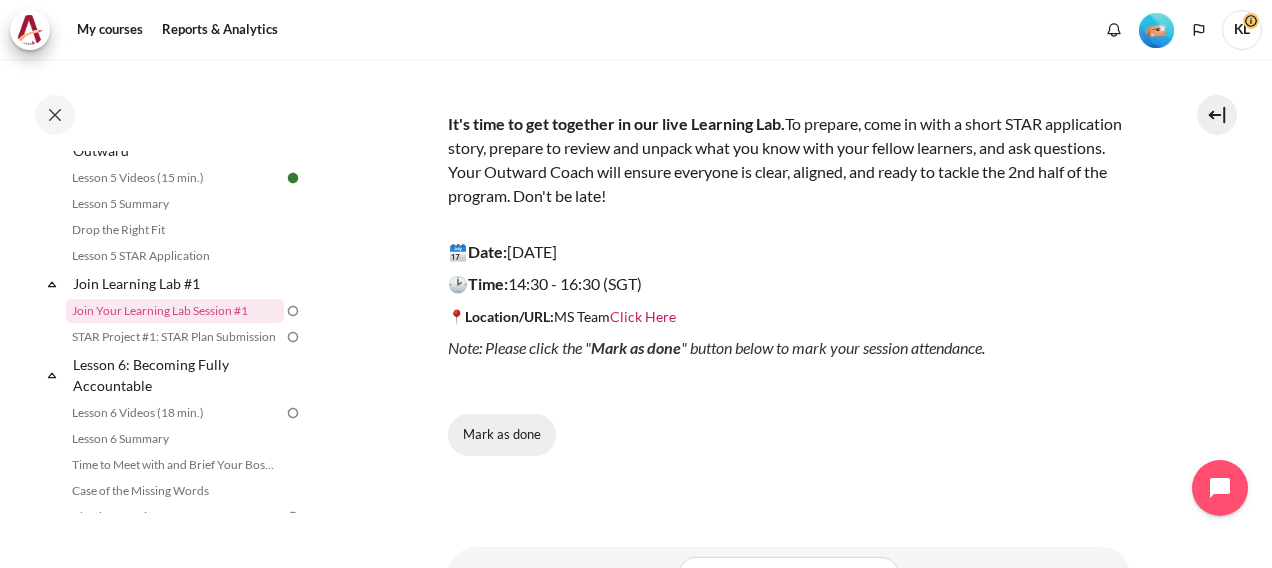 click on "Mark as done" at bounding box center [502, 435] 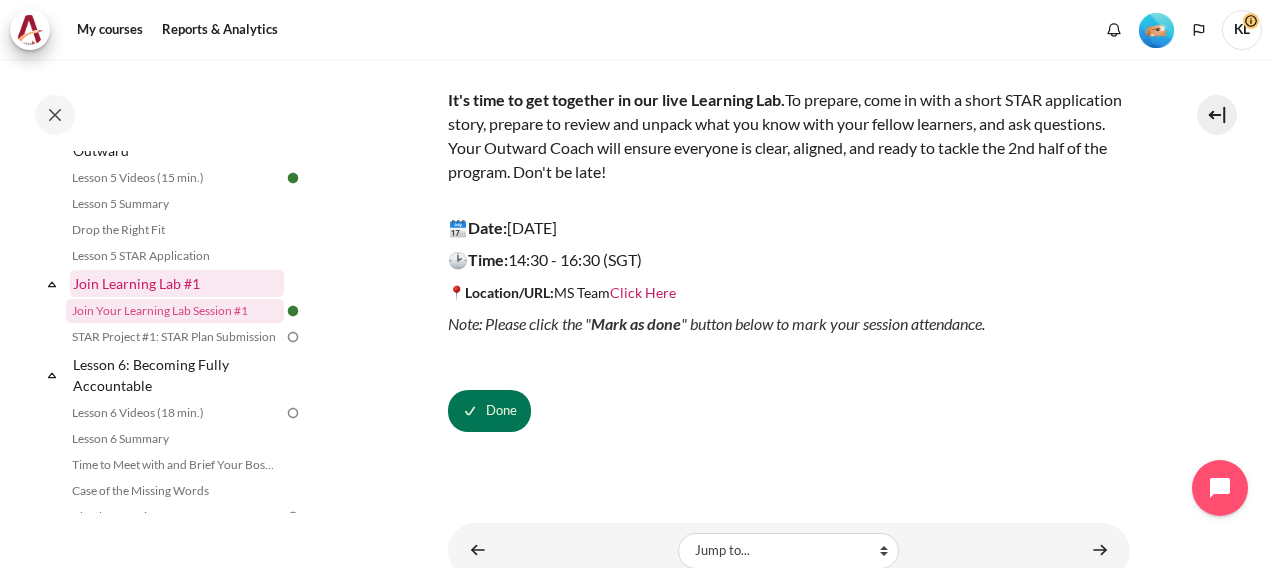scroll, scrollTop: 128, scrollLeft: 0, axis: vertical 